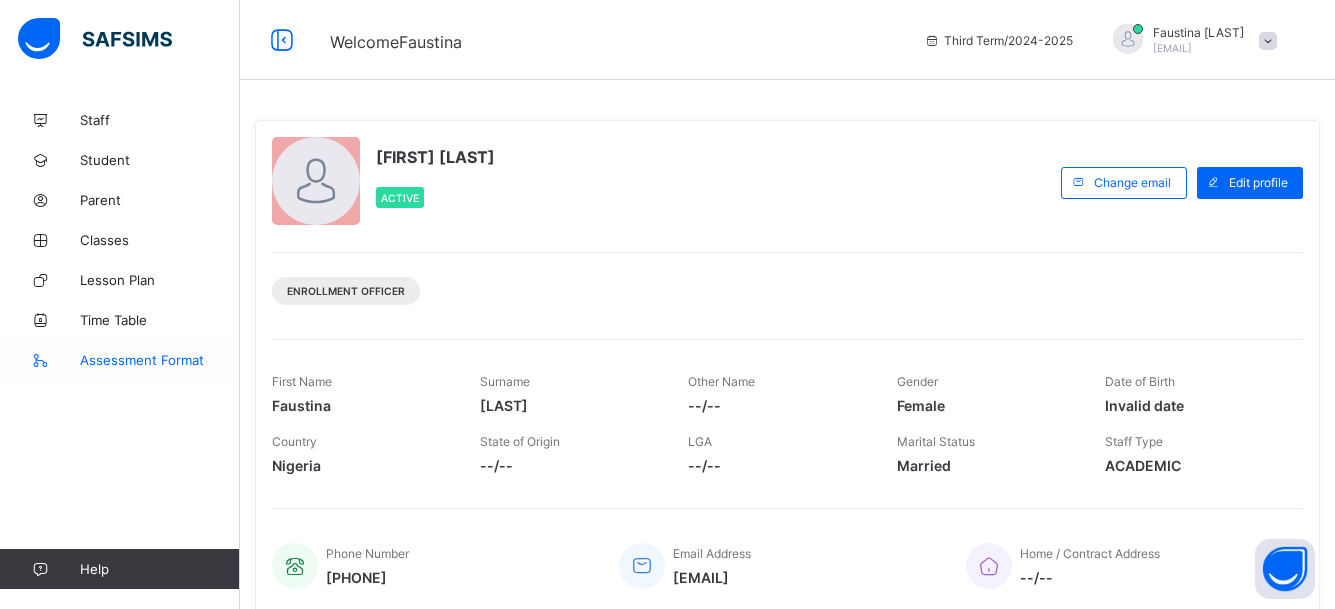 scroll, scrollTop: 0, scrollLeft: 0, axis: both 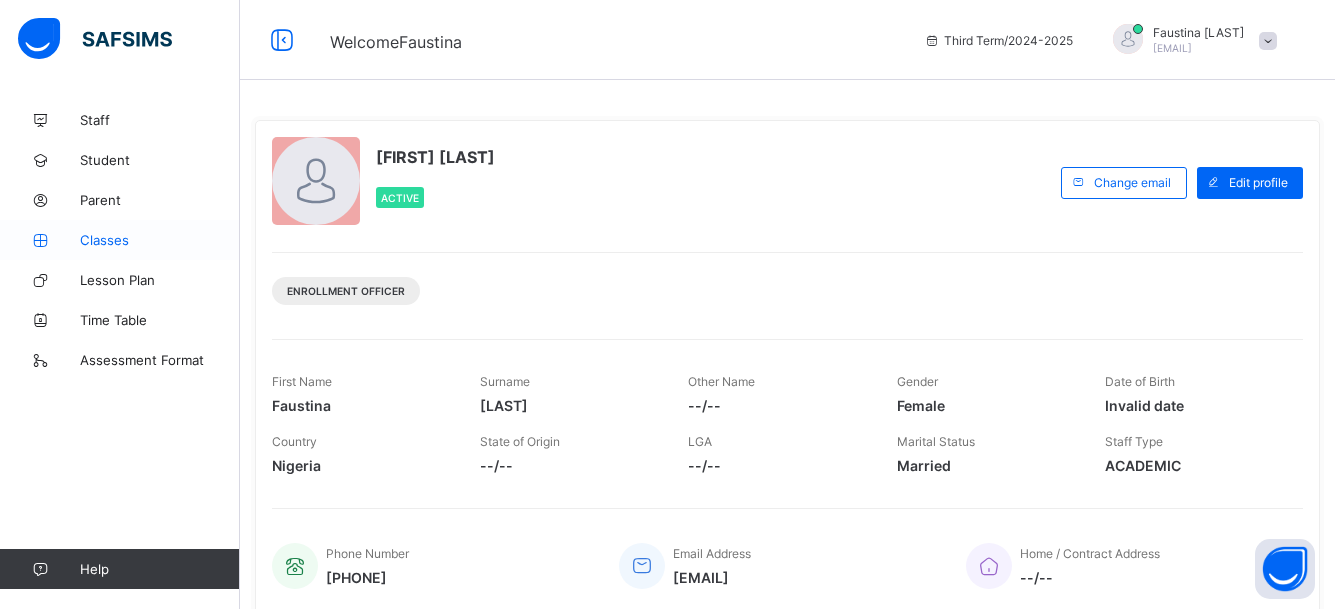 click on "Classes" at bounding box center (160, 240) 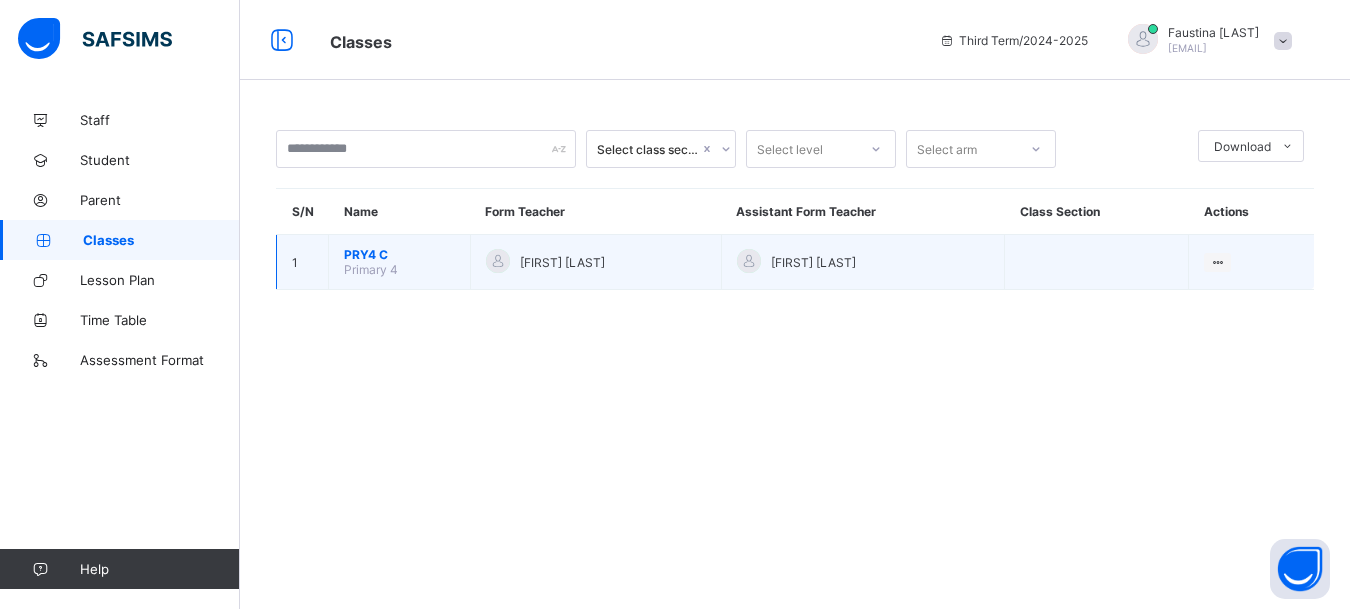 click on "[FIRST] [LAST]" at bounding box center [562, 262] 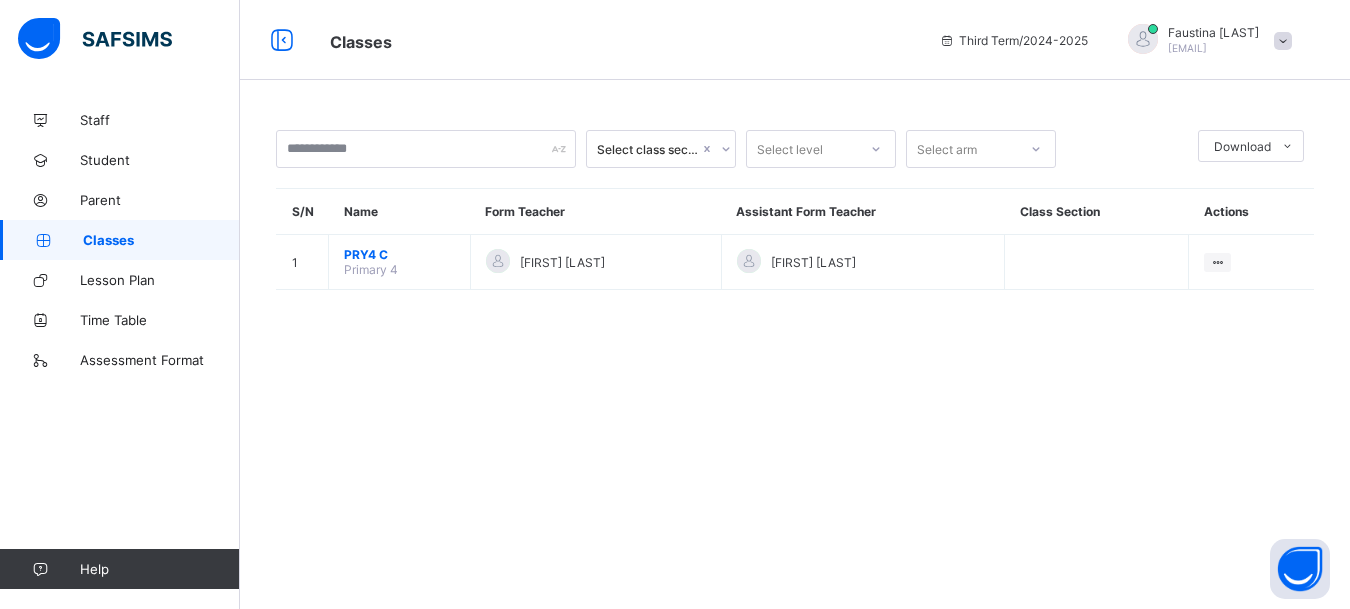 click on "Select class section Select level Select arm DownloadPdf Report Excel Report S/N Name Form Teacher Assistant Form Teacher Class Section Actions [NUMBER] PRY[NUMBER]   C   Primary [NUMBER] [FIRST] [LAST]  Faustina Agbachi  View Class × Form Teacher Select Form Teacher [FIRST] [LAST]  Select Assistant Form Teacher Faustina Agbachi  Cancel Save AISHA AUDI SCHOOL OFF Habibu Shuaibu (Federal Secretariat) road by eastern Bye-pass P.O.Box [NUMBER] Minna, [STATE]. , Phone:   List of Classes [DATE], [TIME] Total no. of classes:  [NUMBER] Term:  Third Term Session:  [NUMBER]-[NUMBER] S/N Class name Class Arms Form Teacher Supervisor Subject Teachers [NUMBER] PNUR Pre-Nursery _ AISHA Abu  No supervisor AISHA Abu  (NUMBER WORK) Admin Admin  (NUMBER WORK) Abdulkadir Aisha Essa (NUMBER WORK) AISHA Abu  (NURSERY SCIENCE) Admin Admin  (NURSERY SCIENCE) Abdulkadir Aisha Essa (NURSERY SCIENCE) AISHA Abu  (SOCIAL NORM) Admin Admin  (SOCIAL NORM) Abdulkadir Aisha Essa (SOCIAL NORM) AISHA Abu  (WRITING) Admin Admin  (WRITING) AISHA Abu  (RHYMES) [NUMBER] A" at bounding box center [795, 304] 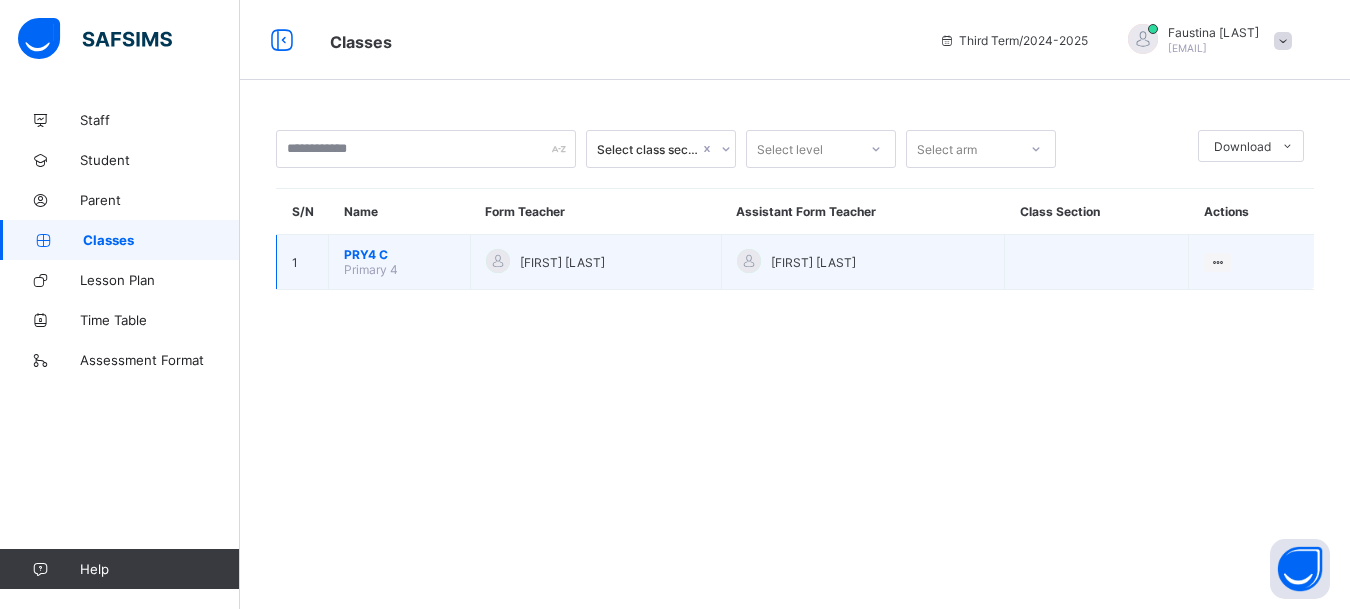 click on "[FIRST] [LAST]" at bounding box center [596, 262] 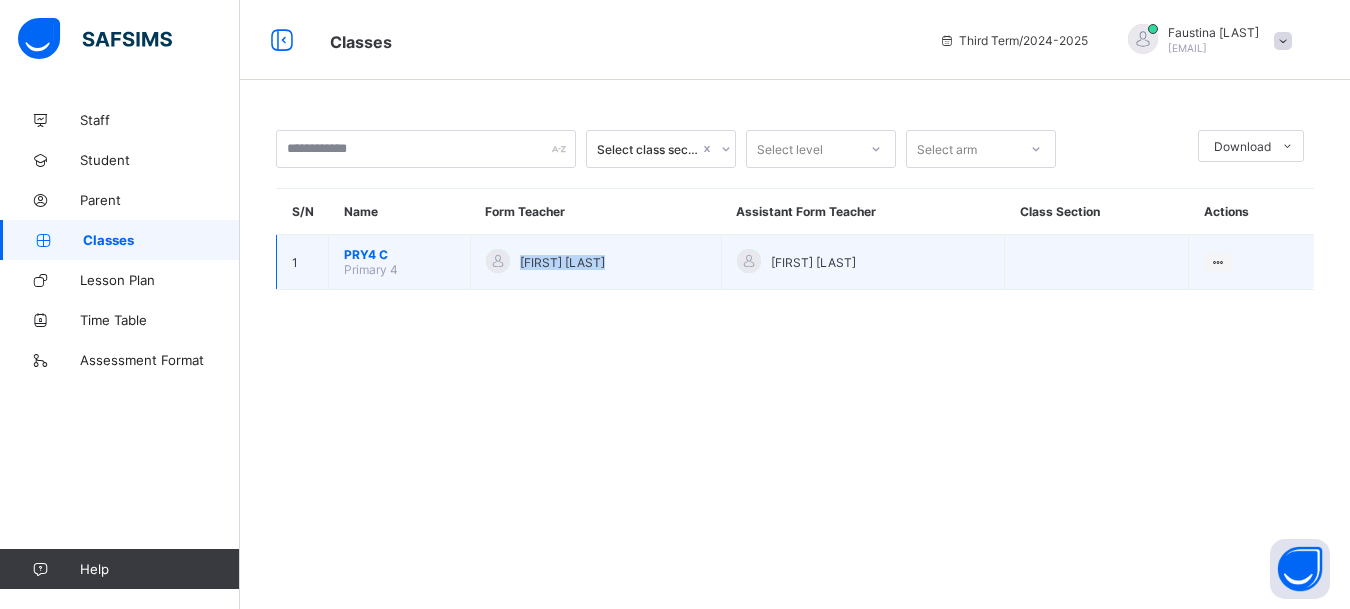 click on "[FIRST] [LAST]" at bounding box center [596, 262] 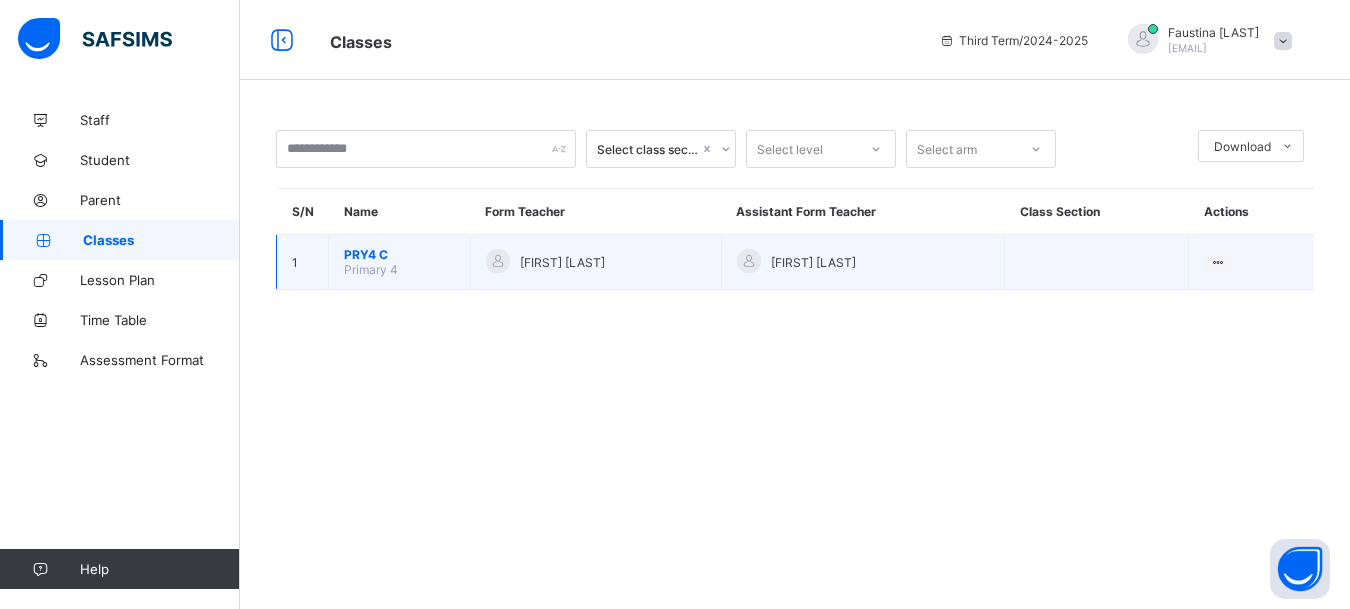 click at bounding box center [498, 261] 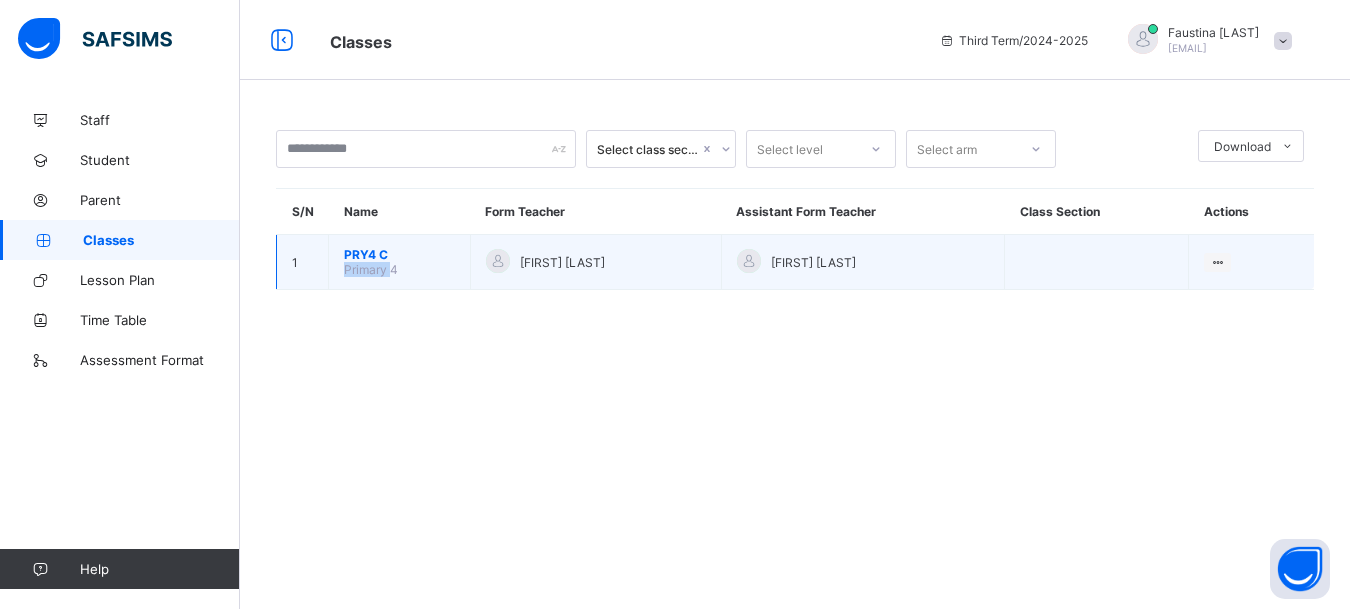 click on "[GRADE] [GRADE]" at bounding box center [400, 262] 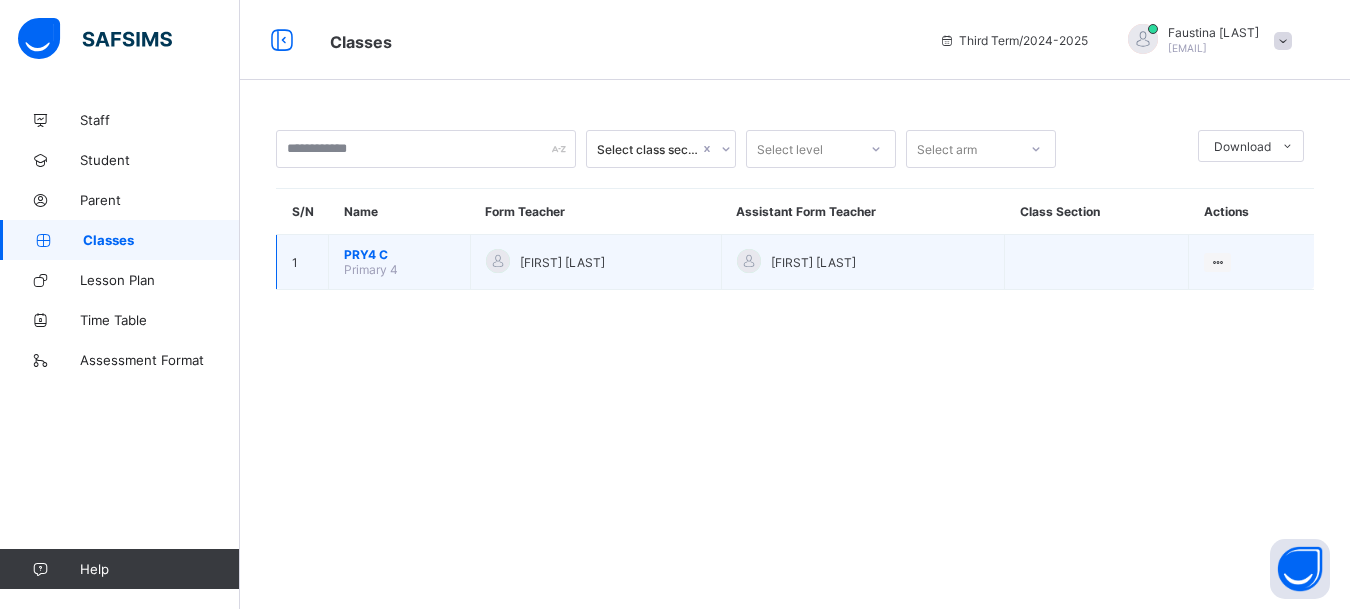 click on "1" at bounding box center (303, 262) 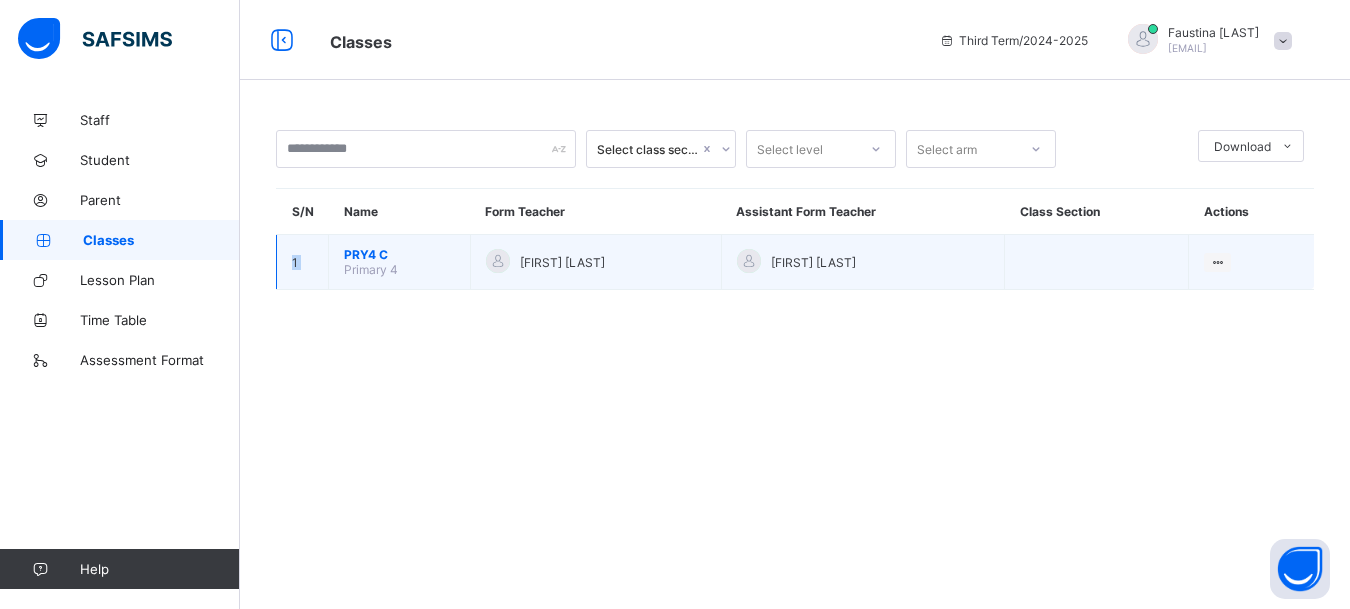 click on "1" at bounding box center (303, 262) 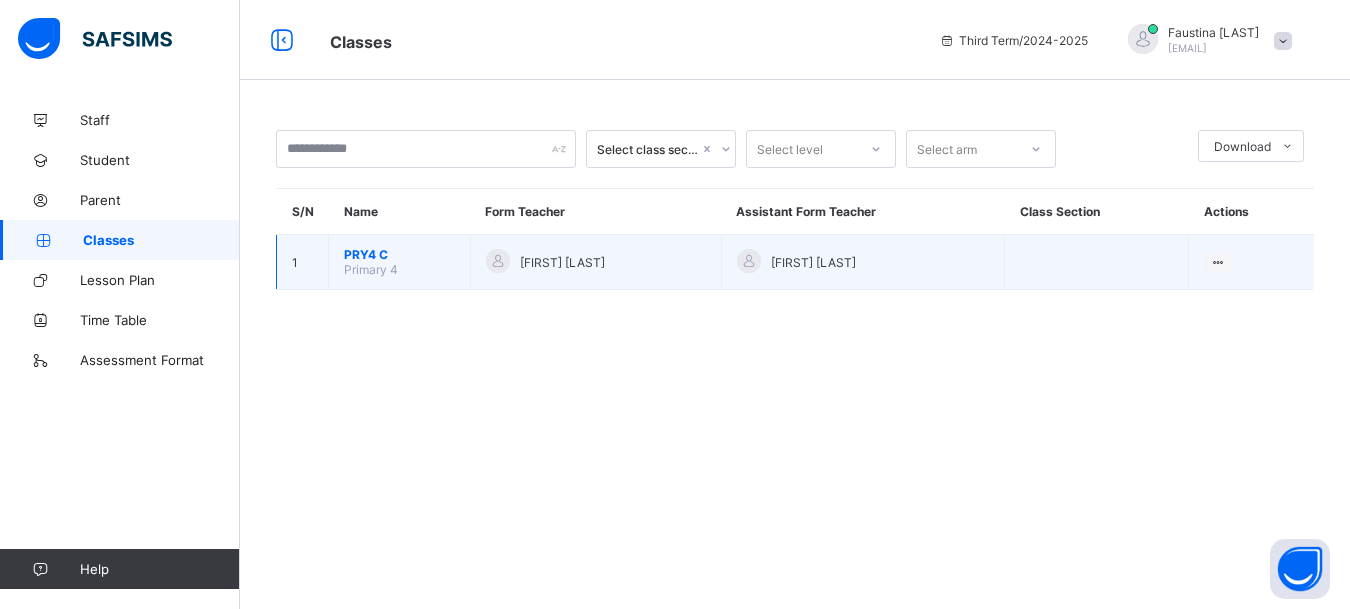 click on "Select class section Select level Select arm DownloadPdf Report Excel Report S/N Name Form Teacher Assistant Form Teacher Class Section Actions 1 PRY4 C Primary 4 [FIRST] [LAST] [FIRST] [LAST] View Class × Form Teacher Select Form Teacher [FIRST] [LAST] Select Assistant Form Teacher [FIRST] [LAST] Cancel Save" at bounding box center [795, 220] 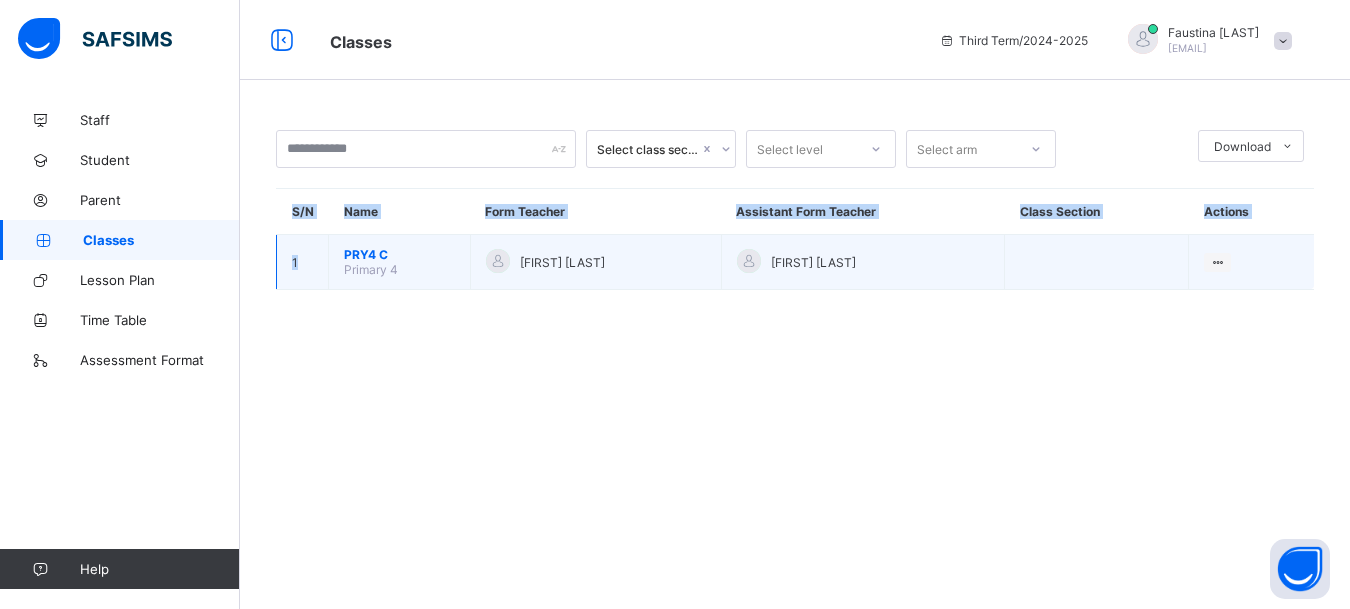 click on "1" at bounding box center (303, 262) 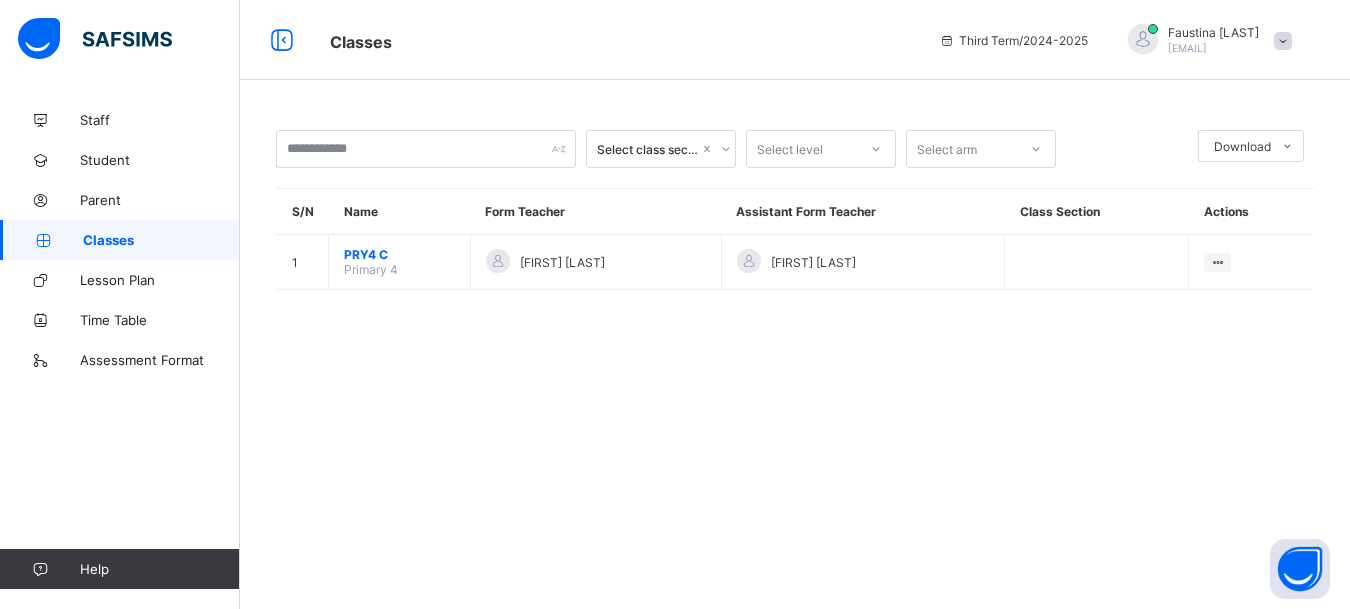 click on "S/N Name Form Teacher Assistant Form Teacher Class Section Actions 1 PRY4 C: Primary 4 [FIRST] [LAST] [FIRST] [LAST] View Class" at bounding box center (795, 239) 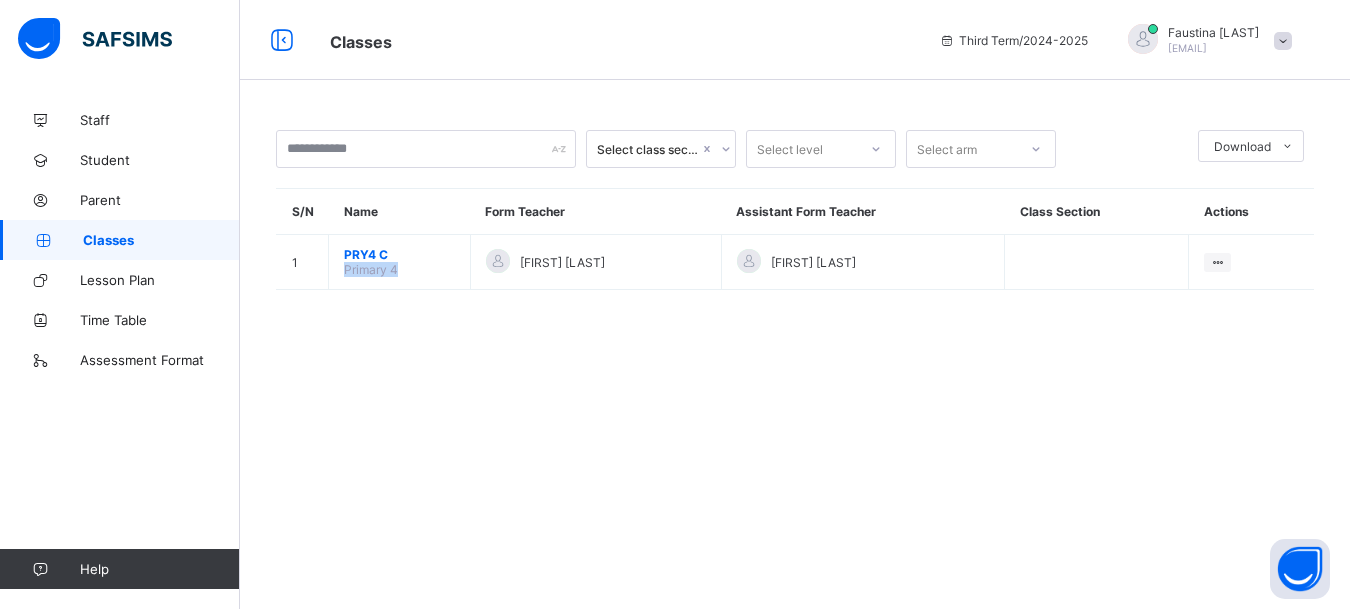 click on "S/N Name Form Teacher Assistant Form Teacher Class Section Actions 1 PRY4 C: Primary 4 [FIRST] [LAST] [FIRST] [LAST] View Class" at bounding box center (795, 239) 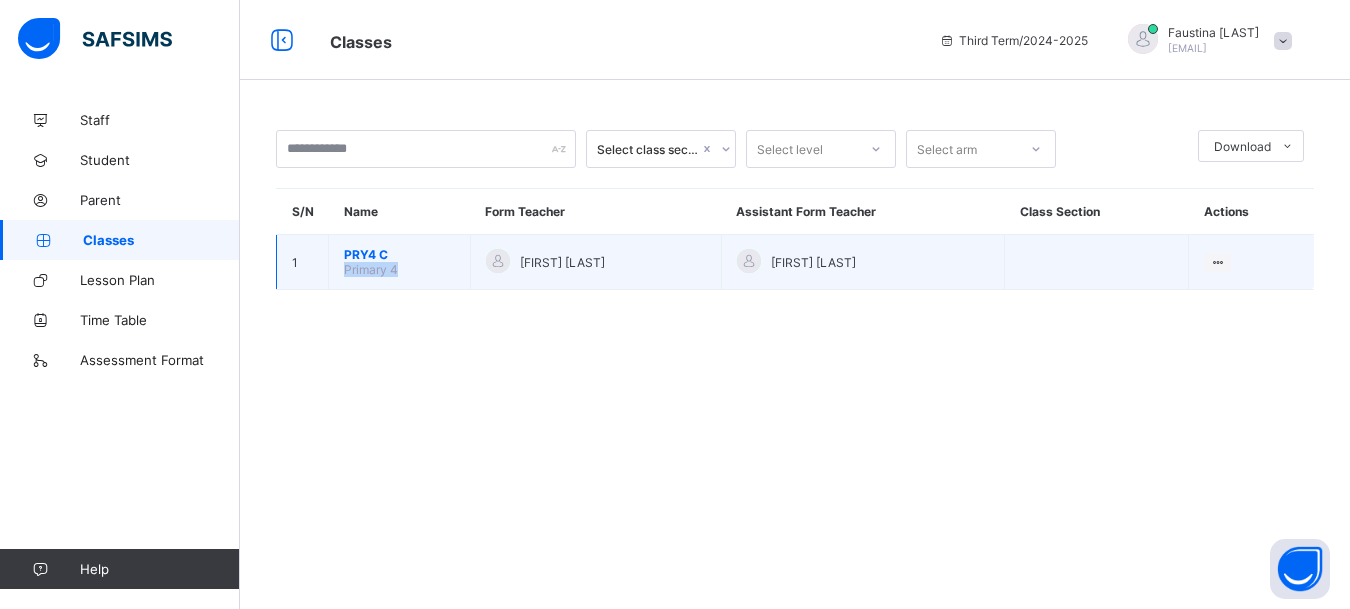 click on "[GRADE] [GRADE]" at bounding box center (400, 262) 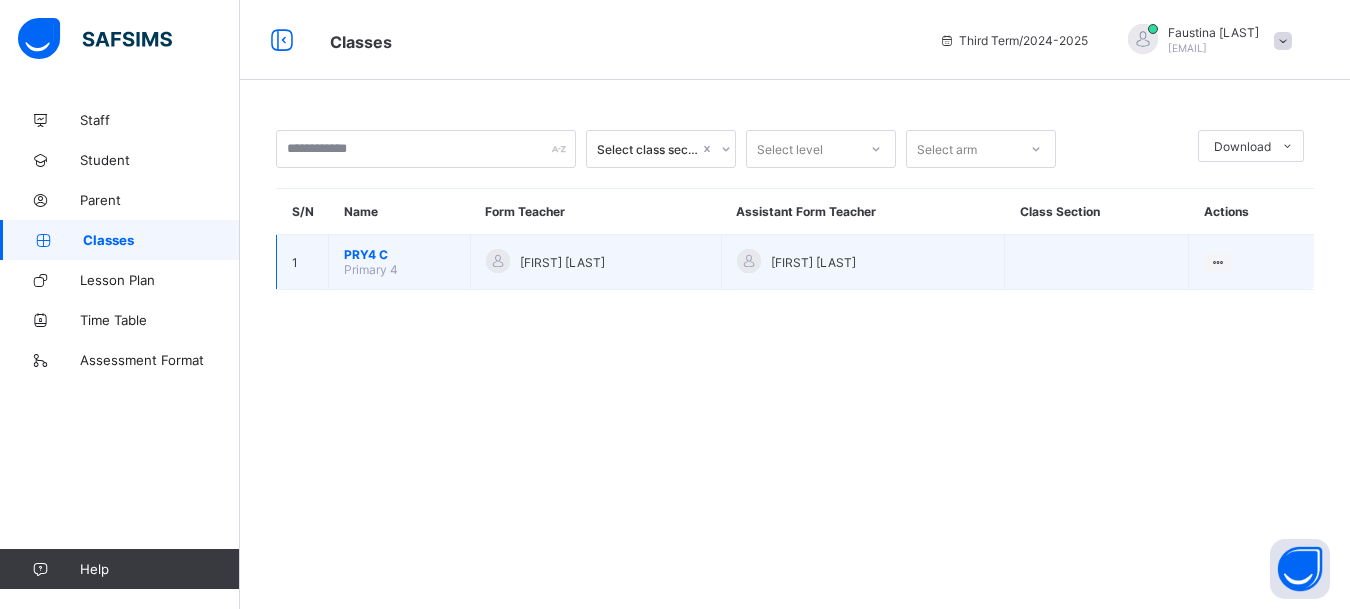 click on "[GRADE] [GRADE]" at bounding box center (400, 262) 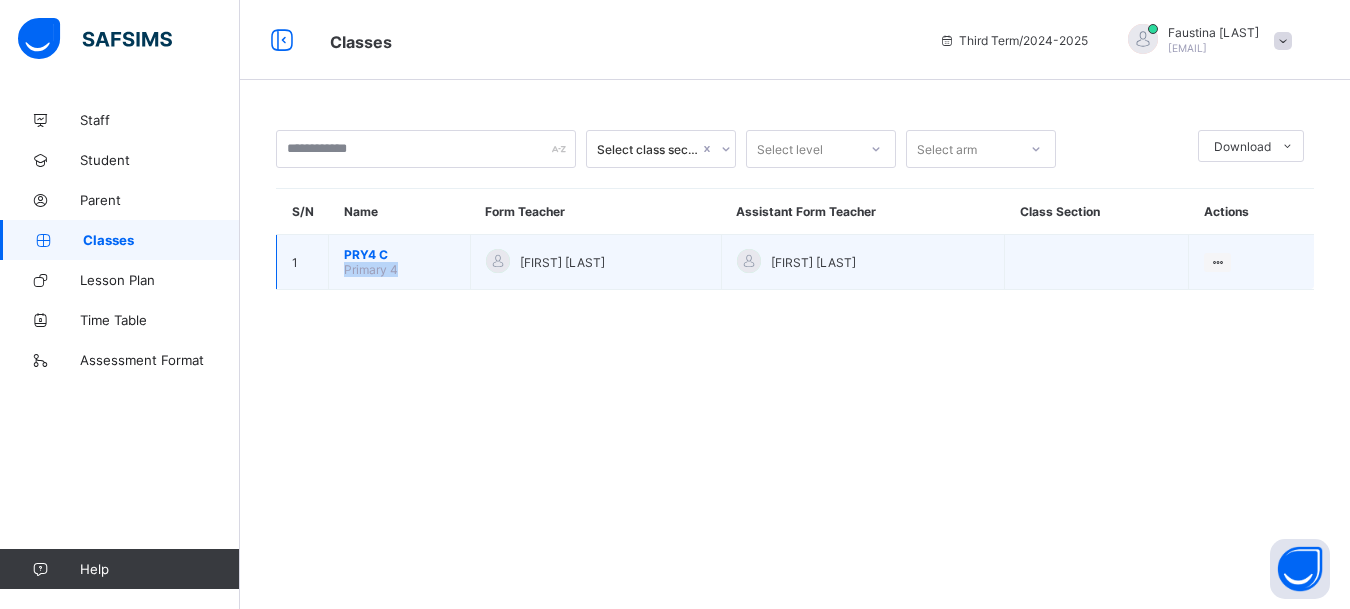 click on "[GRADE] [GRADE]" at bounding box center (400, 262) 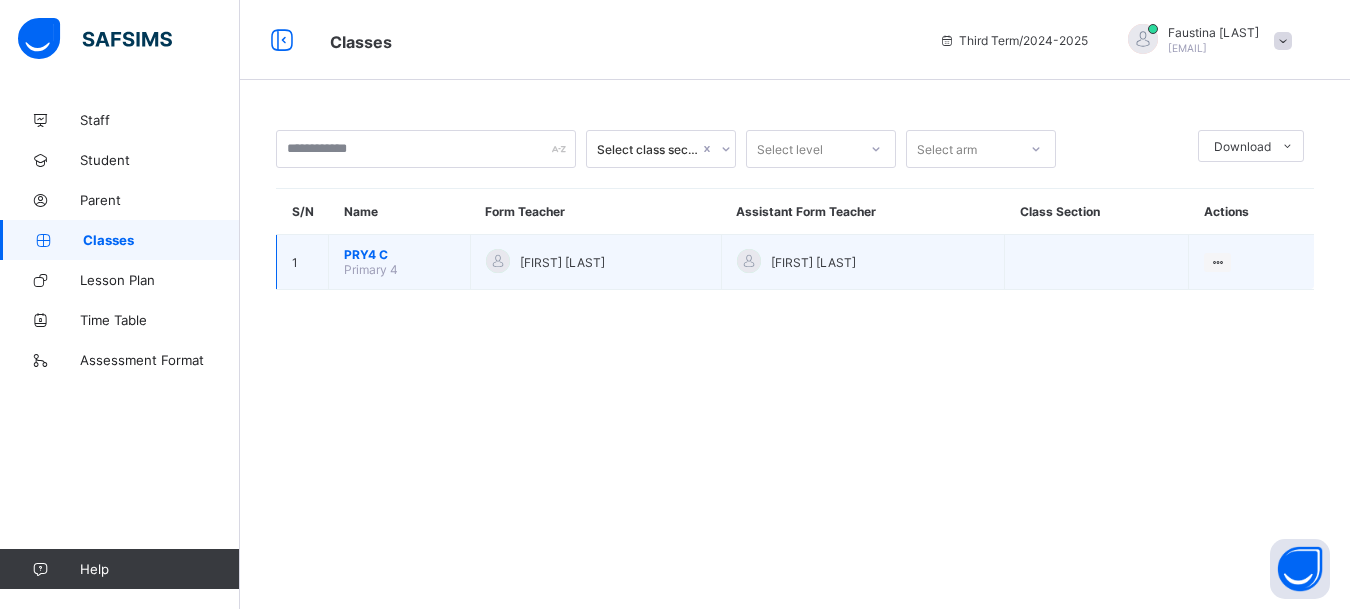 click on "[GRADE] [GRADE]" at bounding box center [400, 262] 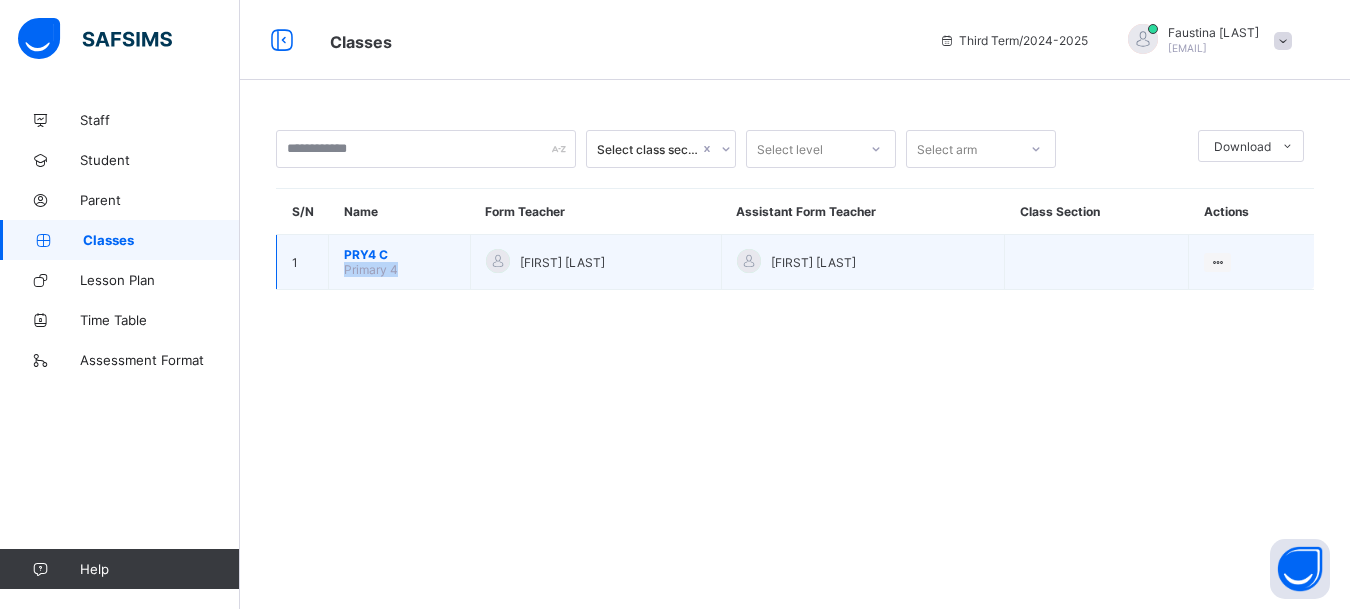 click on "[GRADE] [GRADE]" at bounding box center (400, 262) 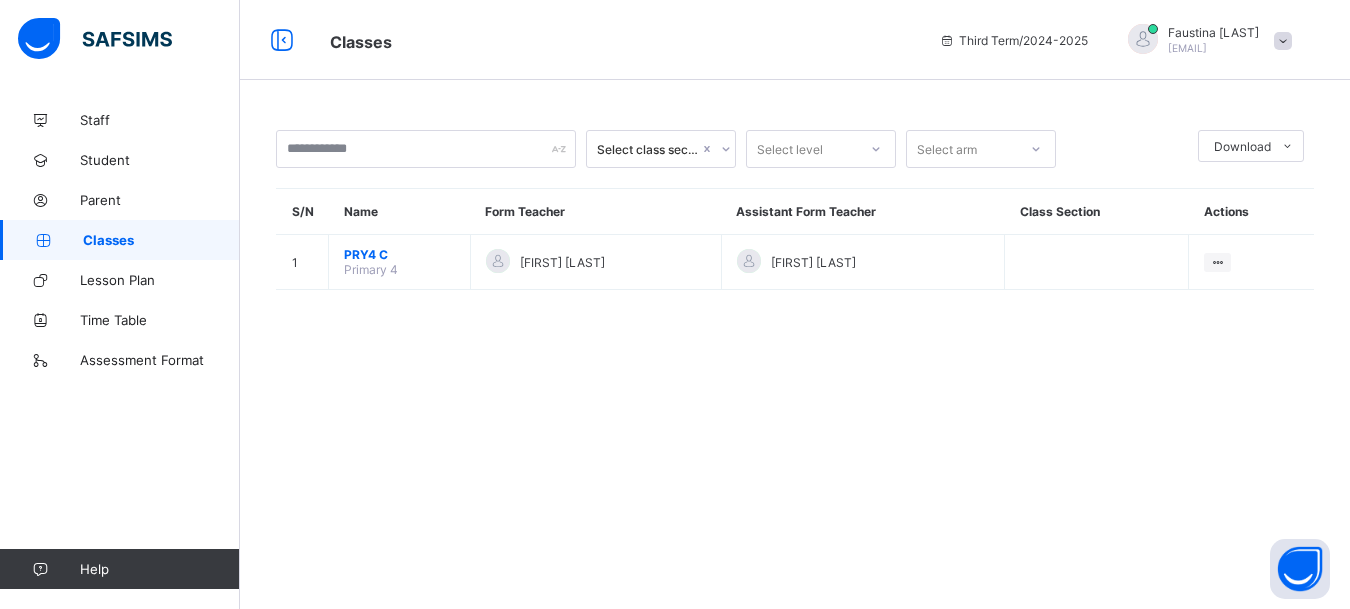 click on "Select class section Select level Select arm DownloadPdf Report Excel Report S/N Name Form Teacher Assistant Form Teacher Class Section Actions 1 PRY4 C Primary 4 [FIRST] [LAST] [FIRST] [LAST] View Class × Form Teacher Select Form Teacher [FIRST] [LAST] Select Assistant Form Teacher [FIRST] [LAST] Cancel Save" at bounding box center (795, 220) 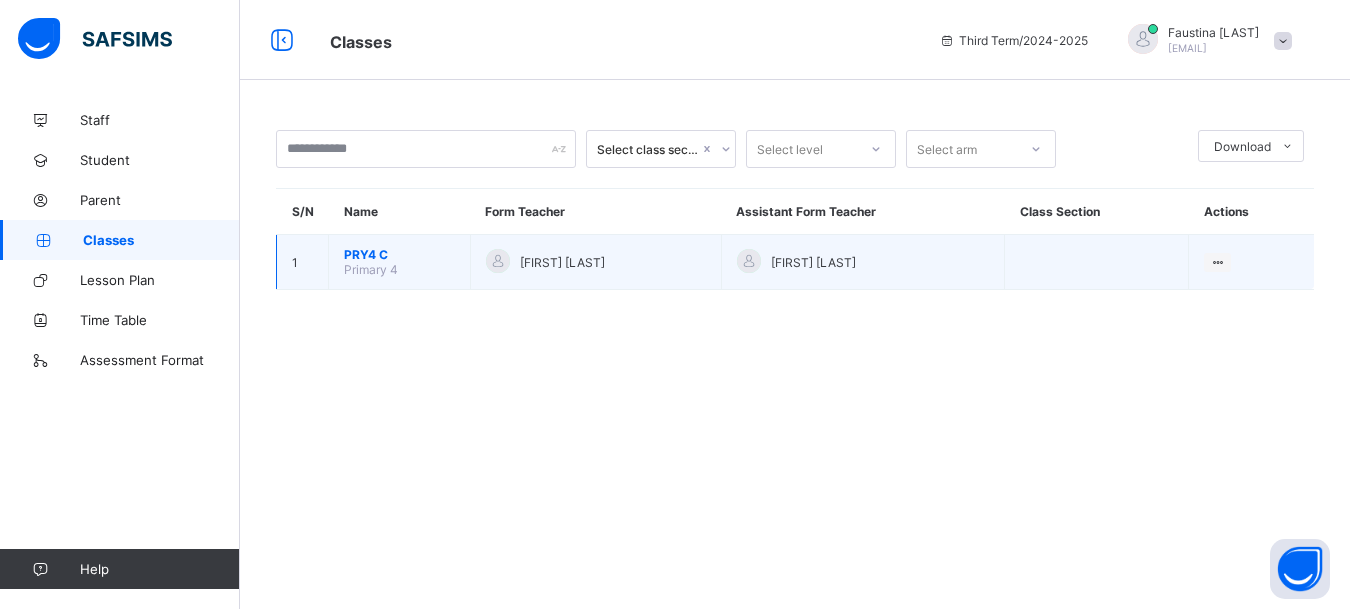 click on "[GRADE] [GRADE]" at bounding box center [400, 262] 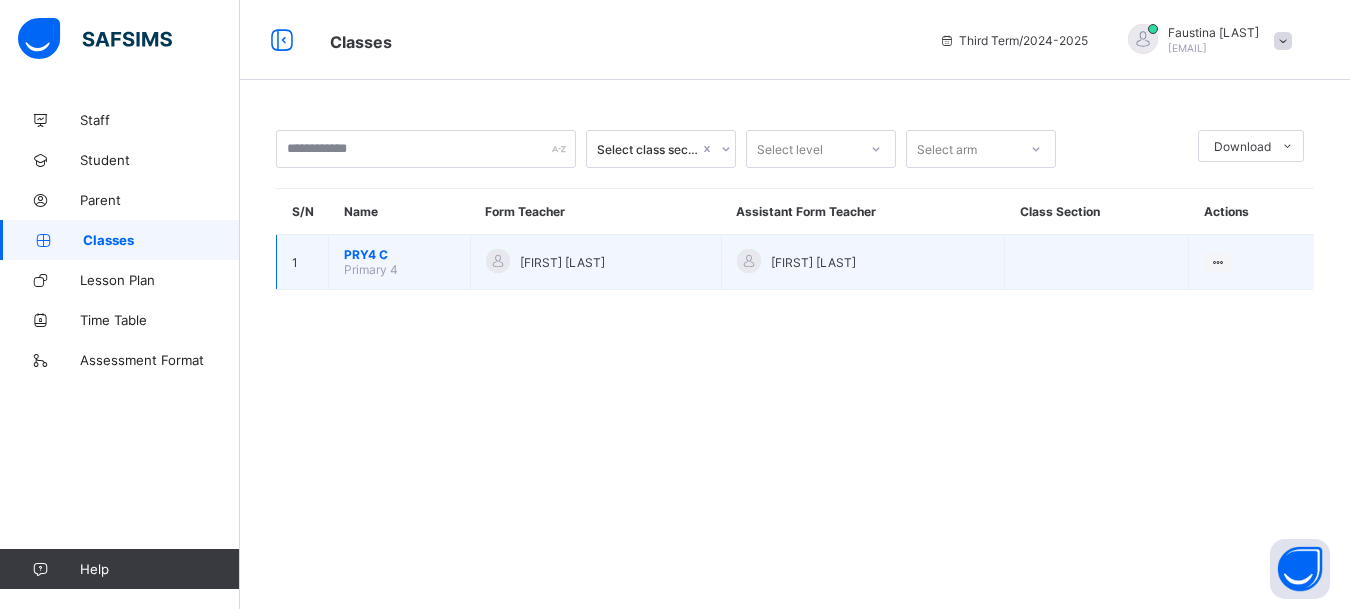 click on "[GRADE] [GRADE]" at bounding box center (400, 262) 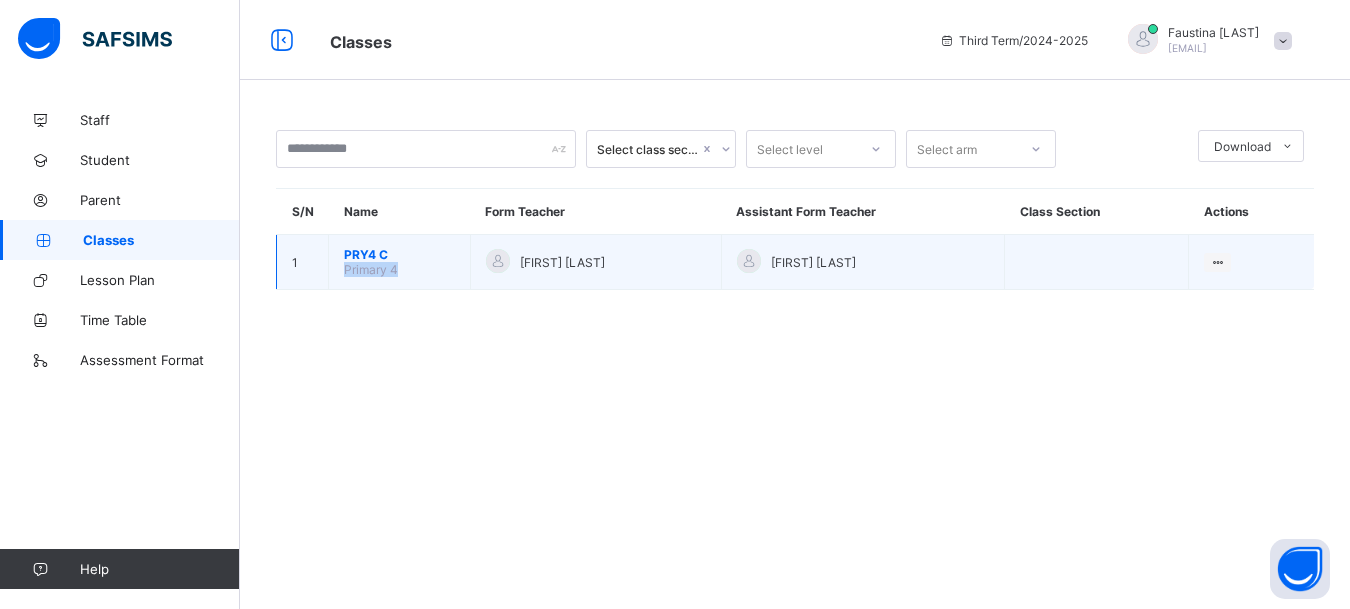 click on "[GRADE] [GRADE]" at bounding box center [400, 262] 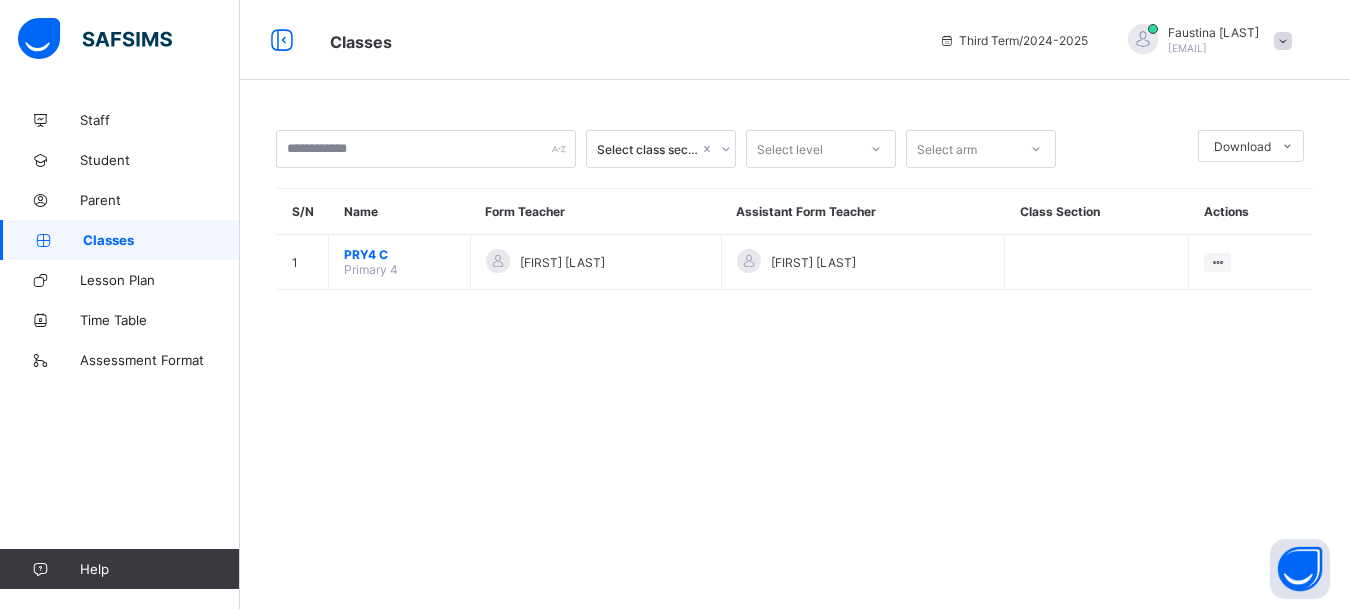 click on "Select class section Select level Select arm DownloadPdf Report Excel Report S/N Name Form Teacher Assistant Form Teacher Class Section Actions 1 PRY4 C Primary 4 [FIRST] [LAST] [FIRST] [LAST] View Class × Form Teacher Select Form Teacher [FIRST] [LAST] Select Assistant Form Teacher [FIRST] [LAST] Cancel Save" at bounding box center [795, 220] 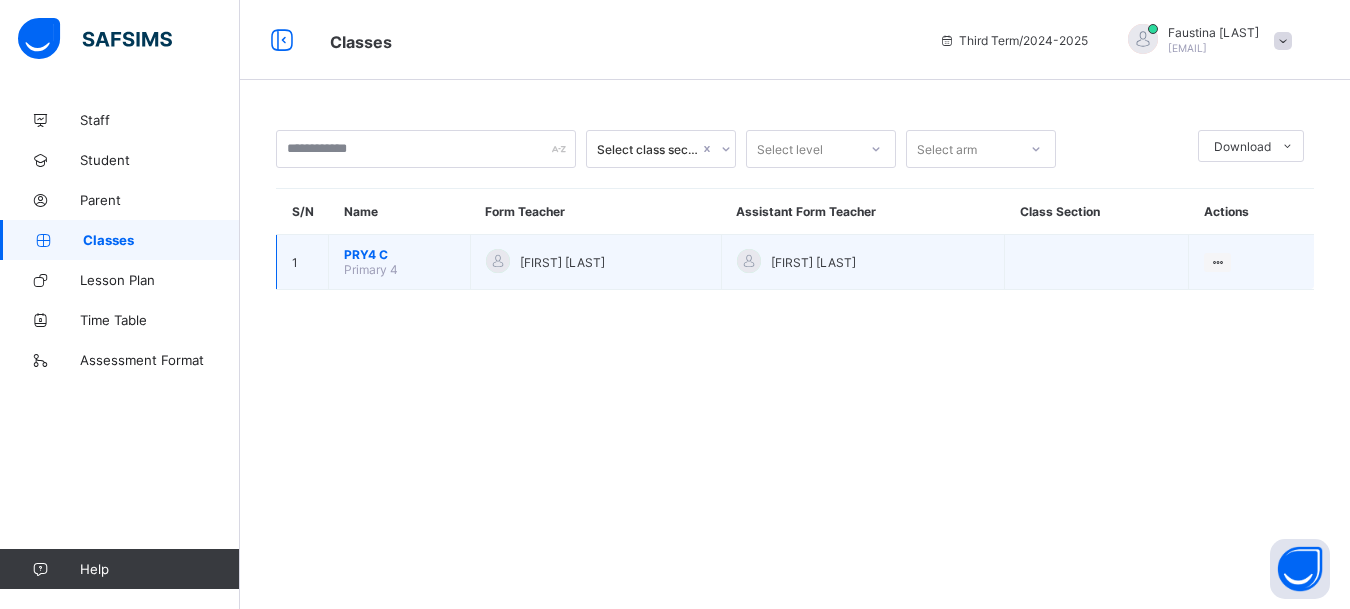click on "[GRADE] [GRADE]" at bounding box center [400, 262] 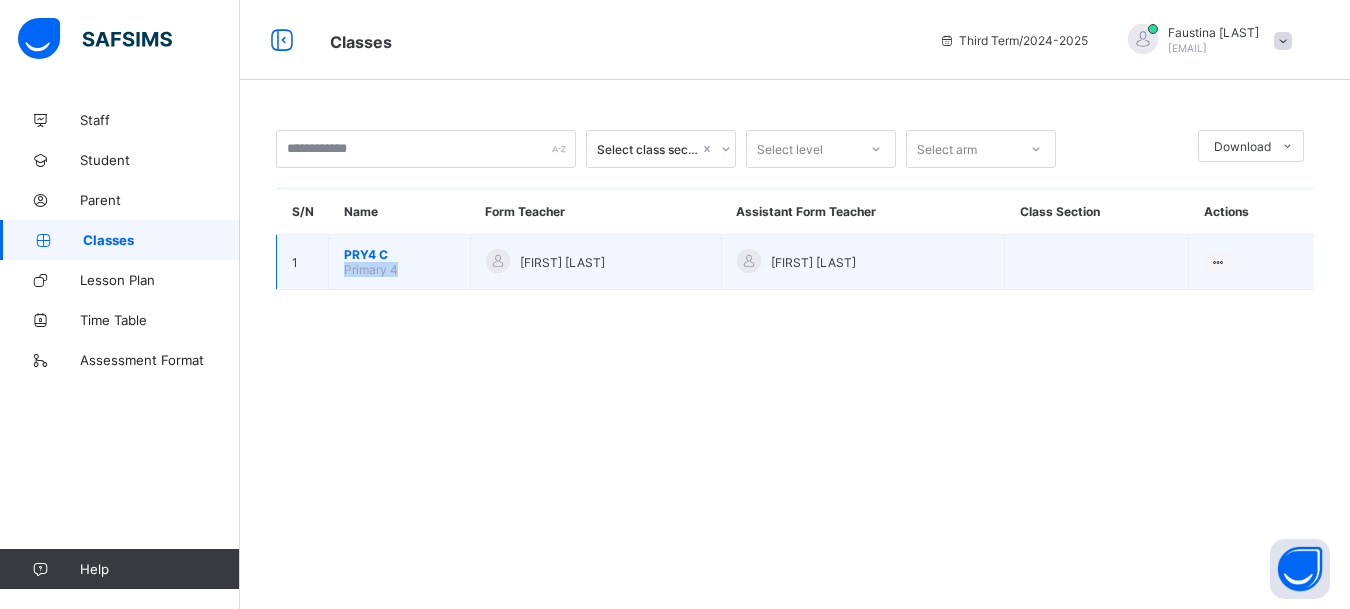 click on "[GRADE] [GRADE]" at bounding box center [400, 262] 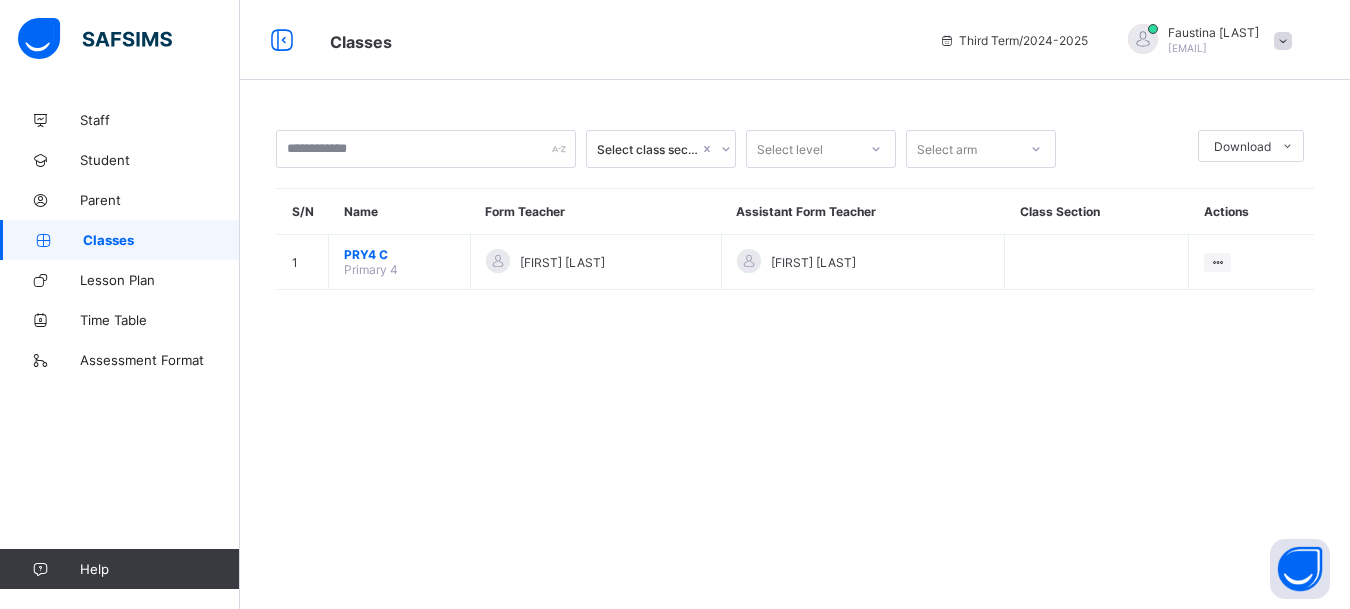 drag, startPoint x: 463, startPoint y: 337, endPoint x: 474, endPoint y: 311, distance: 28.231188 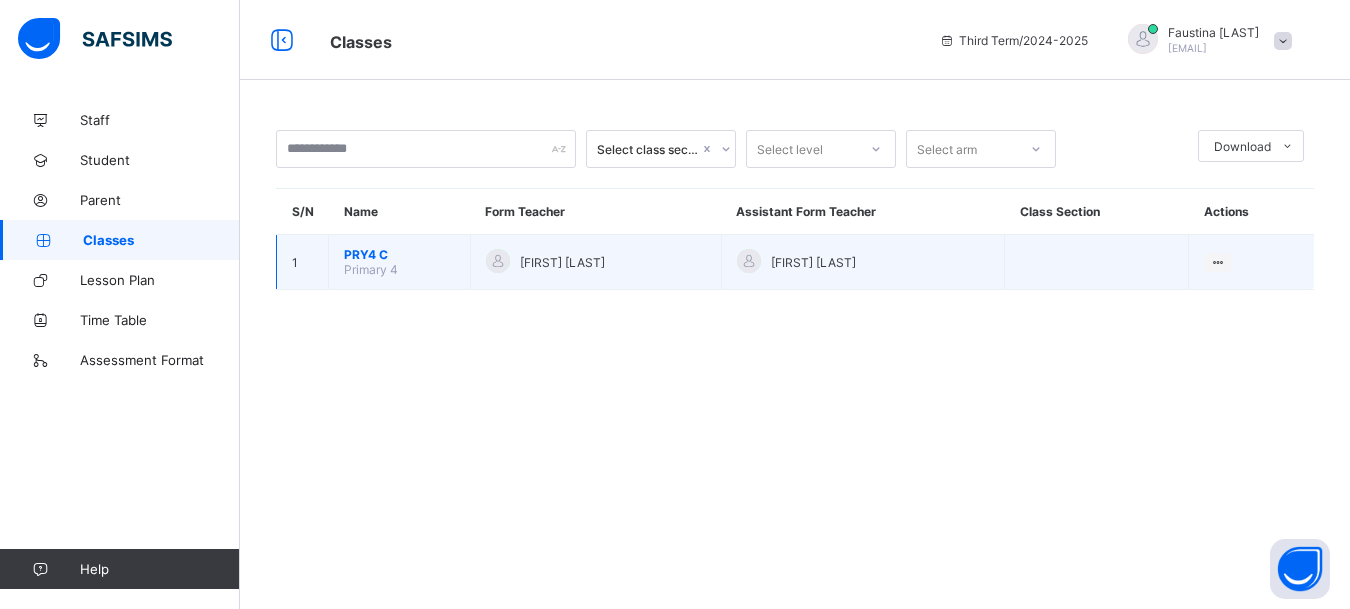 click on "[FIRST] [LAST]" at bounding box center (595, 262) 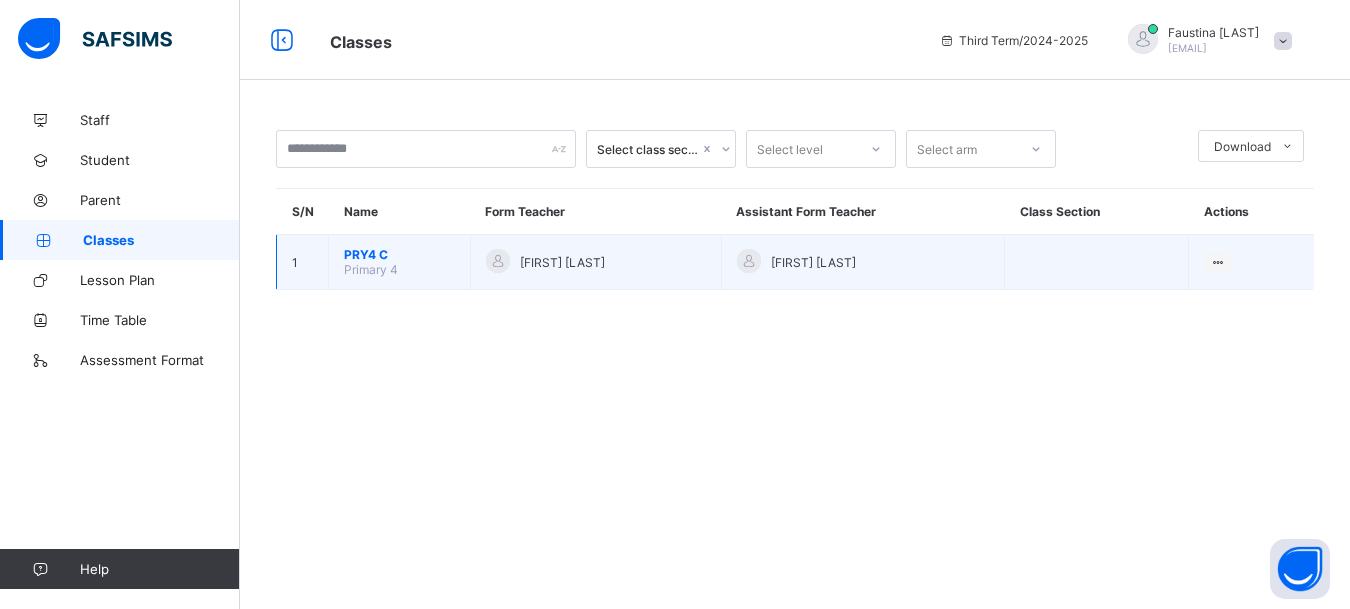 click on "[FIRST] [LAST]" at bounding box center [595, 262] 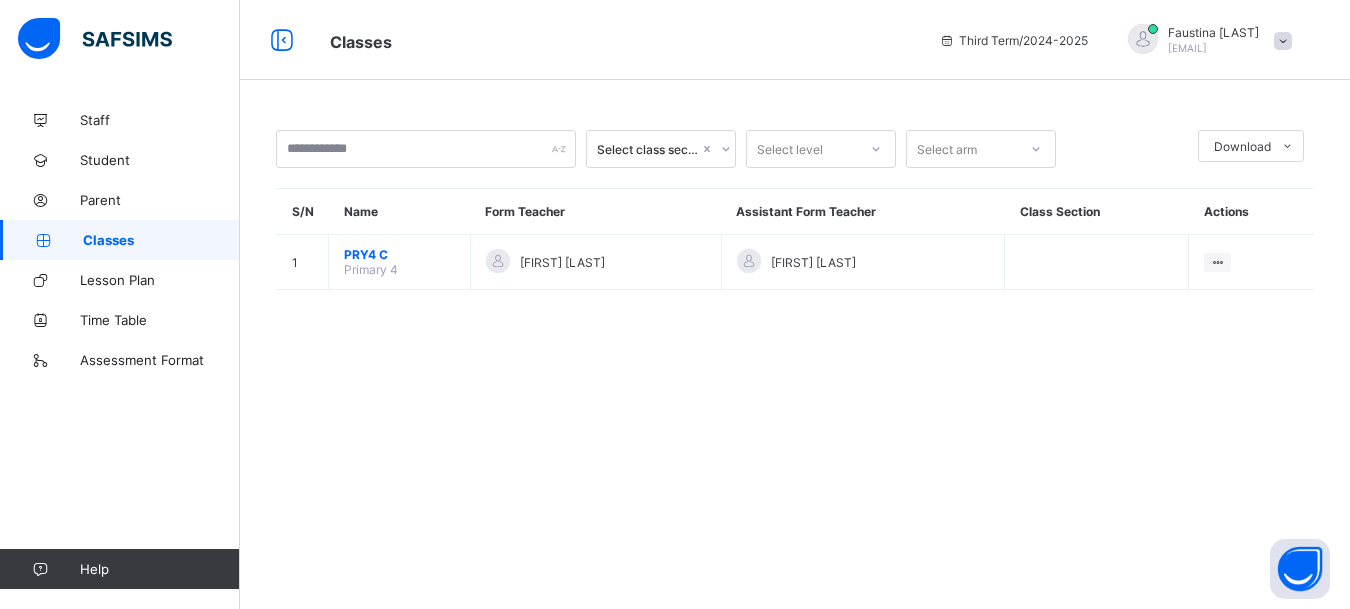 drag, startPoint x: 495, startPoint y: 367, endPoint x: 498, endPoint y: 382, distance: 15.297058 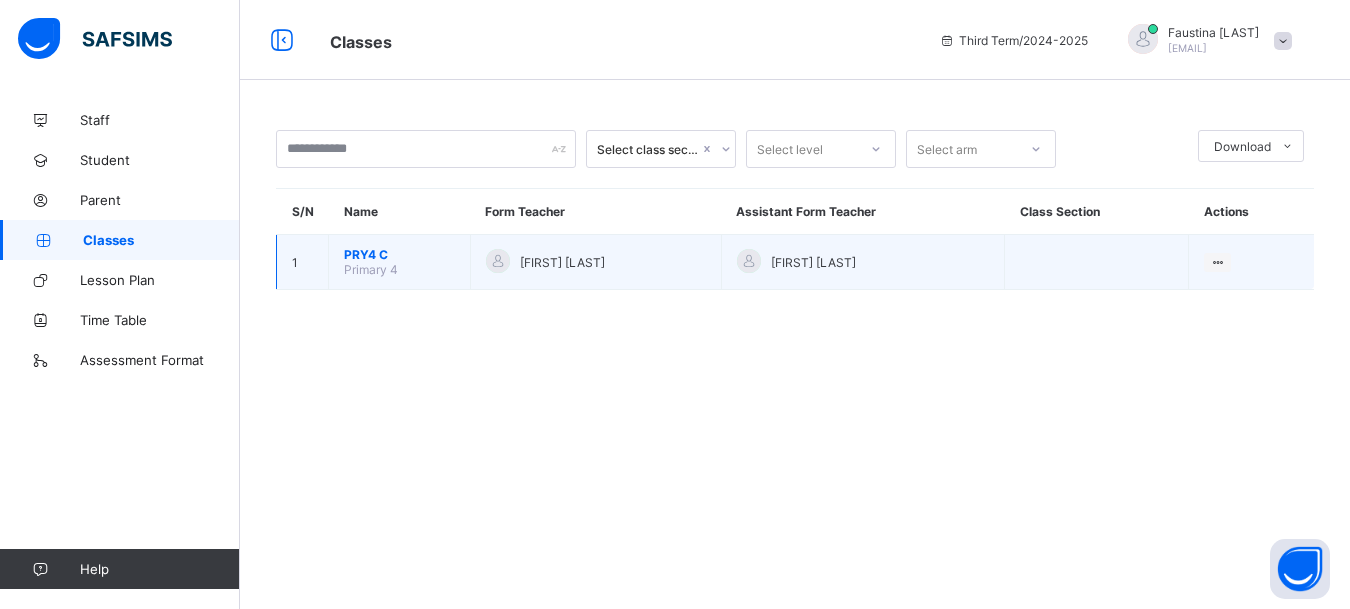 click at bounding box center [498, 261] 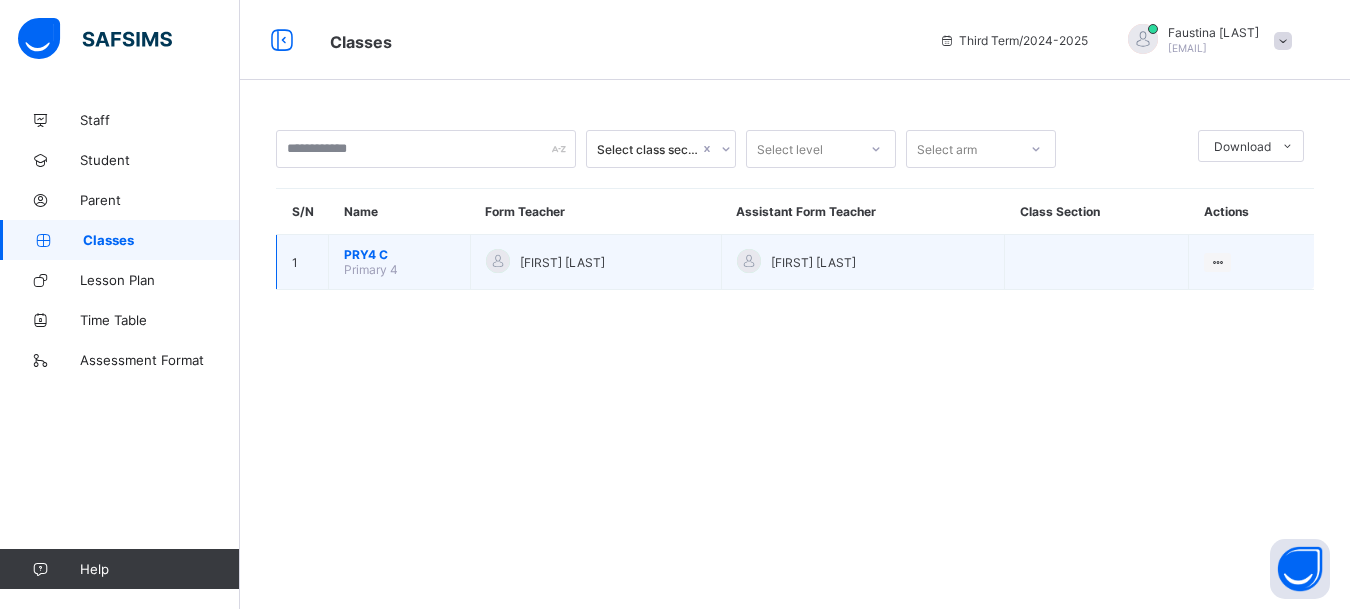 click at bounding box center [498, 261] 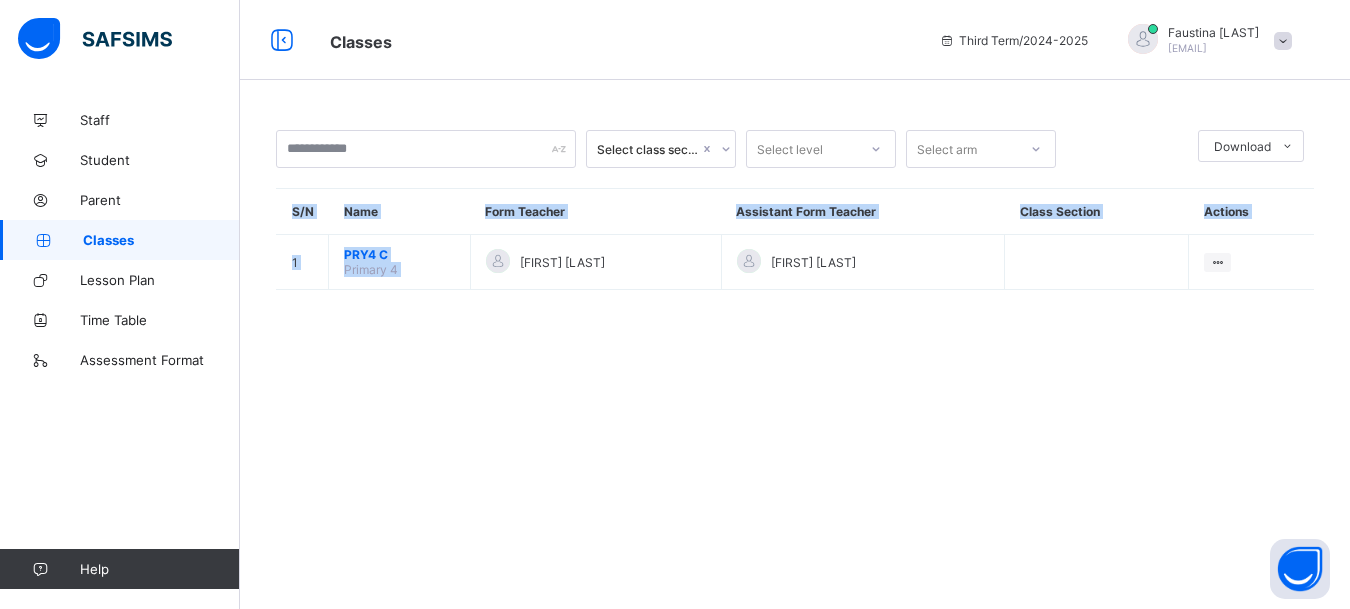 drag, startPoint x: 462, startPoint y: 267, endPoint x: 459, endPoint y: 292, distance: 25.179358 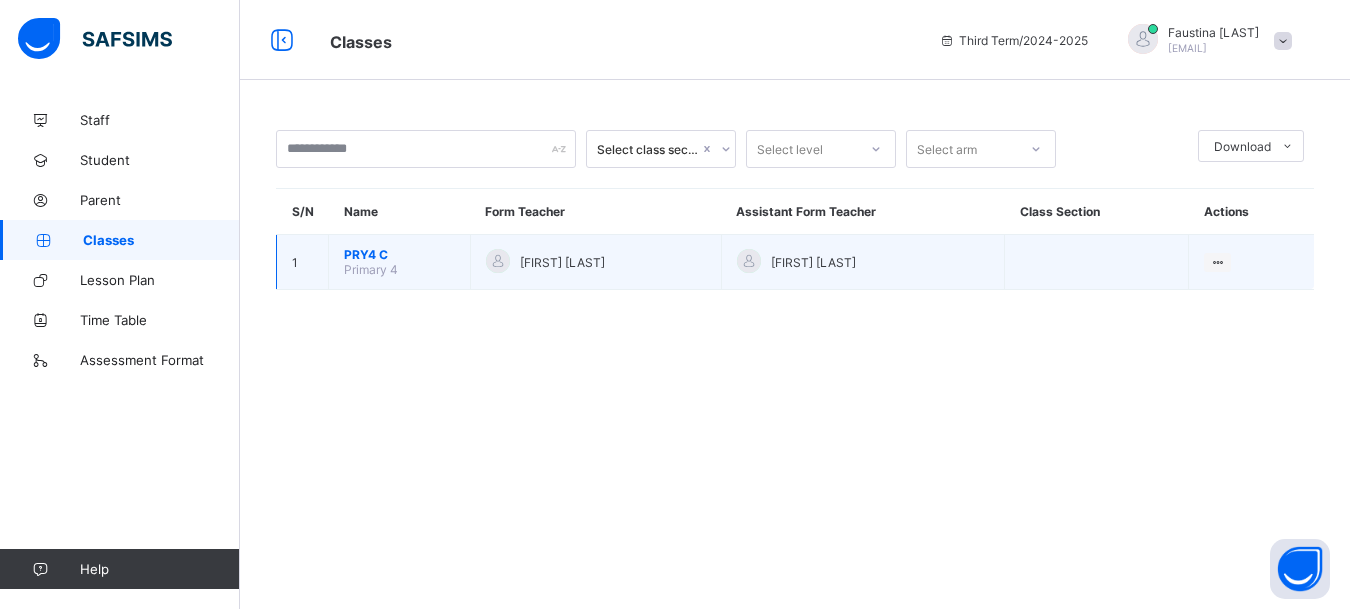 click on "[FIRST] [LAST]" at bounding box center [562, 262] 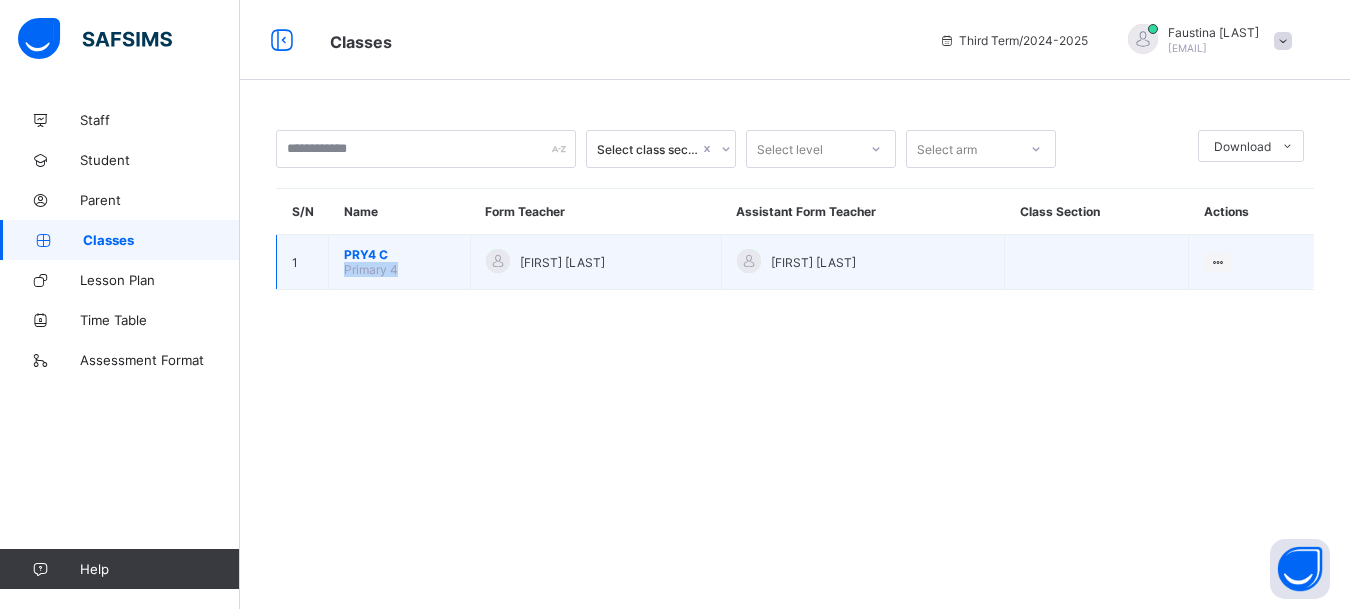 click on "[GRADE] [GRADE]" at bounding box center [400, 262] 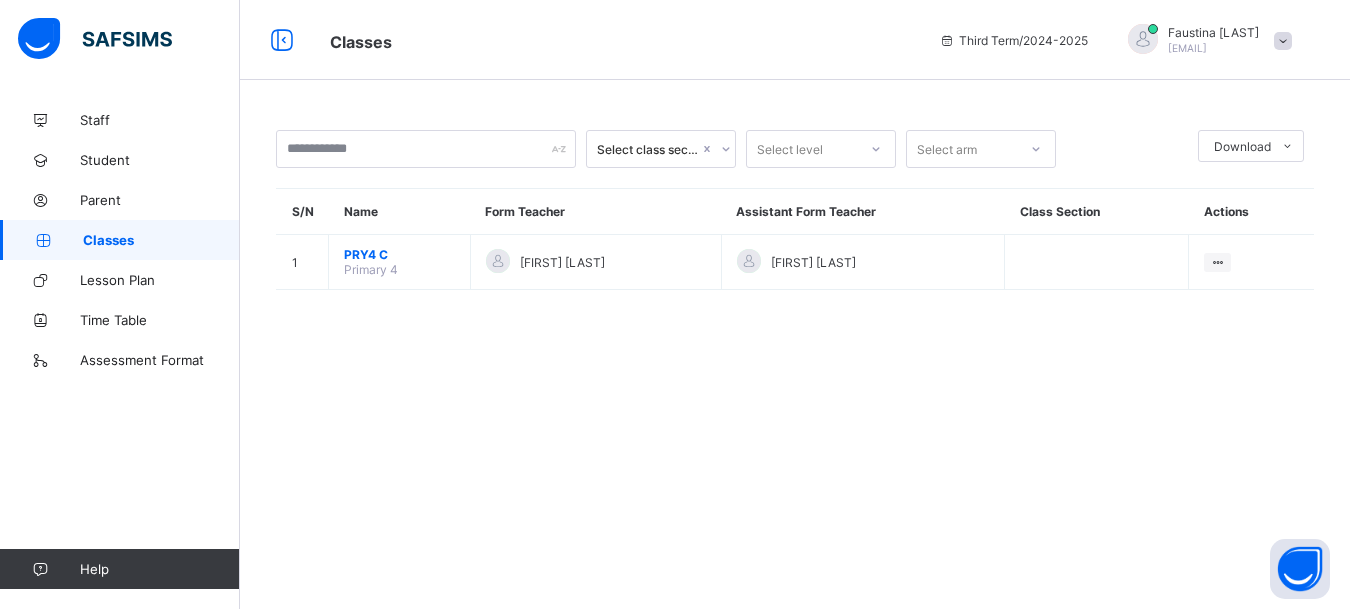 click on "Select class section Select level Select arm DownloadPdf Report Excel Report S/N Name Form Teacher Assistant Form Teacher Class Section Actions 1 PRY4 C Primary 4 [FIRST] [LAST] [FIRST] [LAST] View Class × Form Teacher Select Form Teacher [FIRST] [LAST] Select Assistant Form Teacher [FIRST] [LAST] Cancel Save" at bounding box center [795, 220] 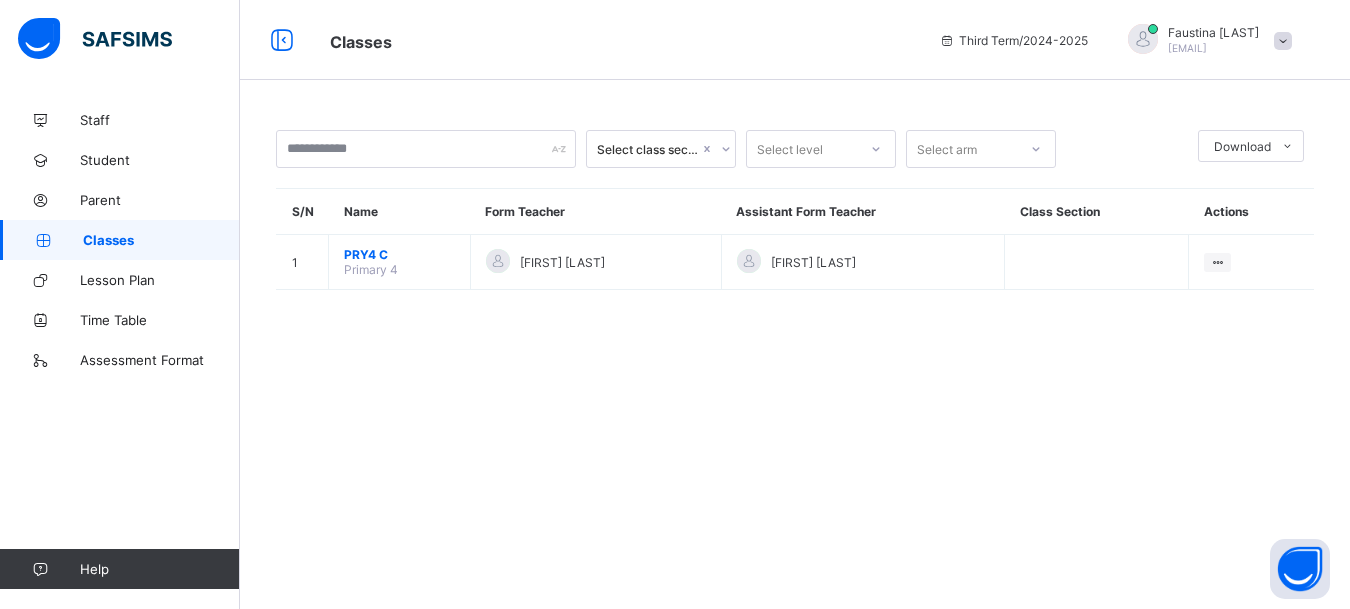 drag, startPoint x: 442, startPoint y: 276, endPoint x: 396, endPoint y: 350, distance: 87.13208 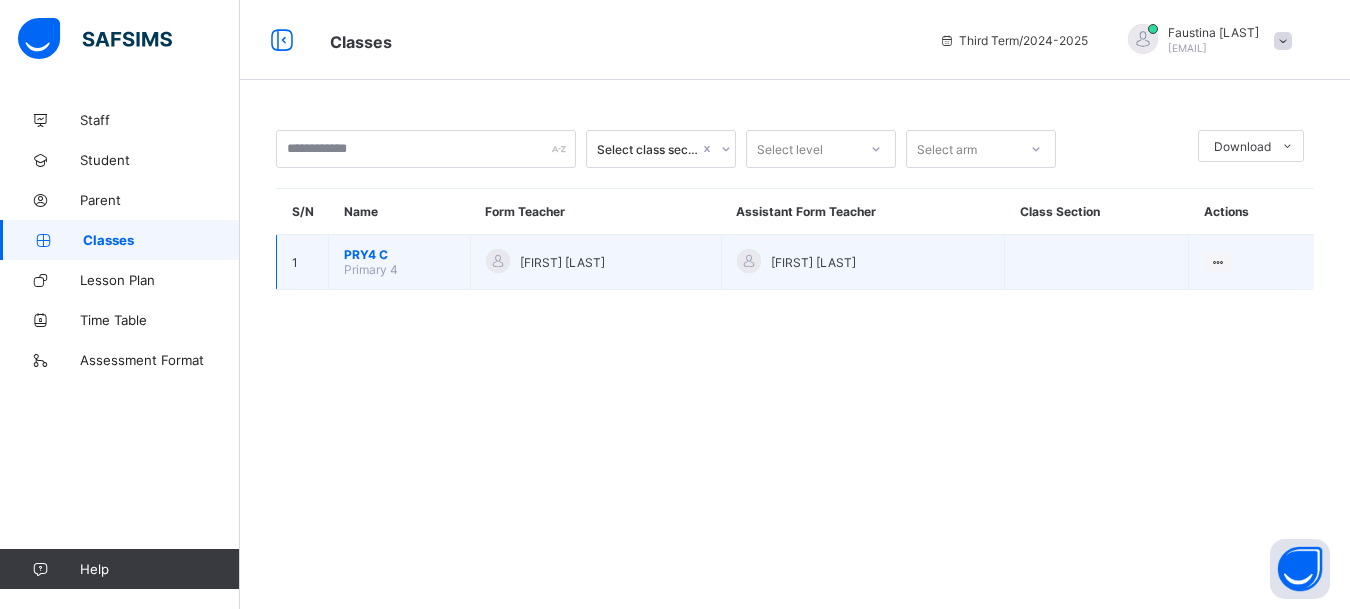 click on "PRY4   C" at bounding box center (399, 254) 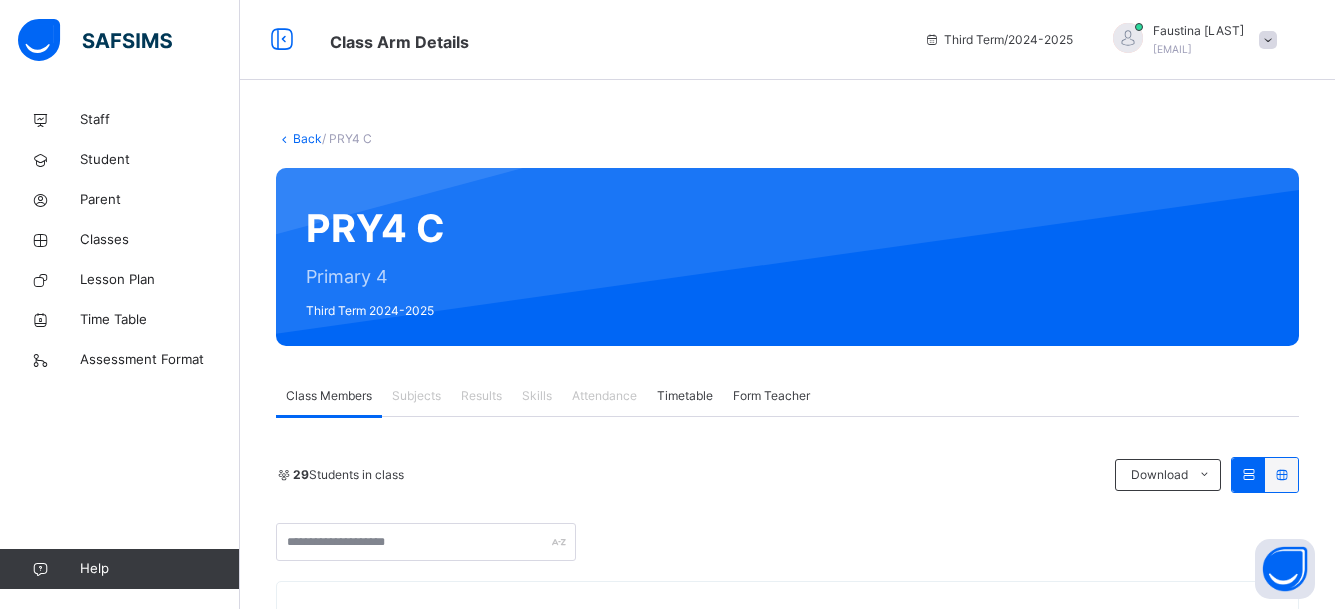click on "Subjects" at bounding box center [416, 396] 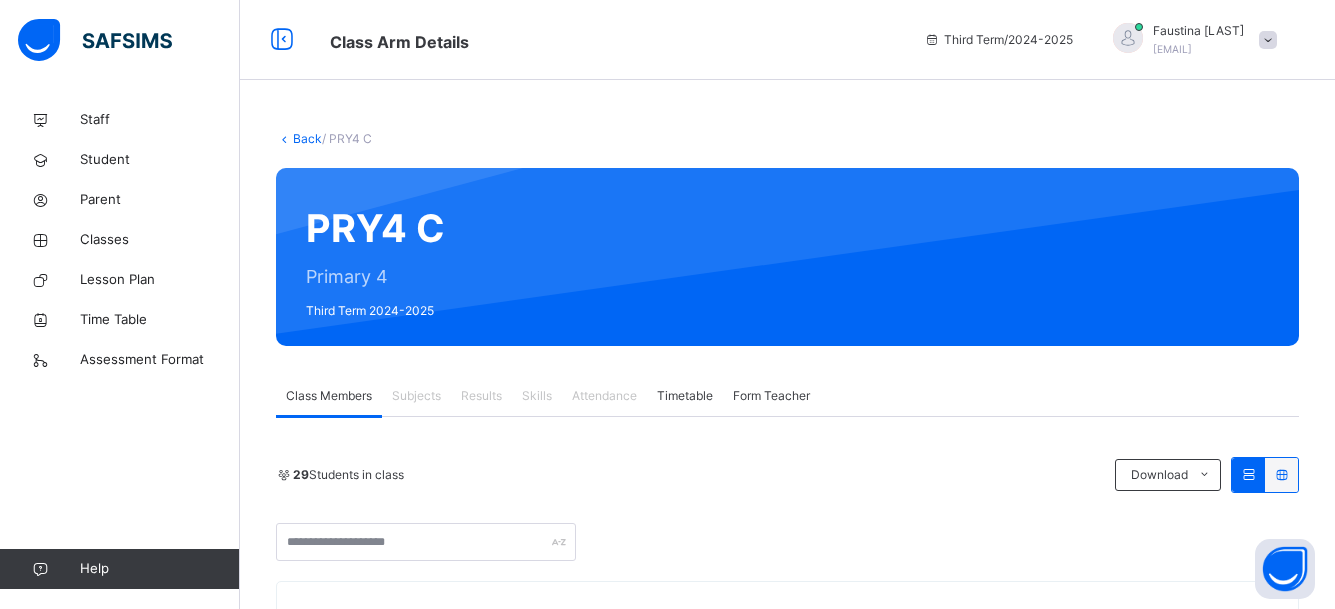 drag, startPoint x: 502, startPoint y: 143, endPoint x: 499, endPoint y: 121, distance: 22.203604 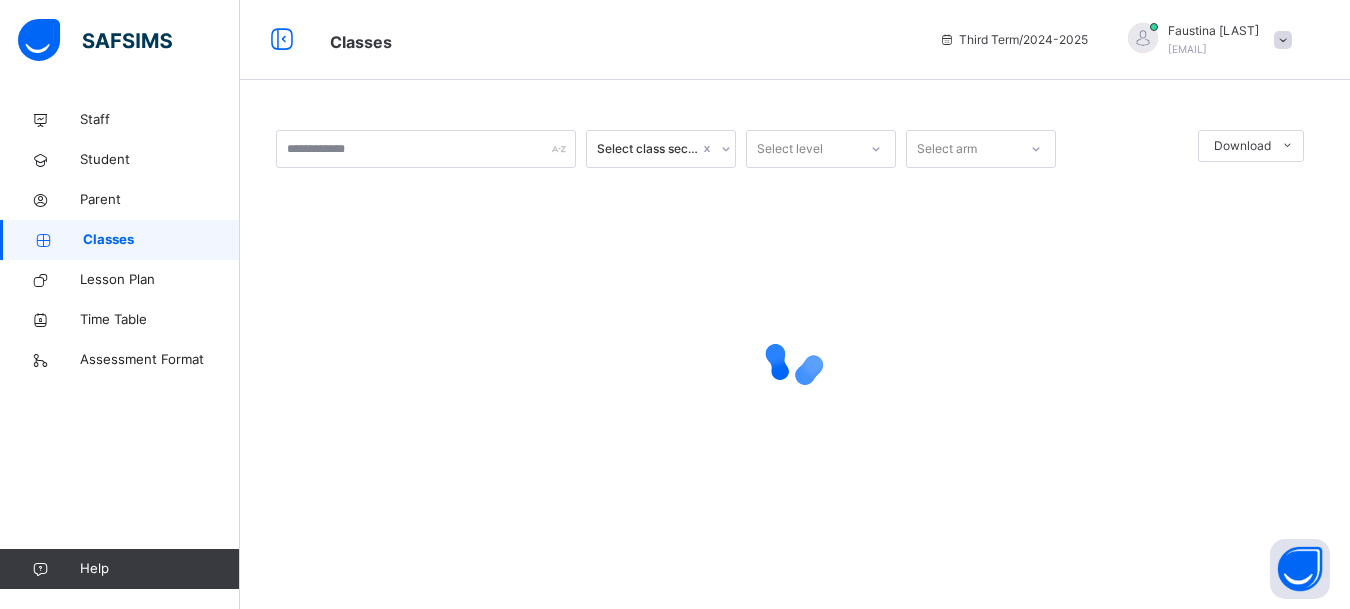 click at bounding box center [1143, 38] 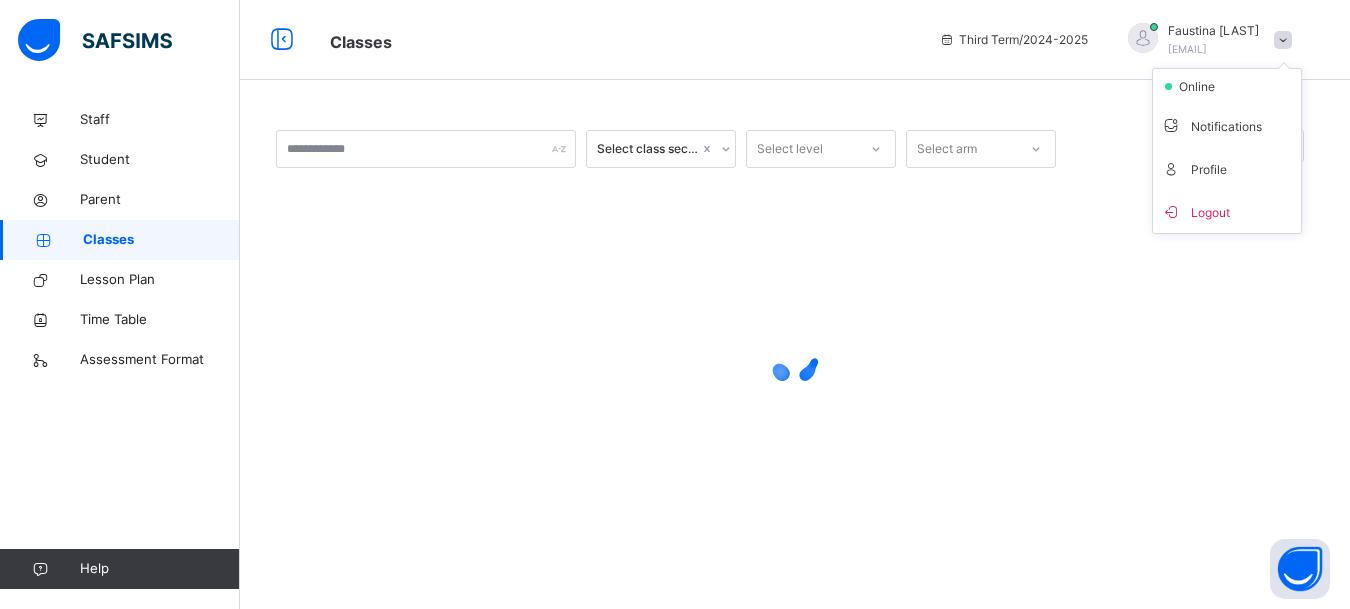 click at bounding box center [1143, 38] 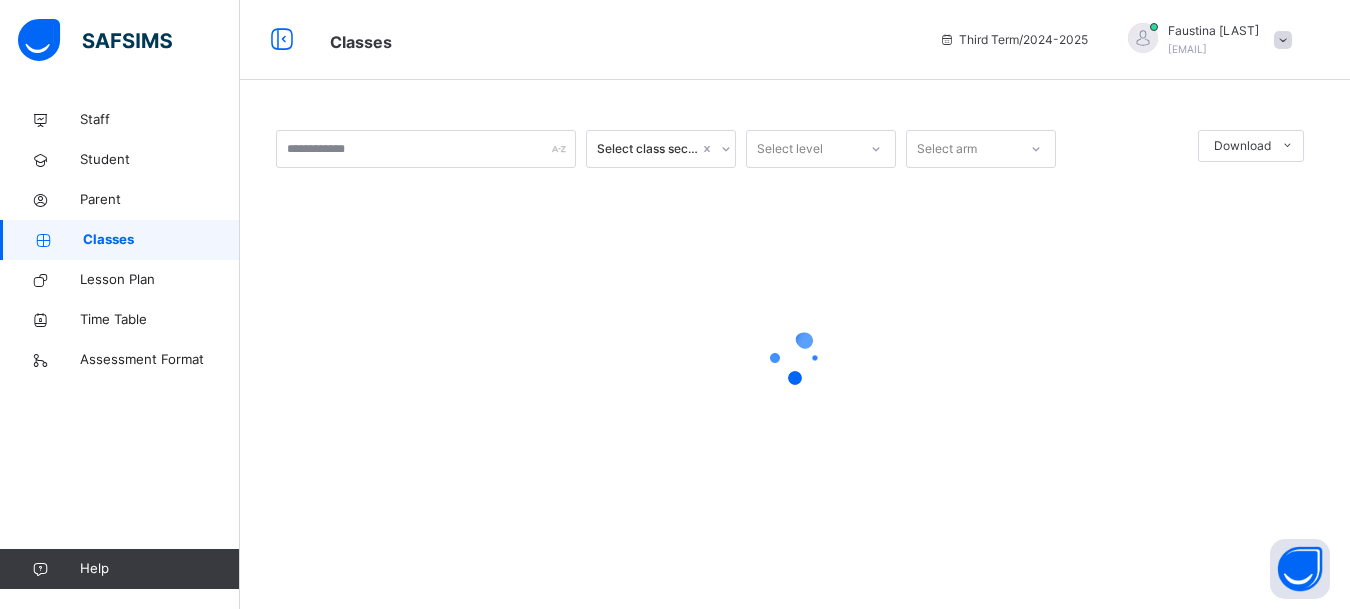 click at bounding box center [1143, 38] 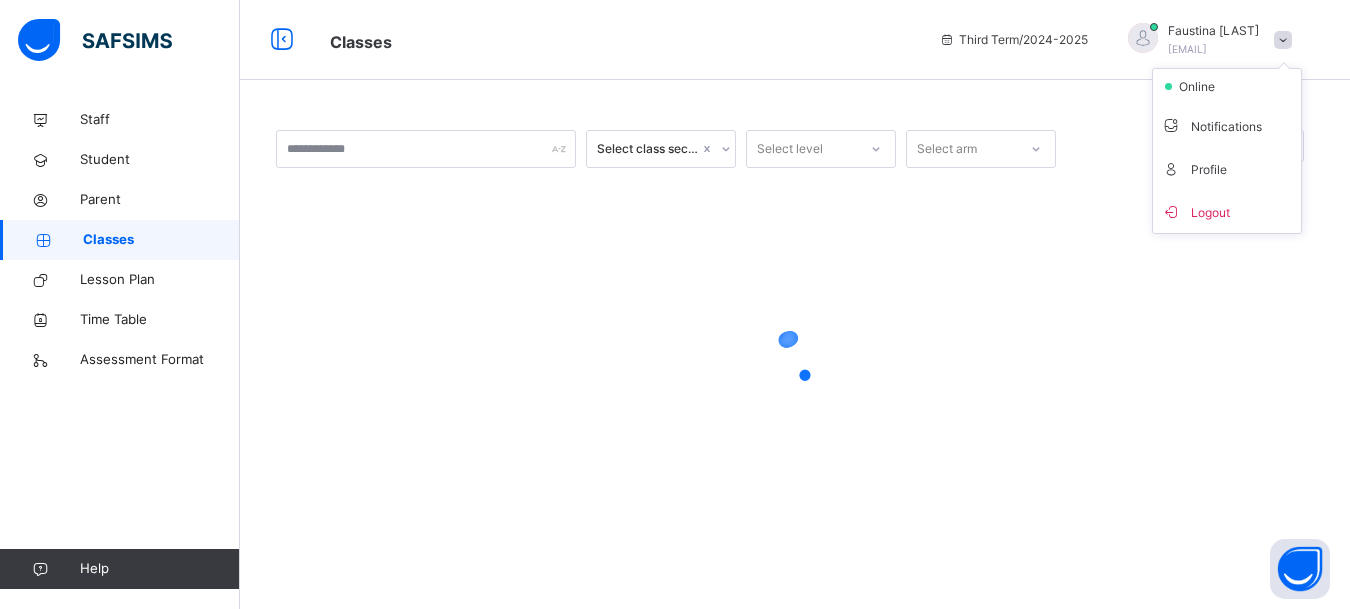 click at bounding box center [1143, 38] 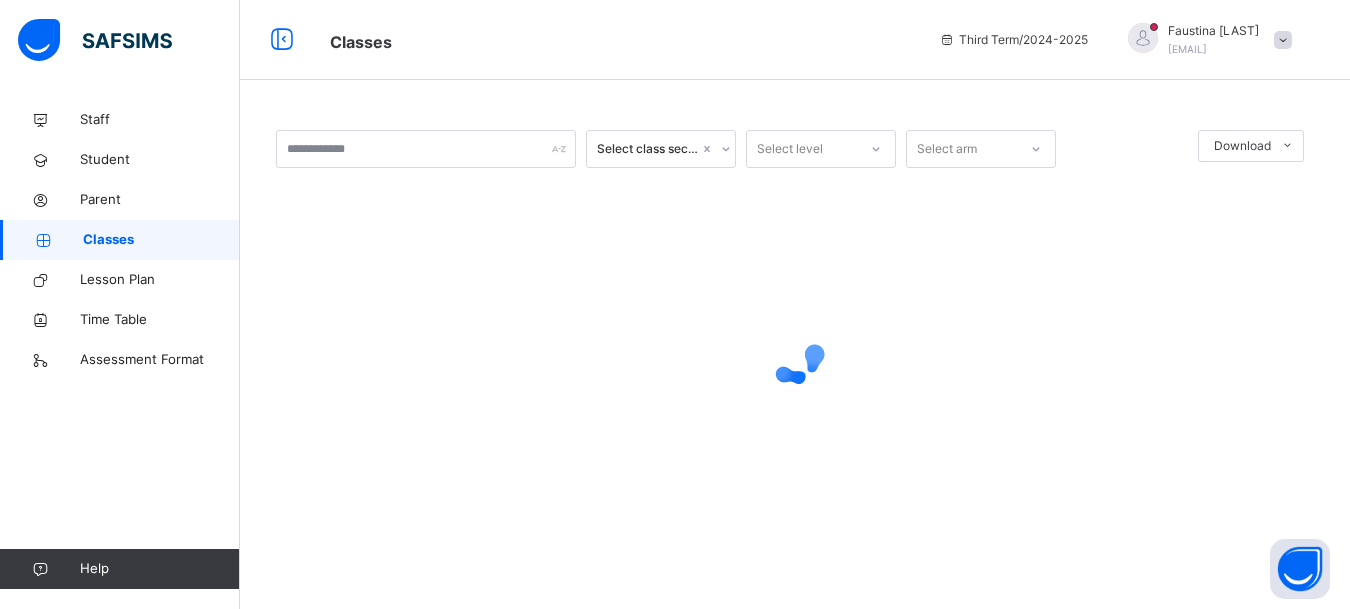 click at bounding box center [1143, 38] 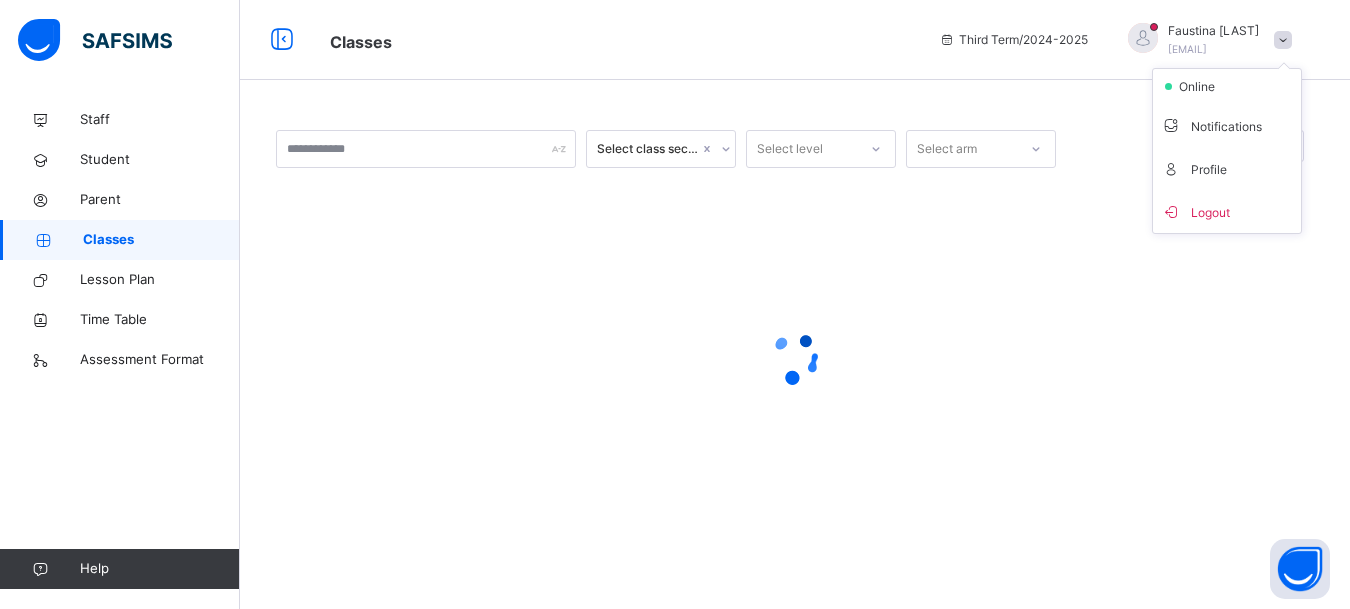 click at bounding box center [1143, 38] 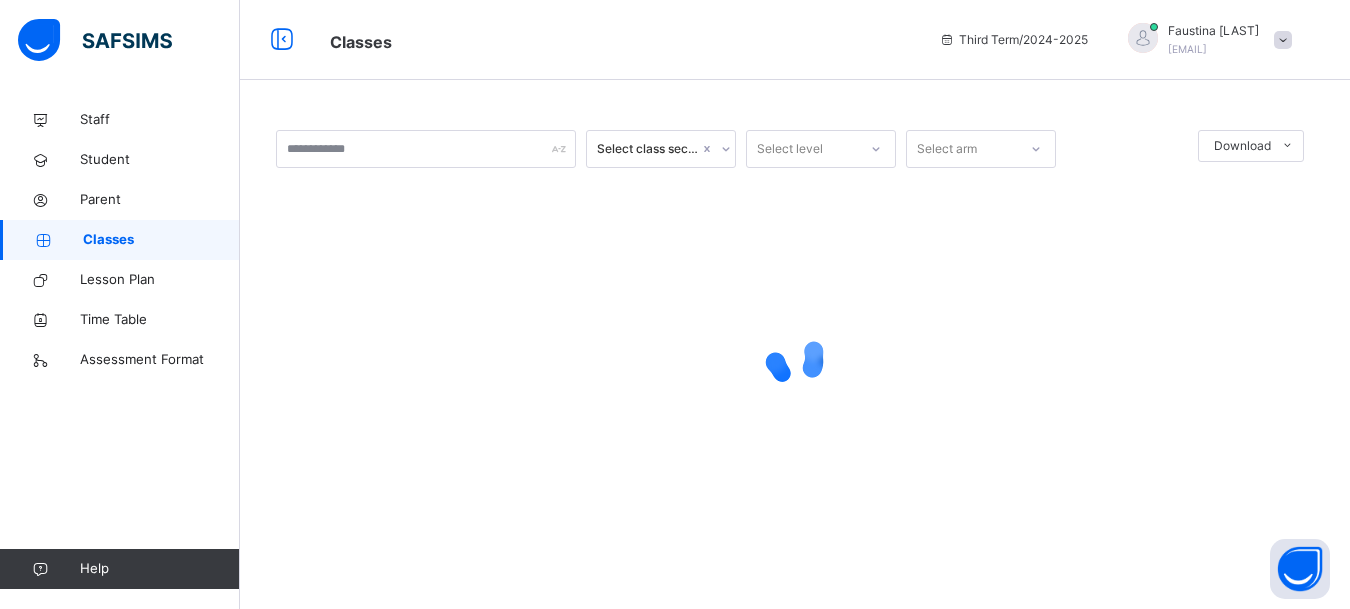 click at bounding box center [1143, 38] 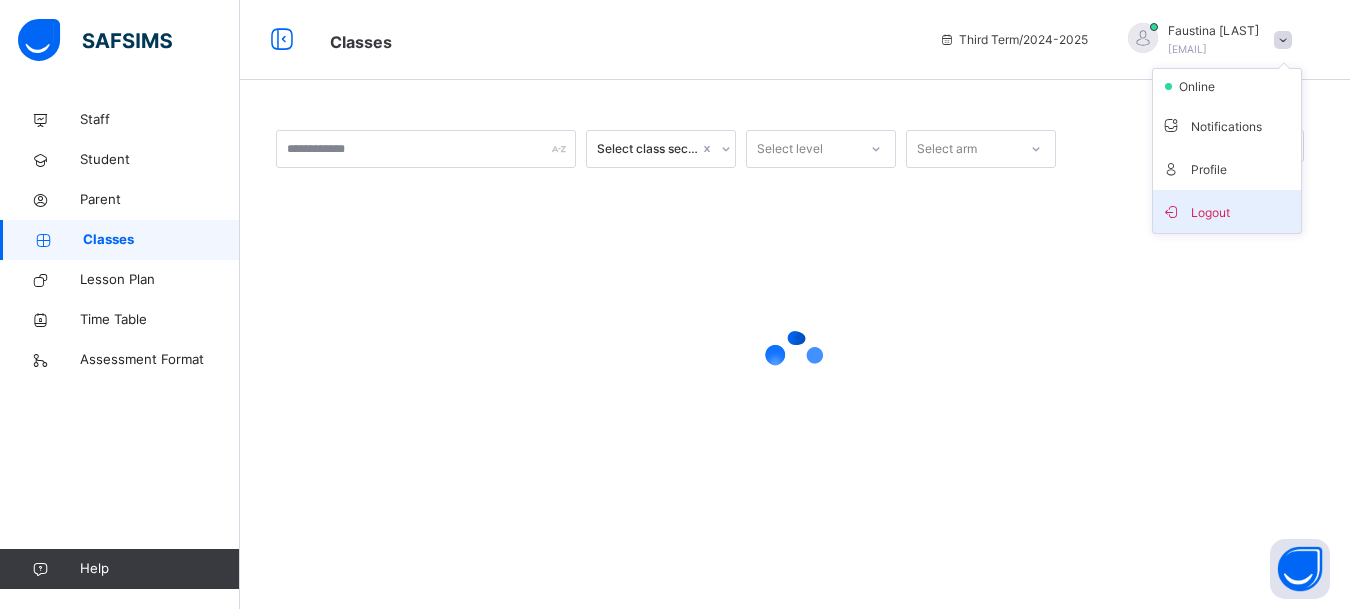 click on "Logout" at bounding box center (1227, 211) 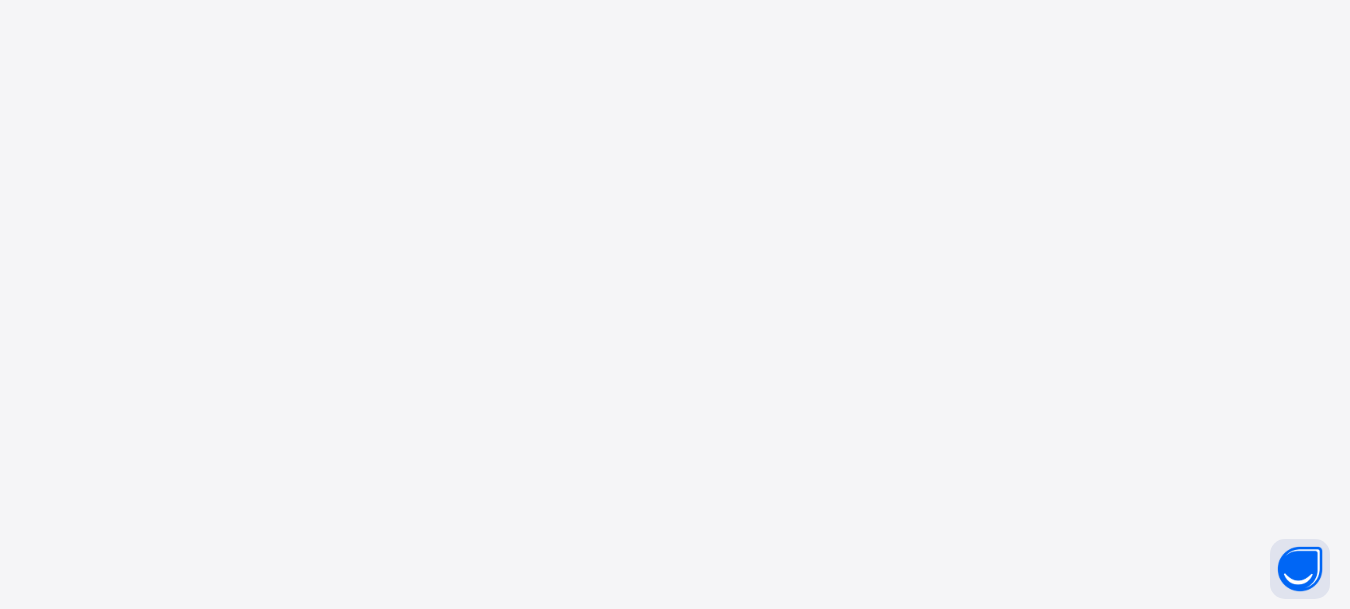 click on "New Update Available Hello there, You can install SAFSIMS on your device for easier access. Dismiss Update app" at bounding box center [675, 304] 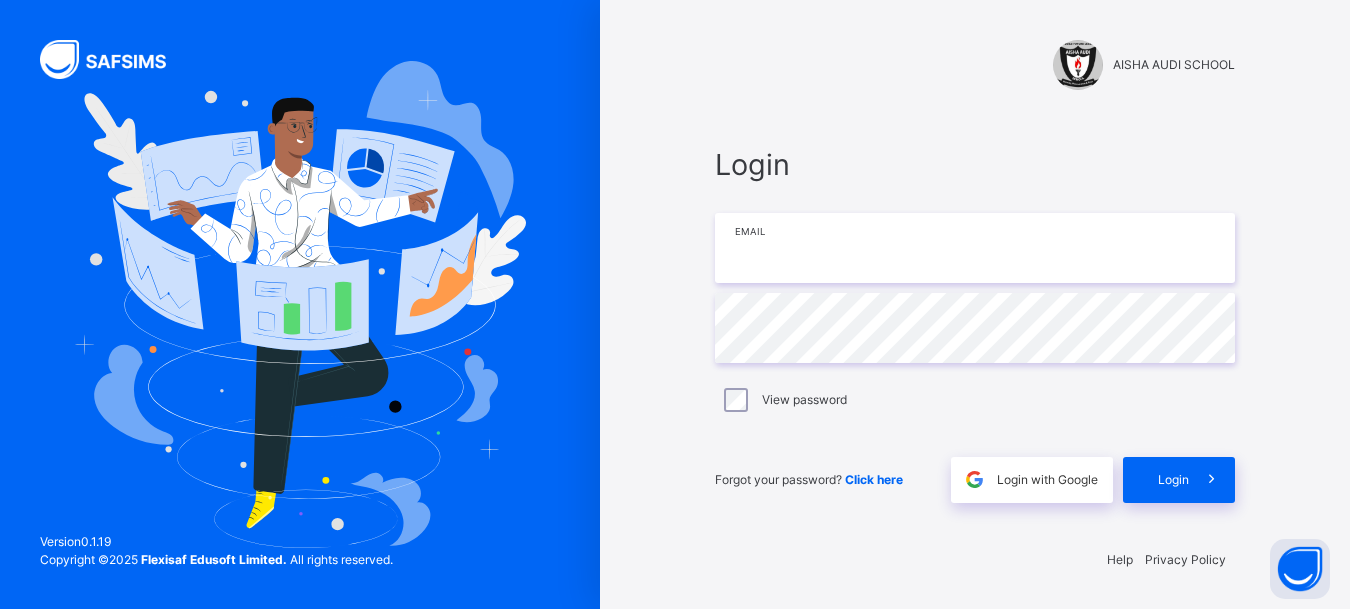 type on "**********" 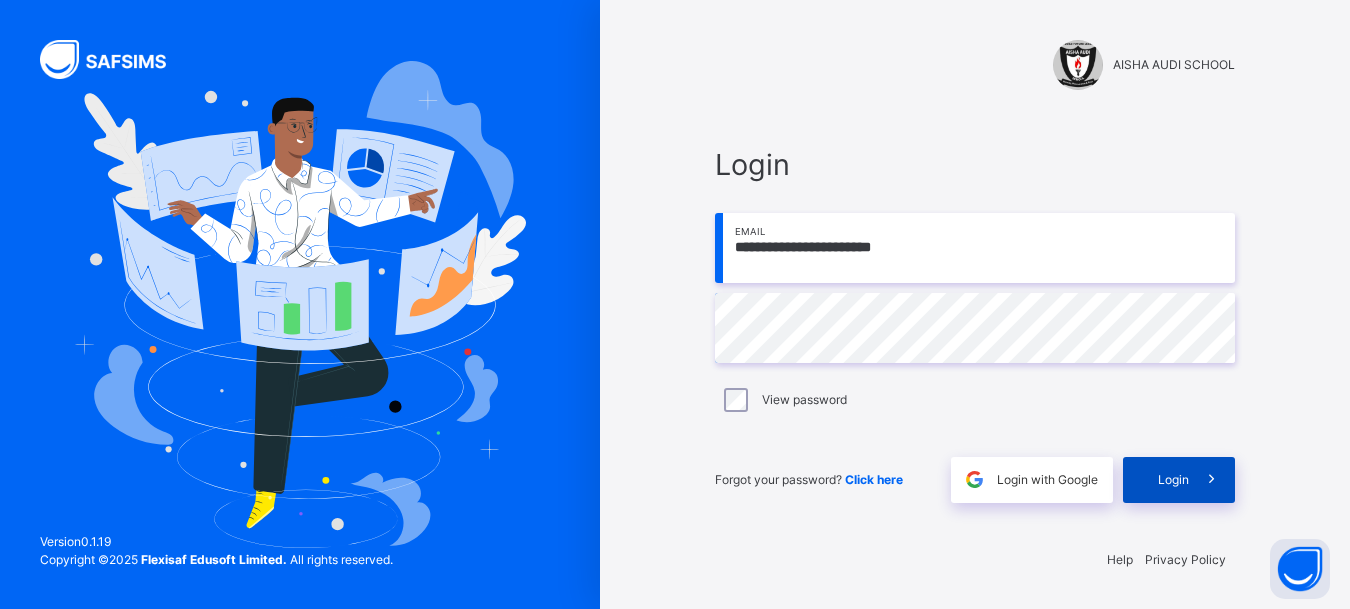 click on "Login" at bounding box center (1173, 480) 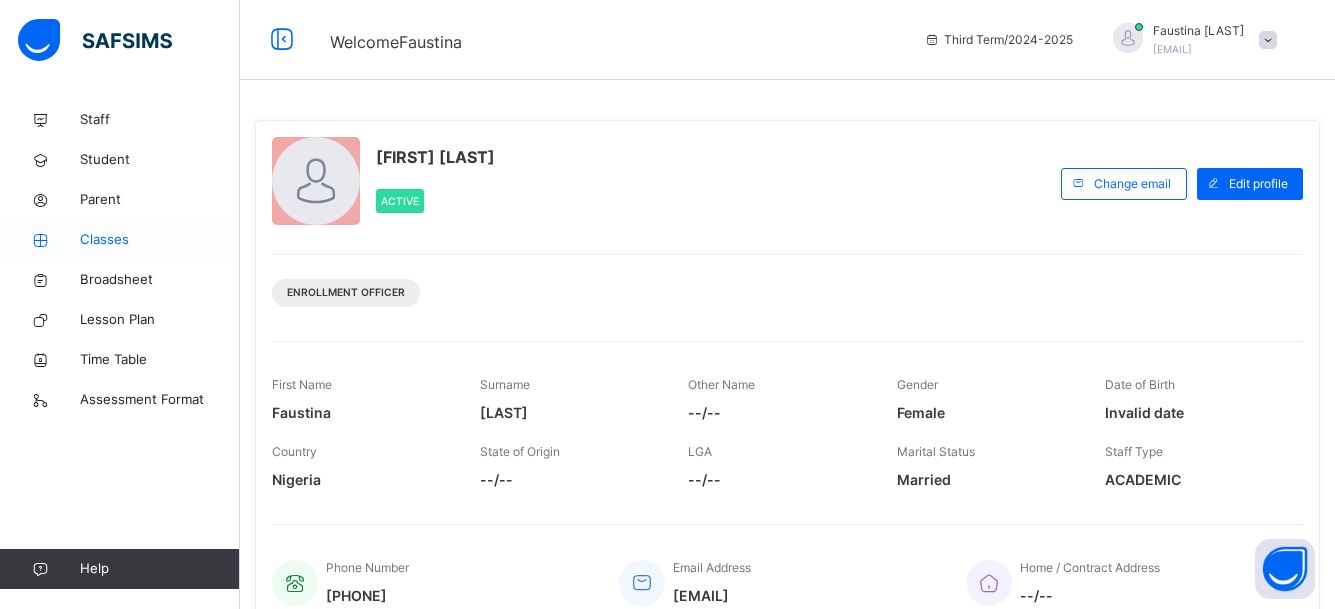 click on "Classes" at bounding box center [160, 240] 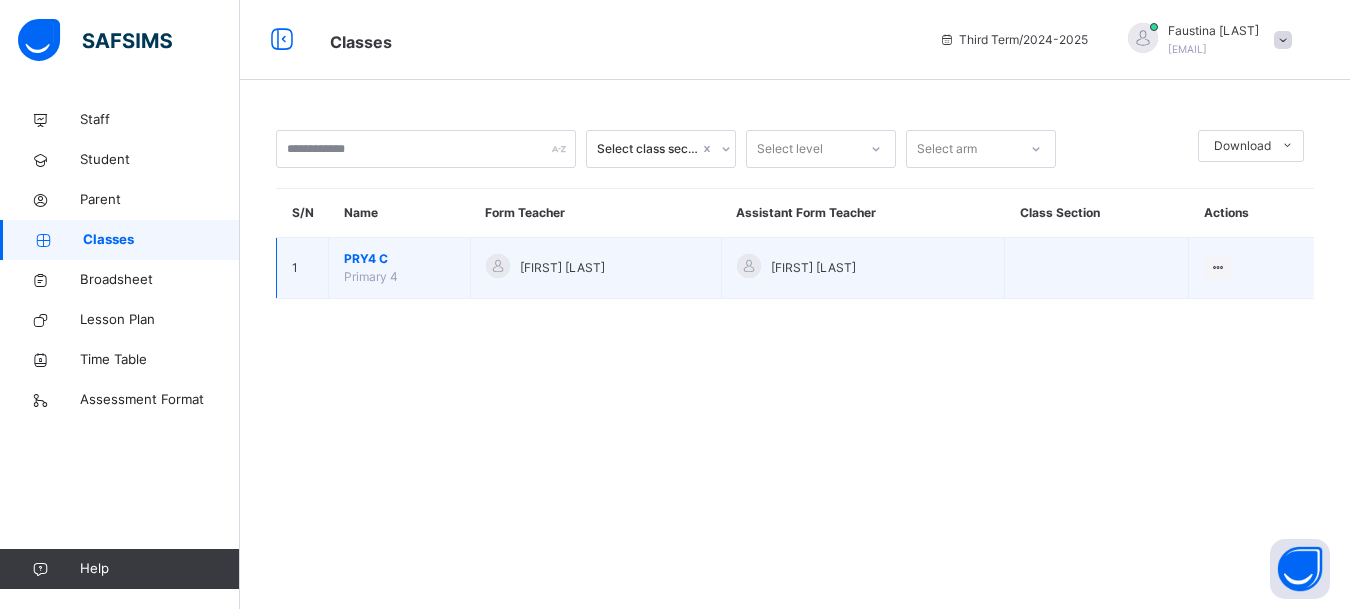 click on "PRY4   C" at bounding box center (399, 259) 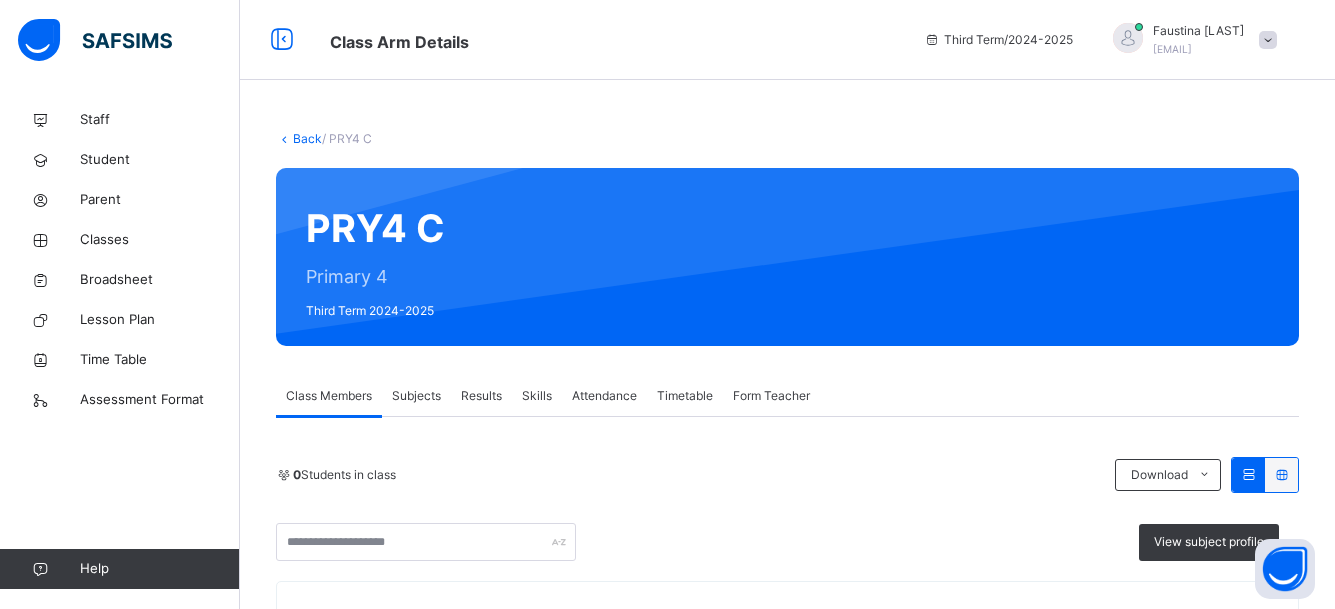 click on "Subjects" at bounding box center (416, 396) 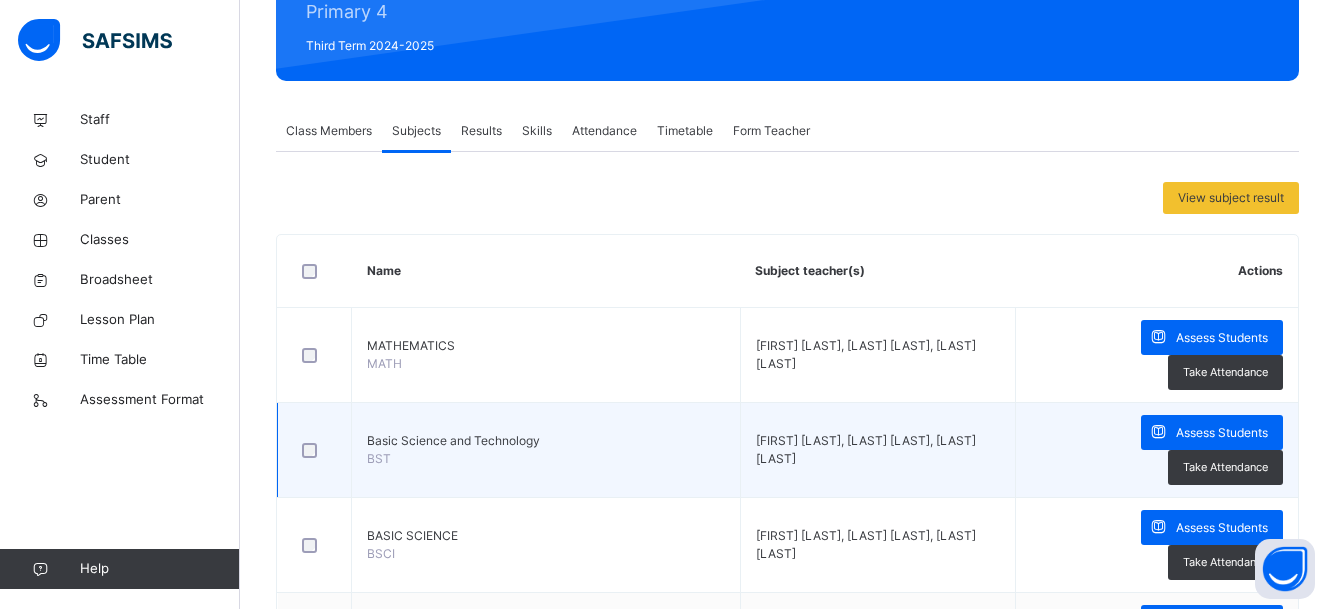scroll, scrollTop: 300, scrollLeft: 0, axis: vertical 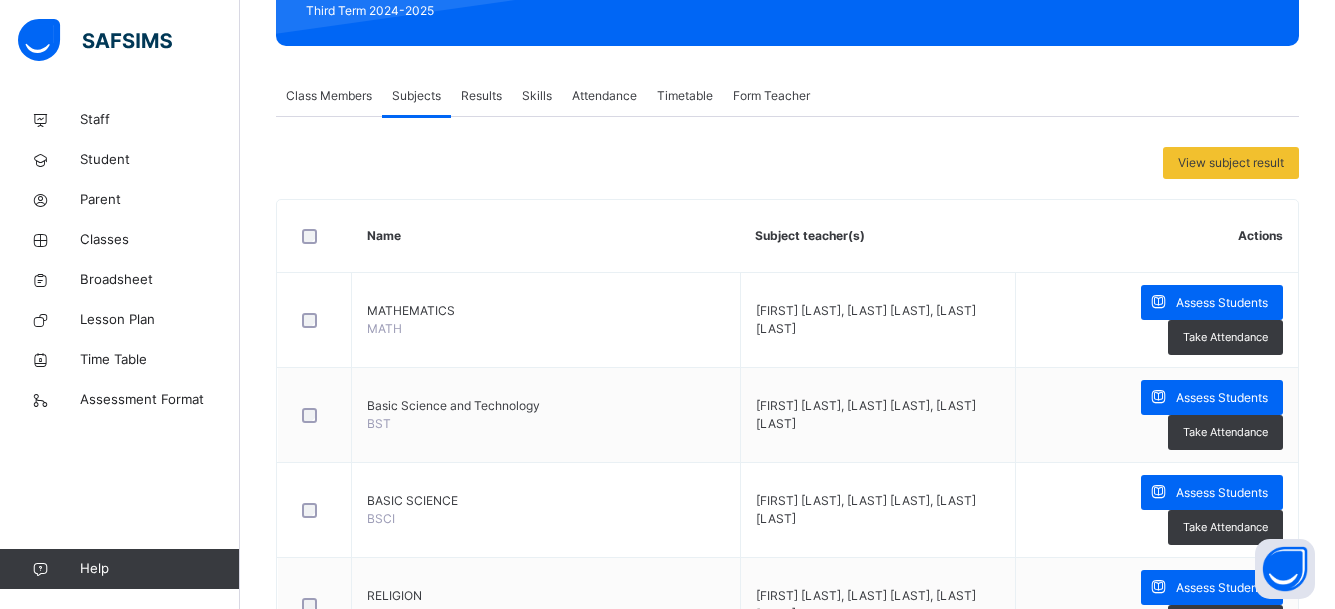 click on "Results" at bounding box center (481, 96) 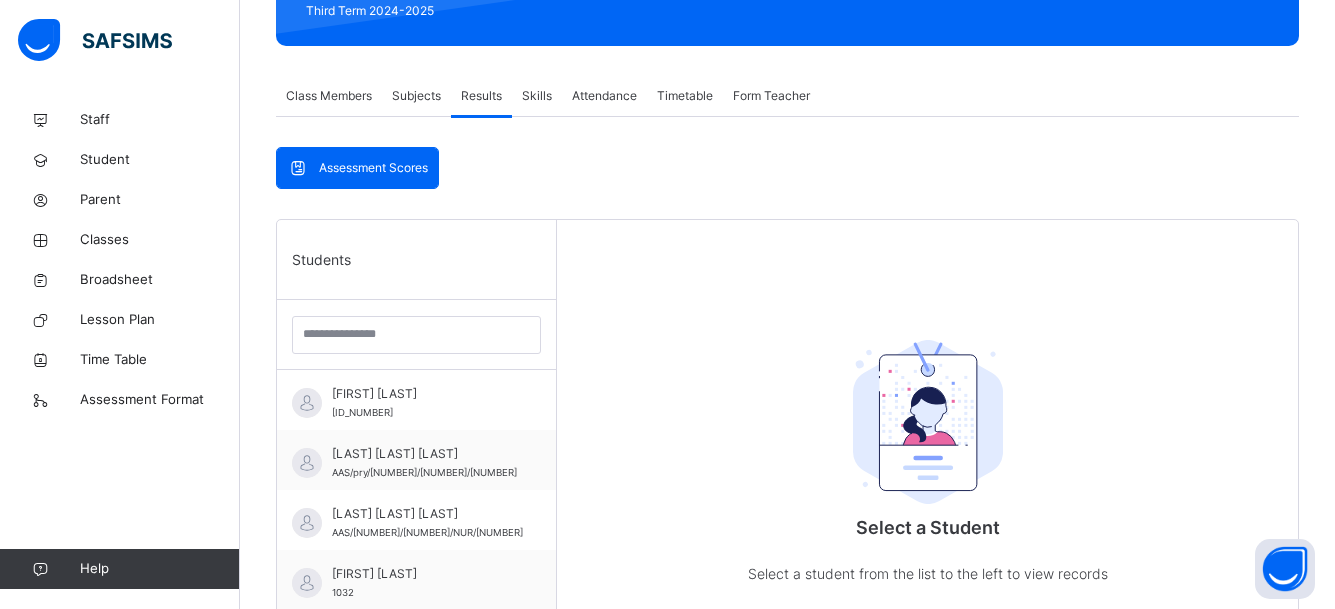 click on "Results" at bounding box center [481, 96] 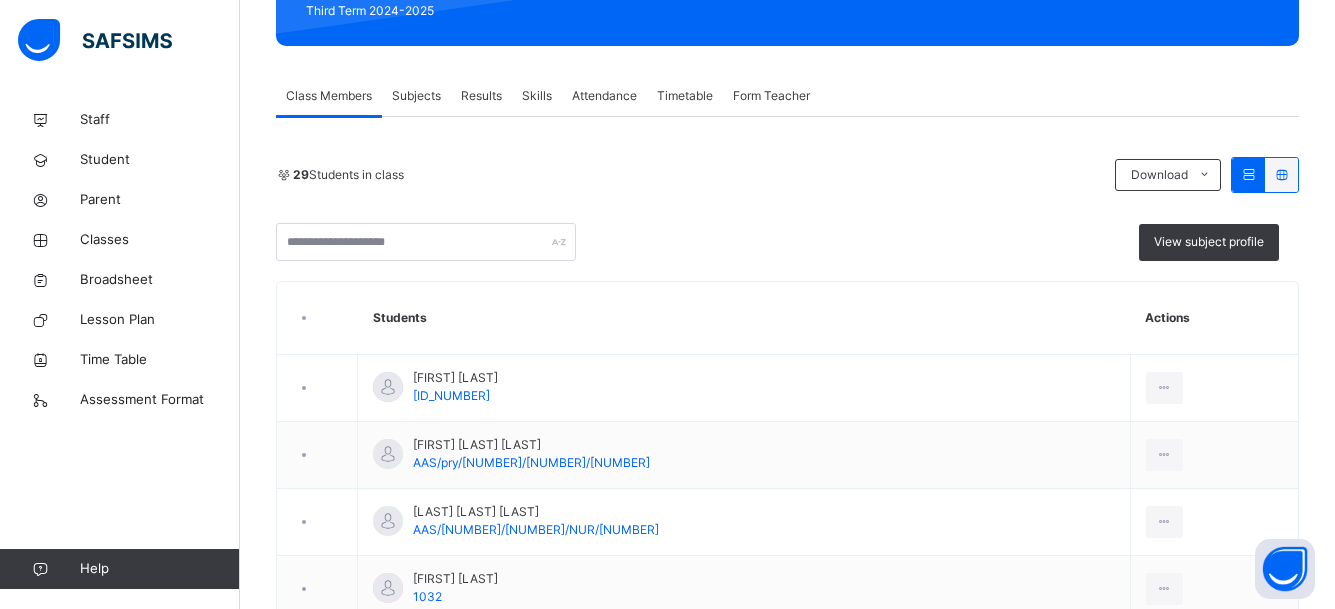 click on "Subjects" at bounding box center [416, 96] 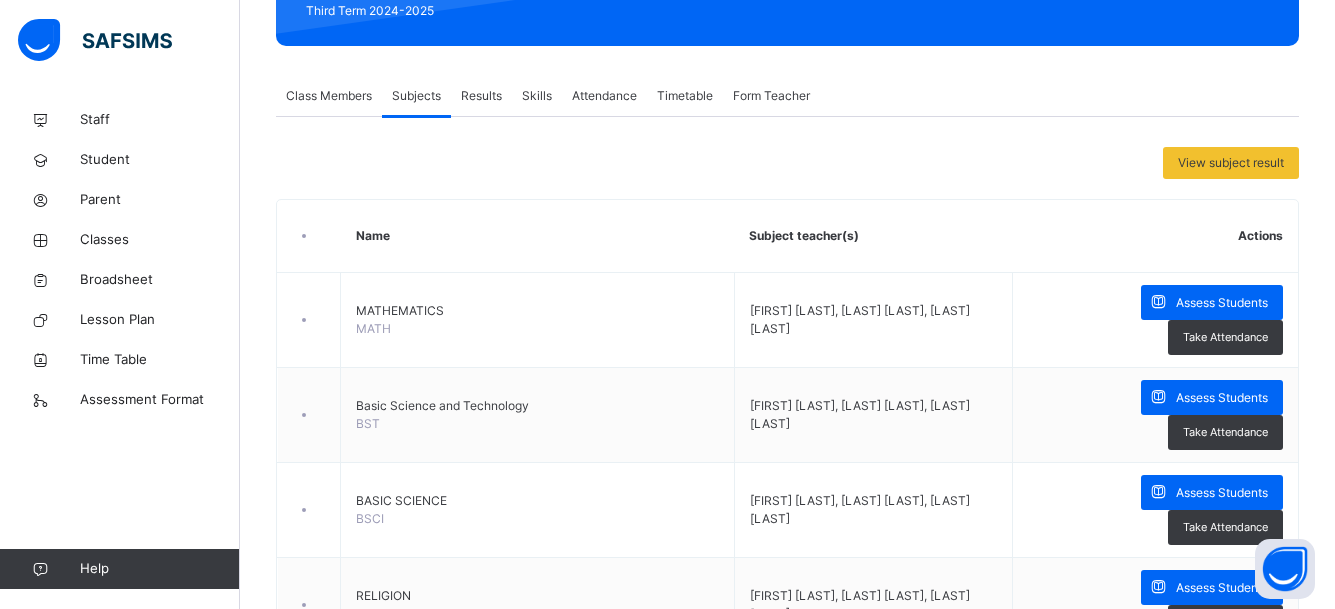 click on "Results" at bounding box center [481, 96] 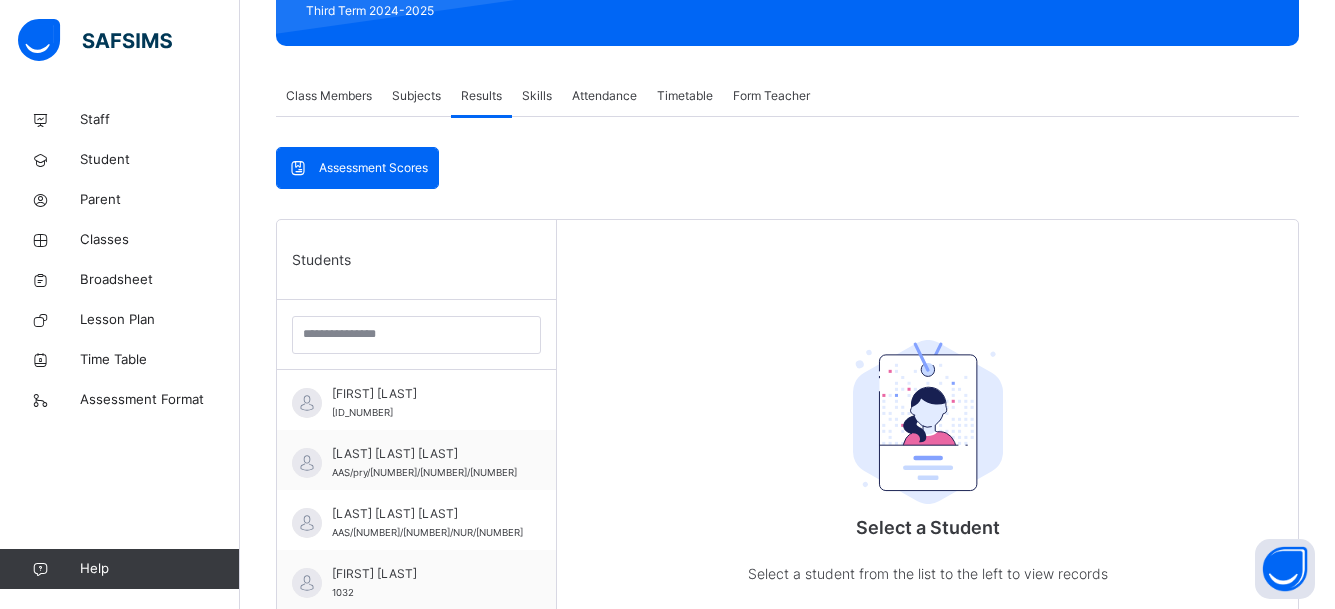 click on "Results" at bounding box center (481, 96) 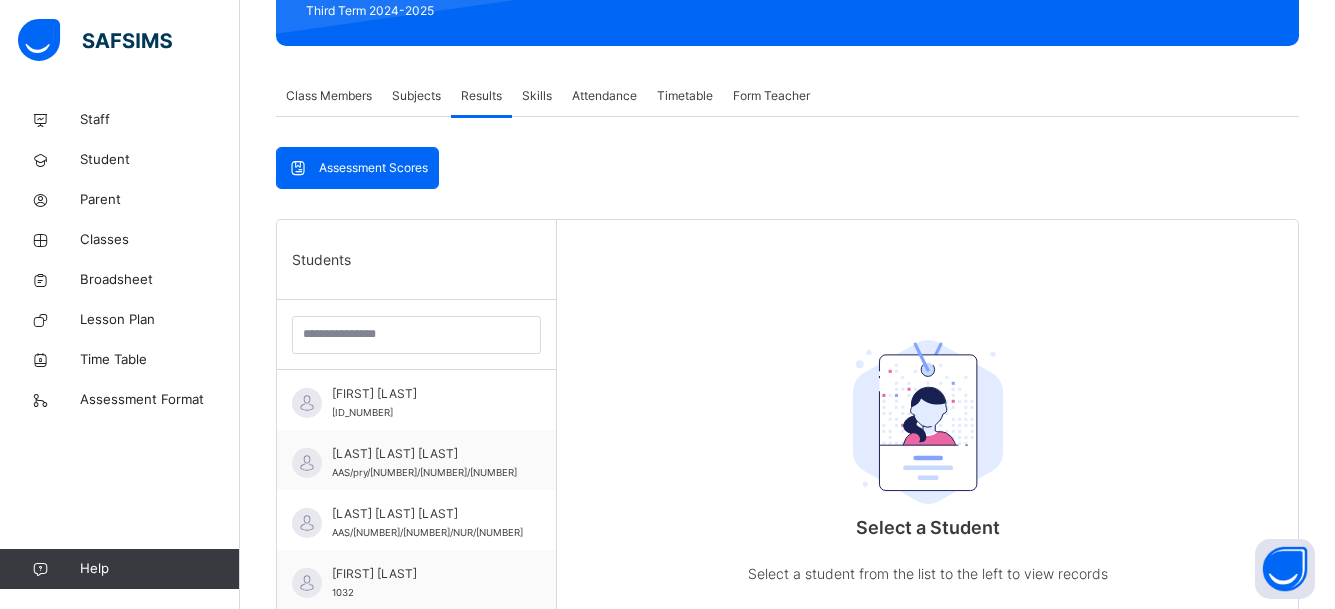 click on "Assessment Scores Assessment Scores Students [FIRST] [LAST] [ID_NUMBER] [FIRST] [LAST] [ID_NUMBER] [FIRST] [LAST] [ID_NUMBER] [FIRST] [LAST] [ID_NUMBER] [FIRST] [LAST] [ID_NUMBER] [FIRST] [LAST] [ID_NUMBER] [FIRST] [LAST] [ID_NUMBER] [FIRST] [LAST] [ID_NUMBER] [FIRST] [LAST] [ID_NUMBER] [FIRST] [LAST] [ID_NUMBER] [FIRST] [LAST] [ID_NUMBER] [FIRST] [LAST] [ID_NUMBER] [FIRST] [LAST] [ID_NUMBER] [FIRST] [LAST] [ID_NUMBER] [FIRST] [LAST] [ID_NUMBER] [FIRST] [LAST] [ID_NUMBER] [FIRST] [LAST] [ID_NUMBER] [FIRST] [LAST] [ID_NUMBER] [FIRST] [LAST] [ID_NUMBER] [FIRST] [LAST] [ID_NUMBER] [FIRST] [LAST] [ID_NUMBER] [FIRST] [LAST] [ID_NUMBER]" at bounding box center [787, 493] 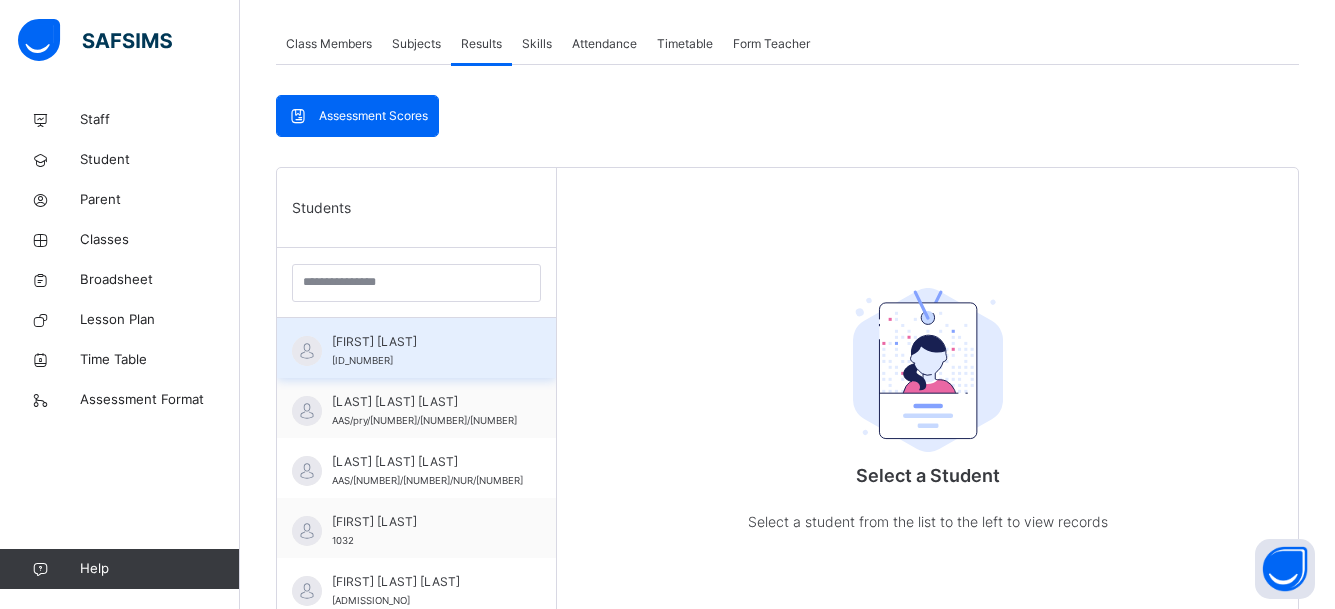 scroll, scrollTop: 400, scrollLeft: 0, axis: vertical 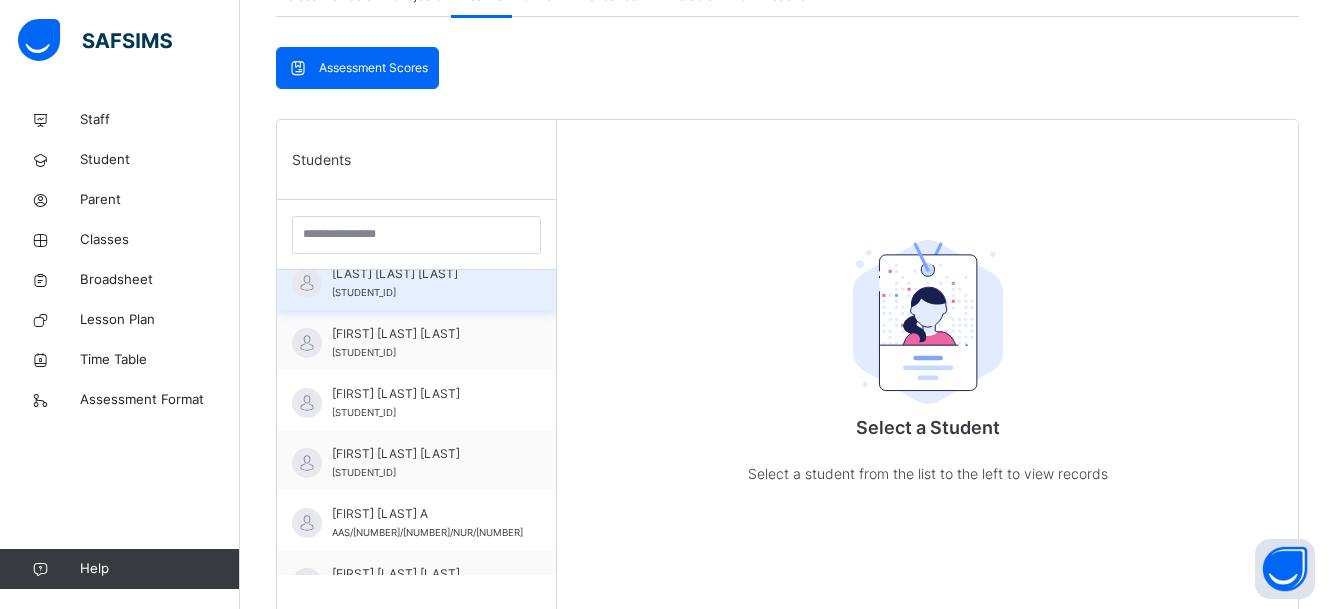 click on "[FIRST] [LAST] [LAST] [ID_NUMBER]" at bounding box center [421, 283] 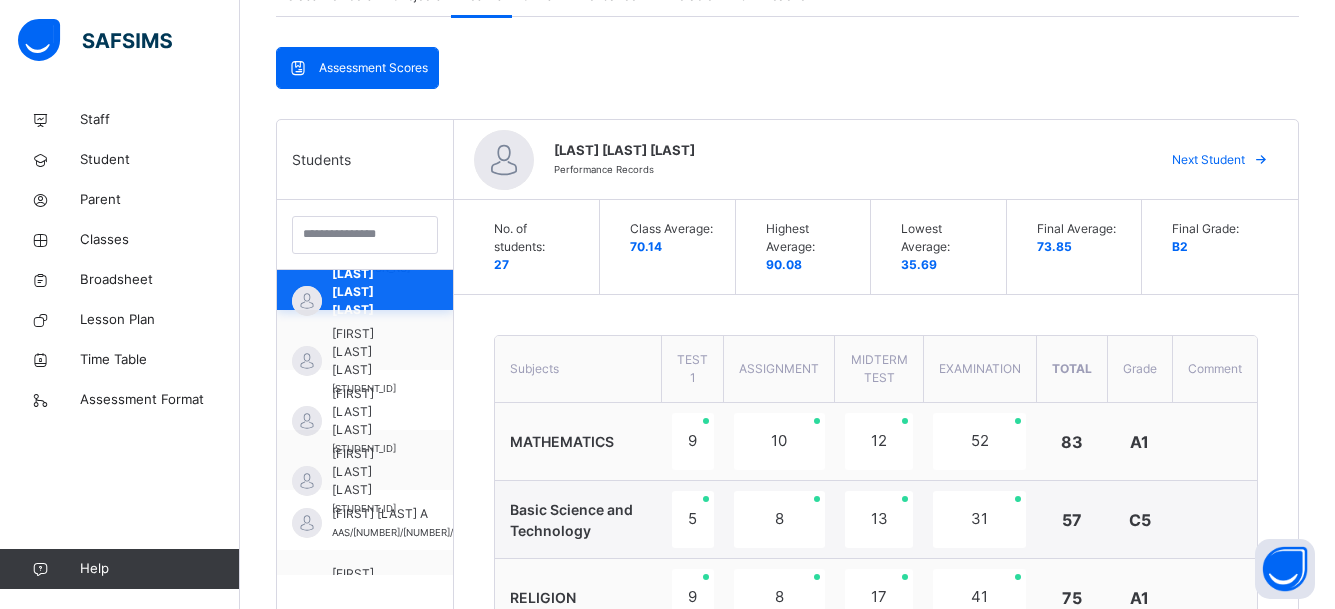 scroll, scrollTop: 509, scrollLeft: 0, axis: vertical 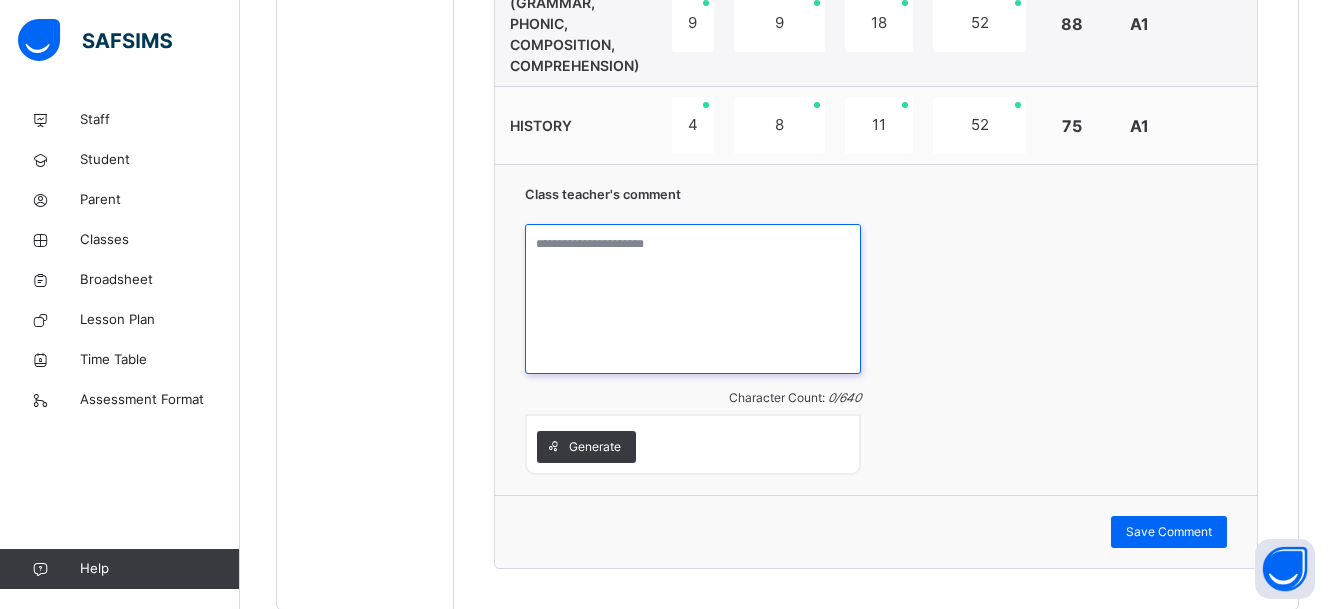 click at bounding box center (693, 299) 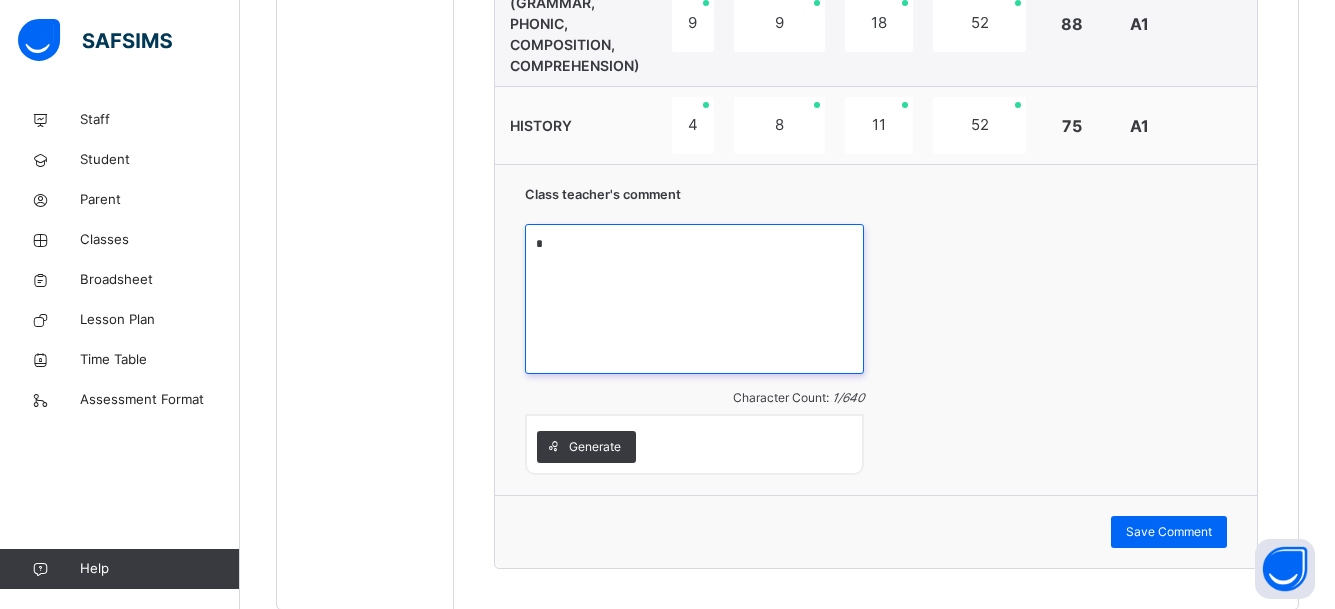type on "*" 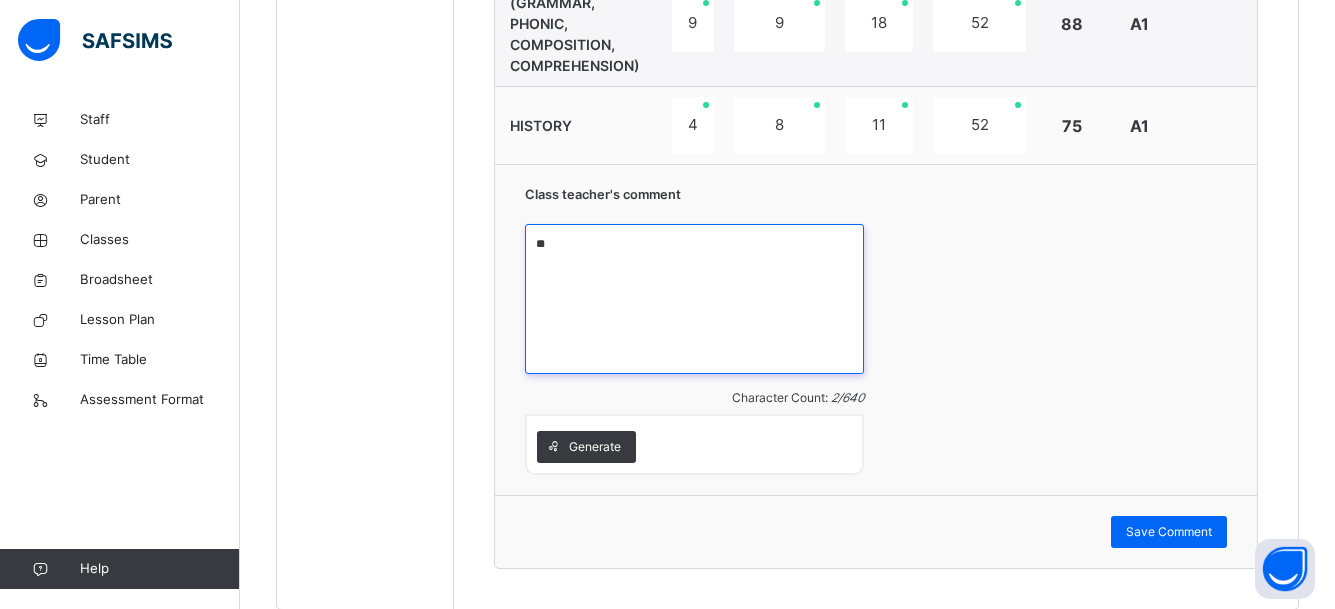 click on "*" at bounding box center [694, 299] 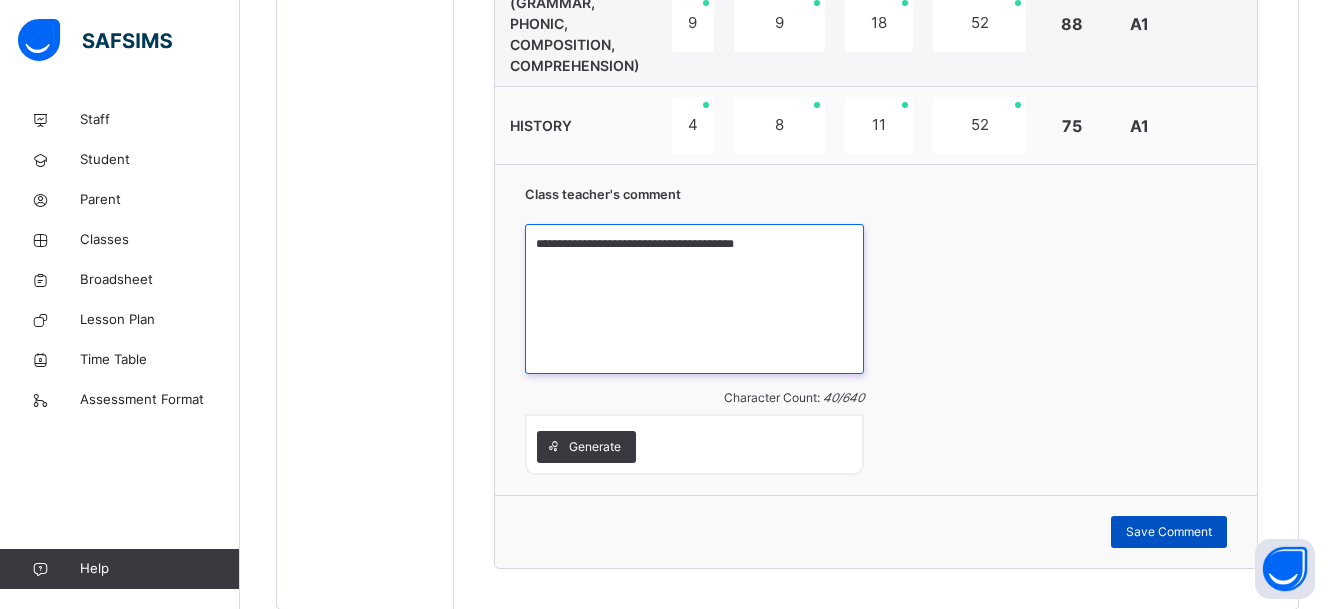 type on "**********" 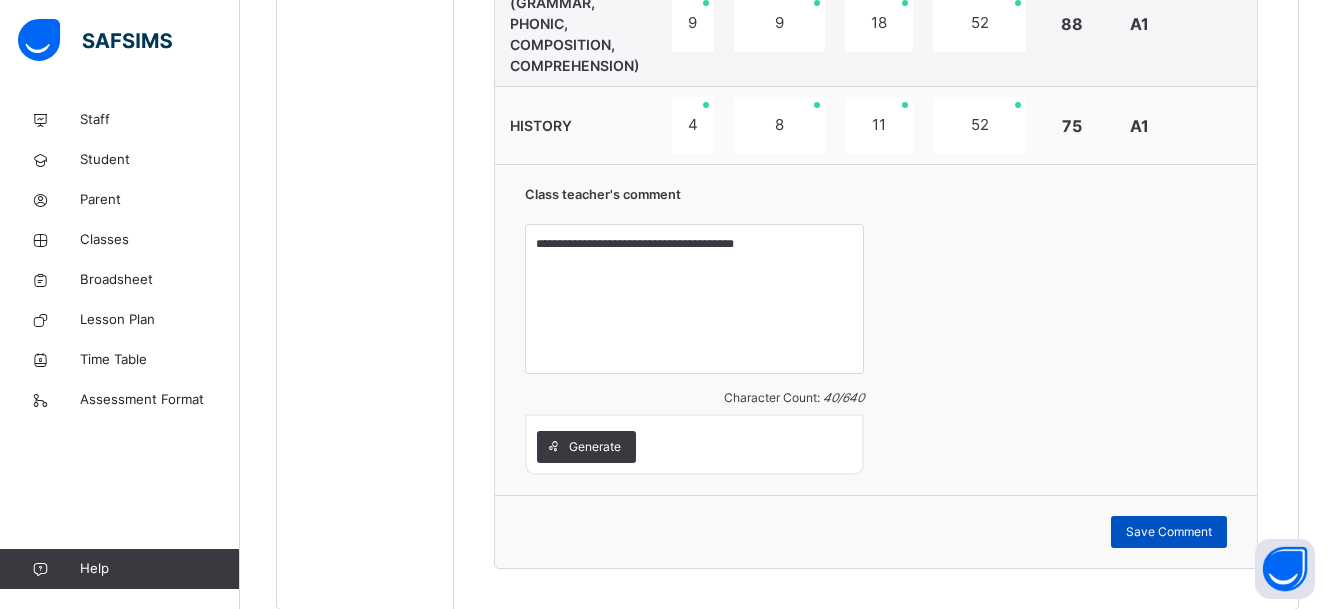 click on "Save Comment" at bounding box center (1169, 532) 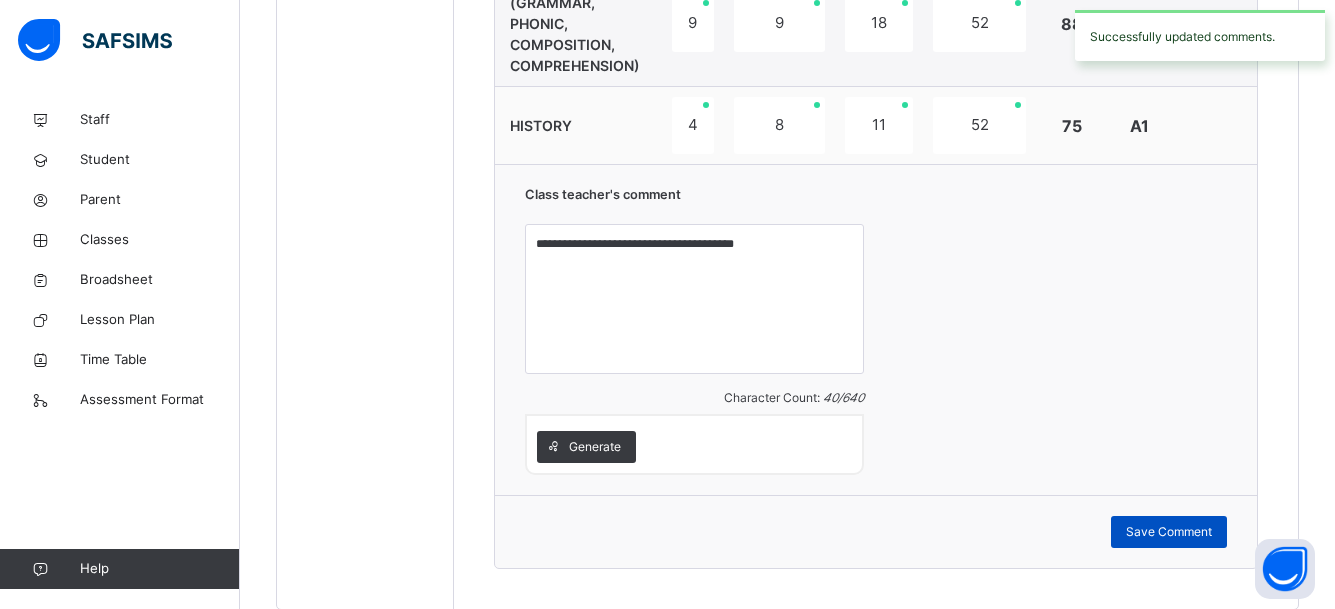 click on "Save Comment" at bounding box center (1169, 532) 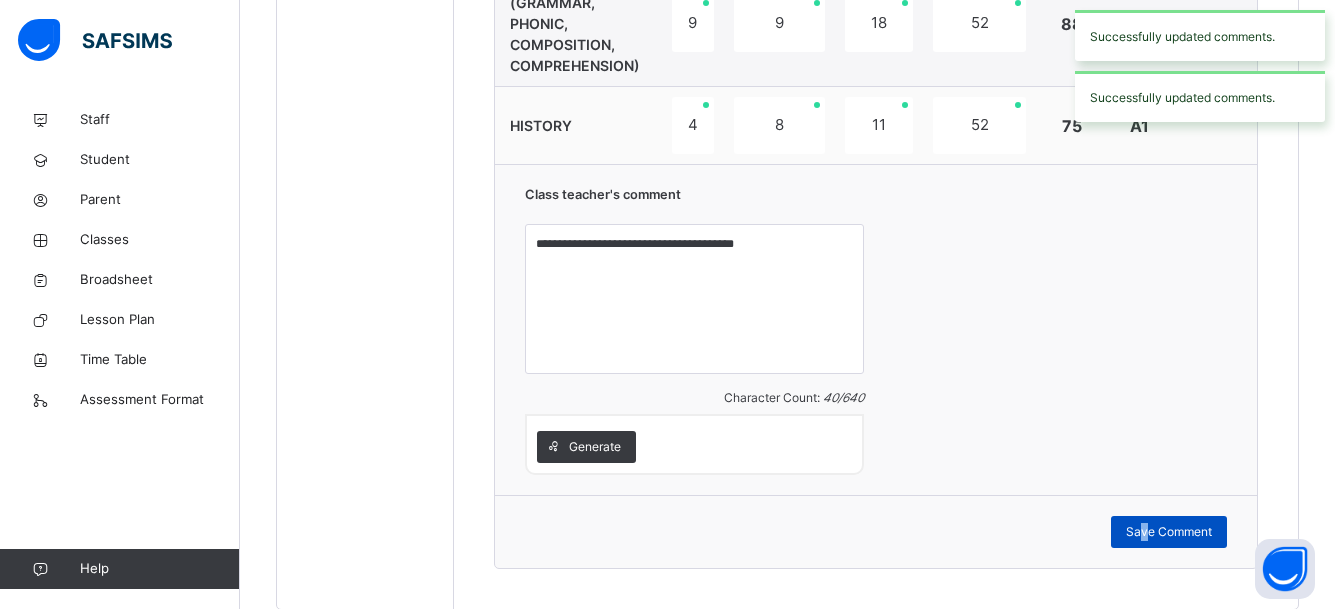 click on "Save Comment" at bounding box center [1169, 532] 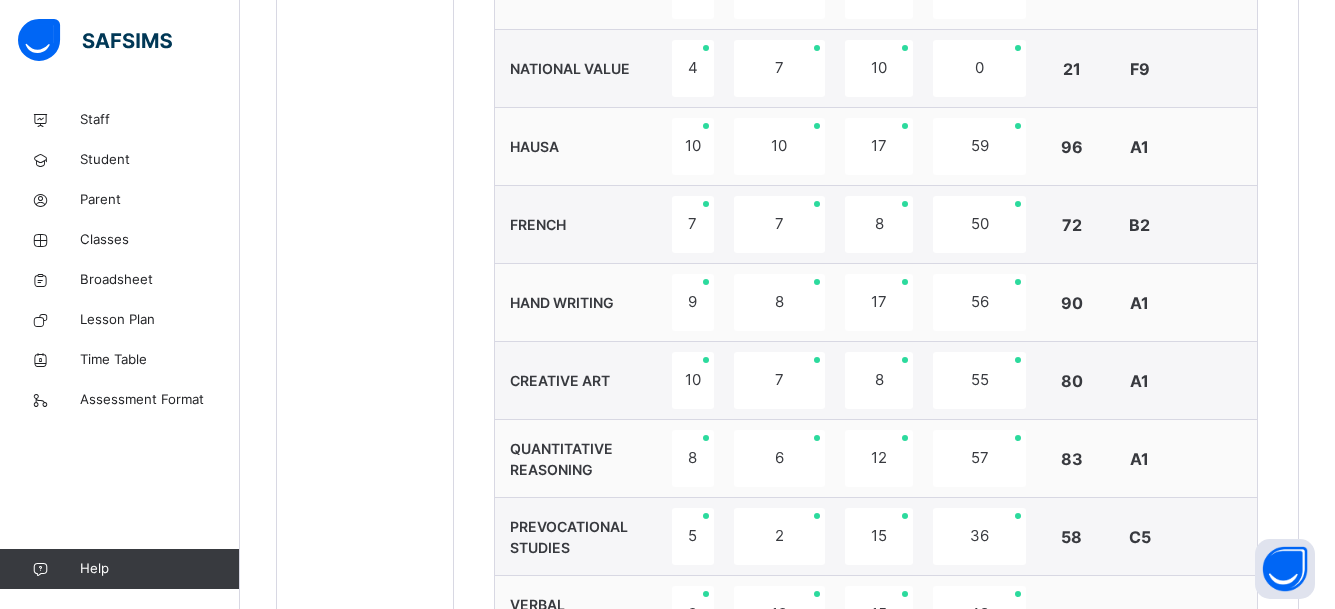 scroll, scrollTop: 700, scrollLeft: 0, axis: vertical 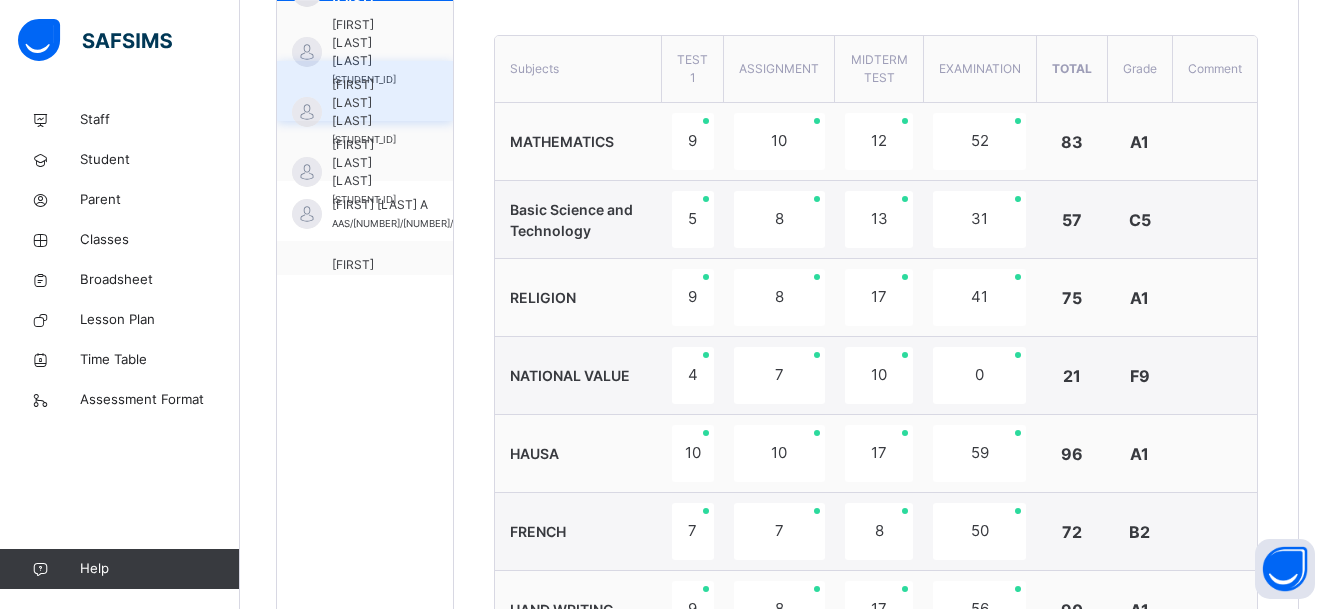 click on "[FIRST] [LAST] AAS/[NUMBER]/[NUMBER]/PRY/[NUMBER]" at bounding box center (365, 91) 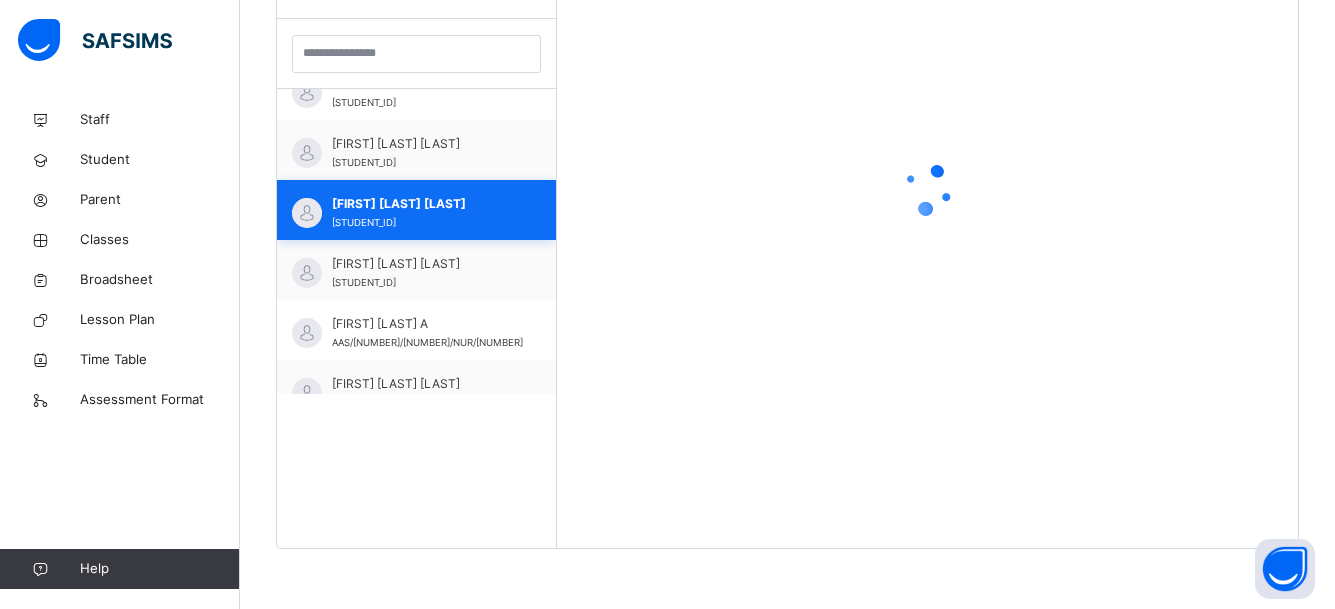 scroll, scrollTop: 581, scrollLeft: 0, axis: vertical 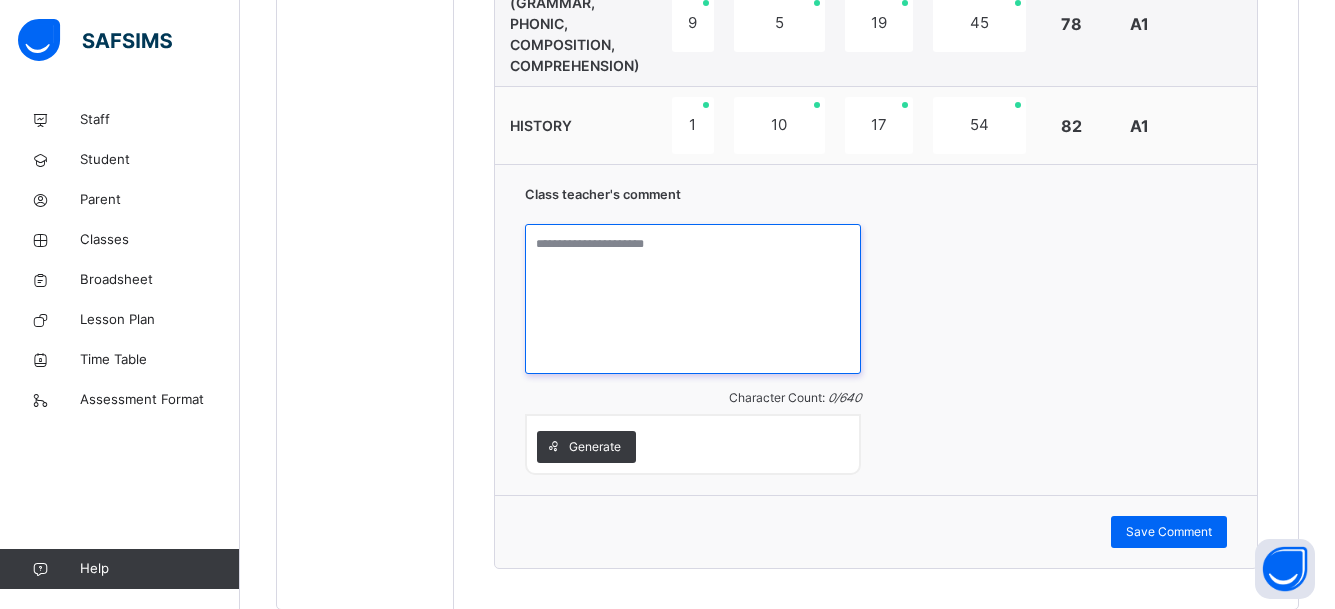 click at bounding box center (693, 299) 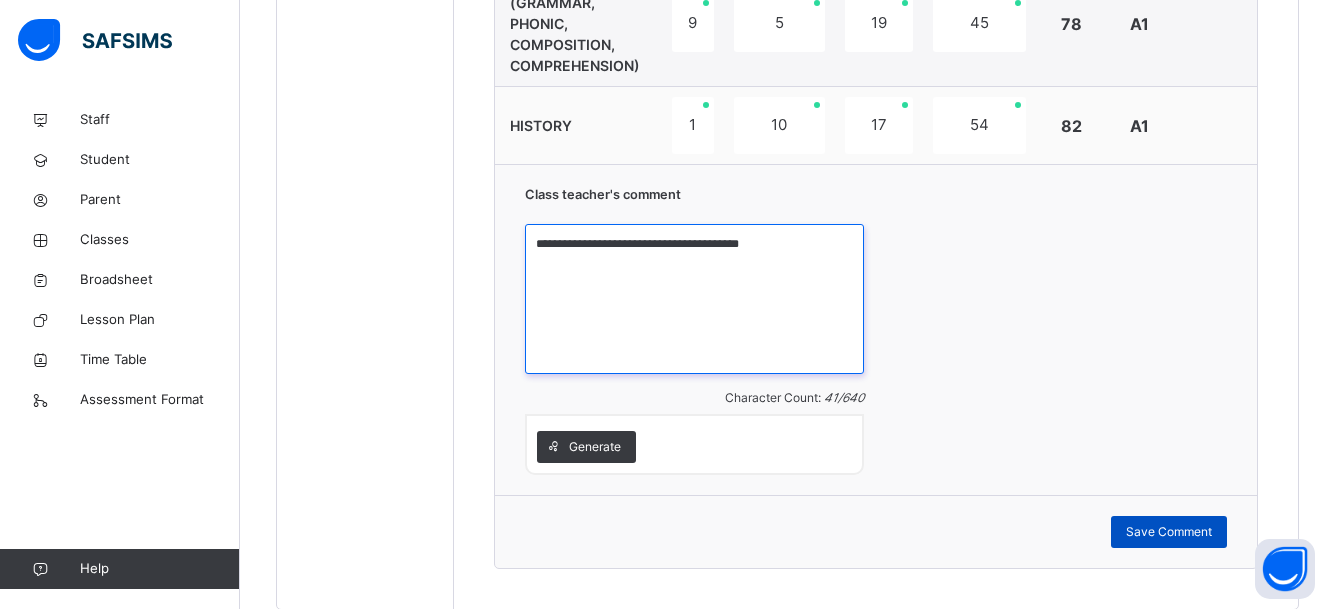 type on "**********" 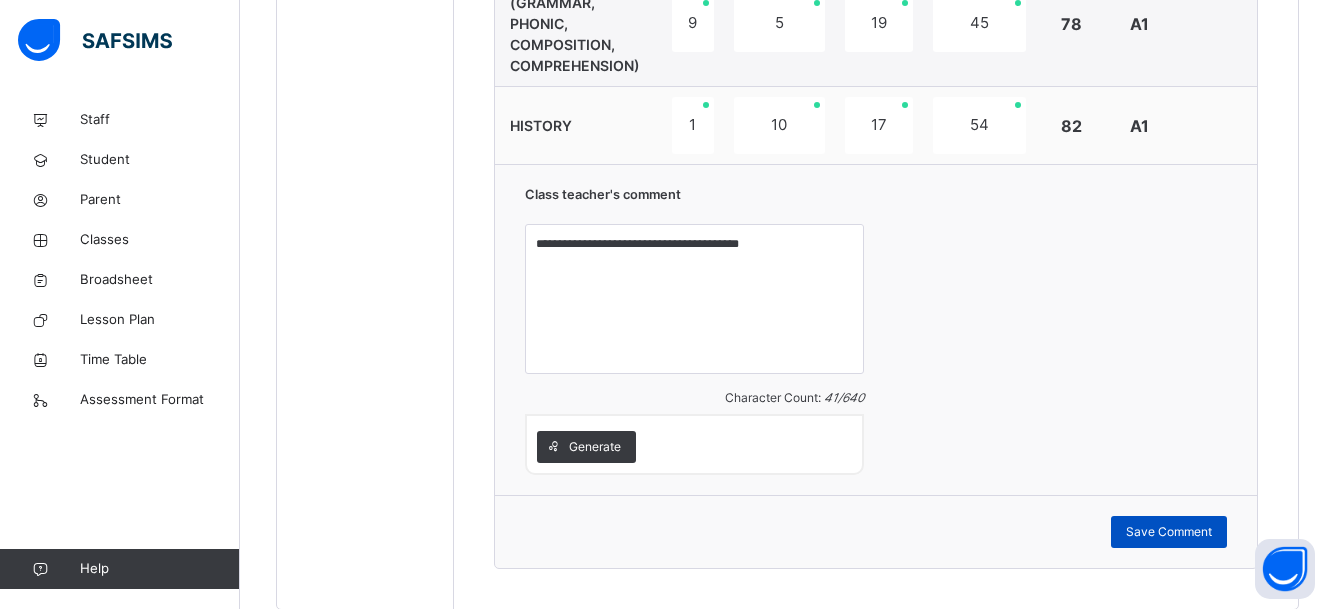 click on "Save Comment" at bounding box center [1169, 532] 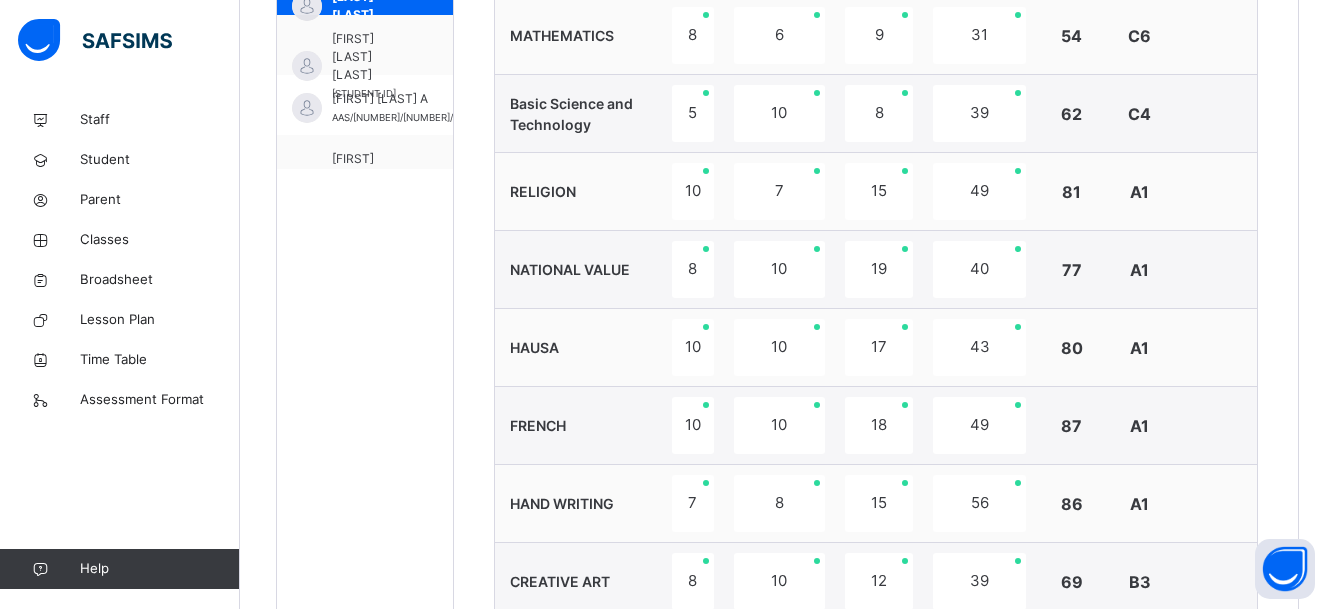 scroll, scrollTop: 761, scrollLeft: 0, axis: vertical 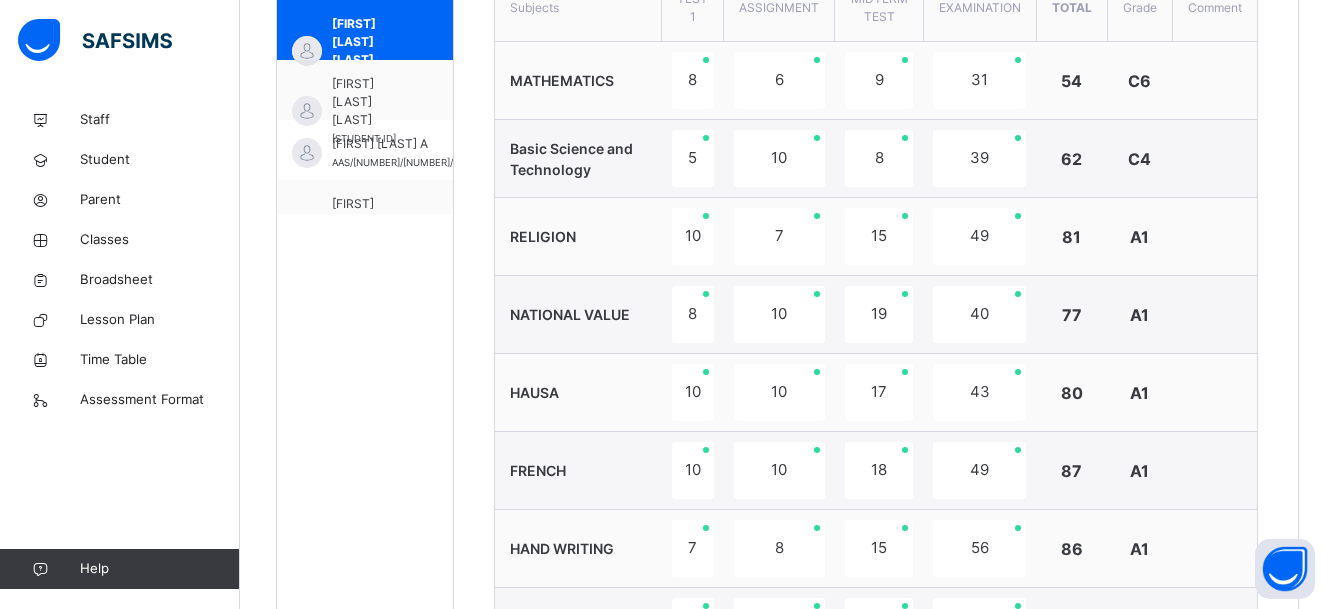 click on "[LAST] [LAST] [LAST] [ID]" at bounding box center [365, 90] 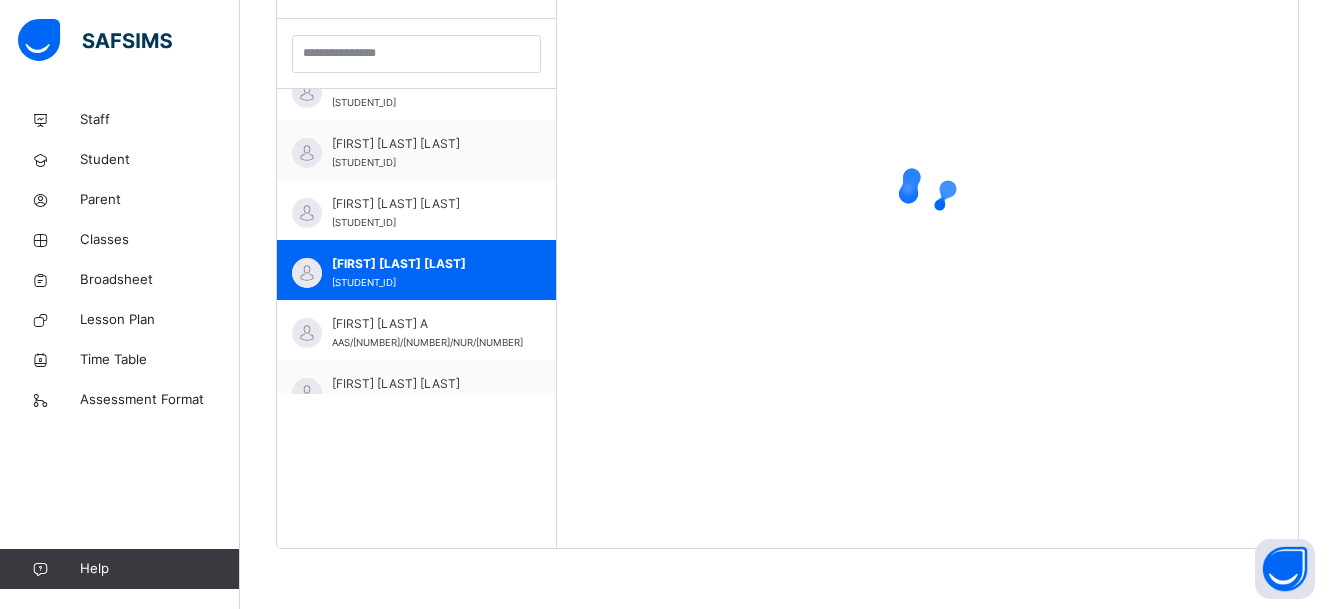 scroll, scrollTop: 581, scrollLeft: 0, axis: vertical 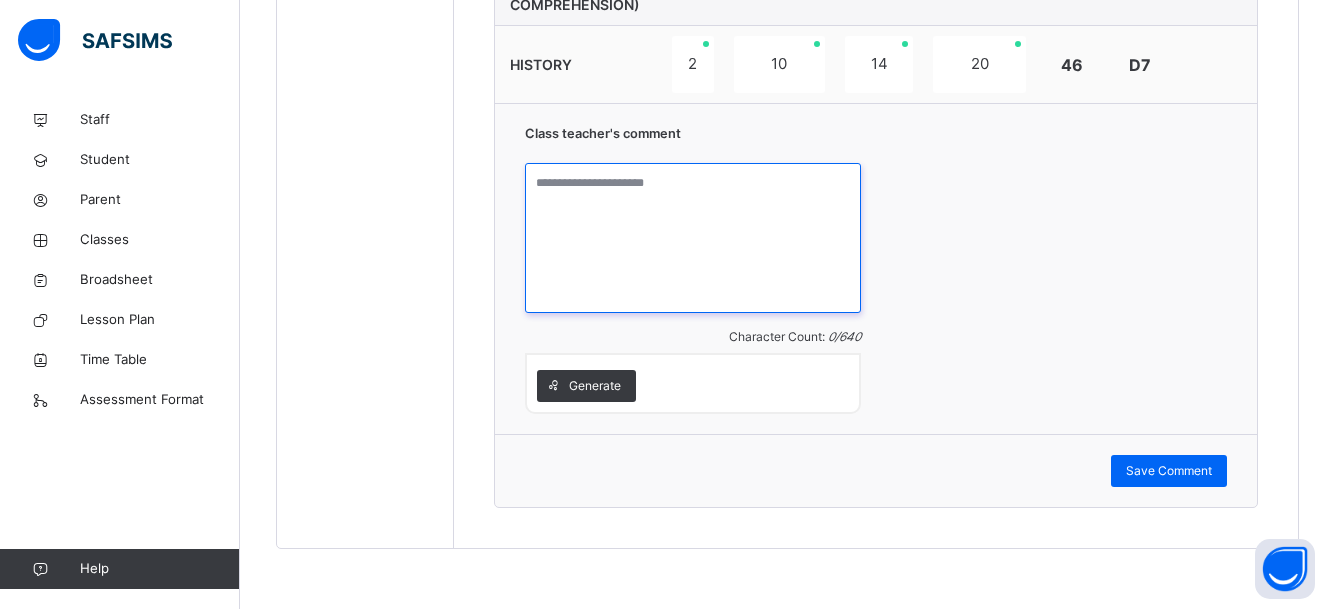 click at bounding box center [693, 238] 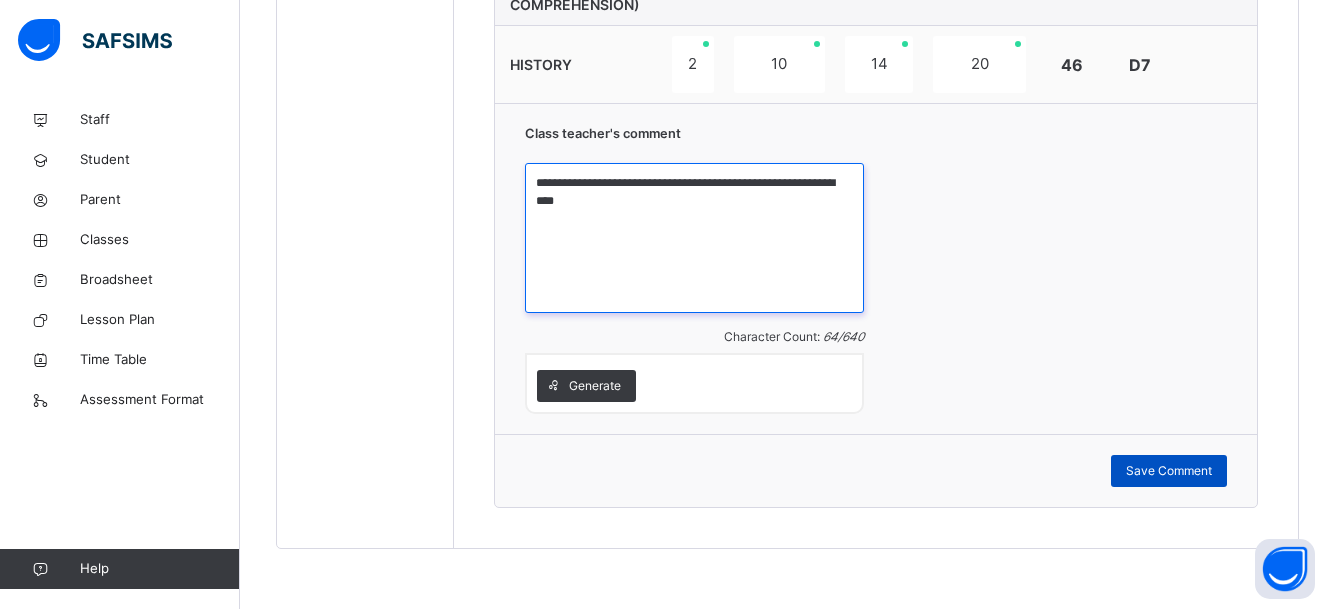 type on "**********" 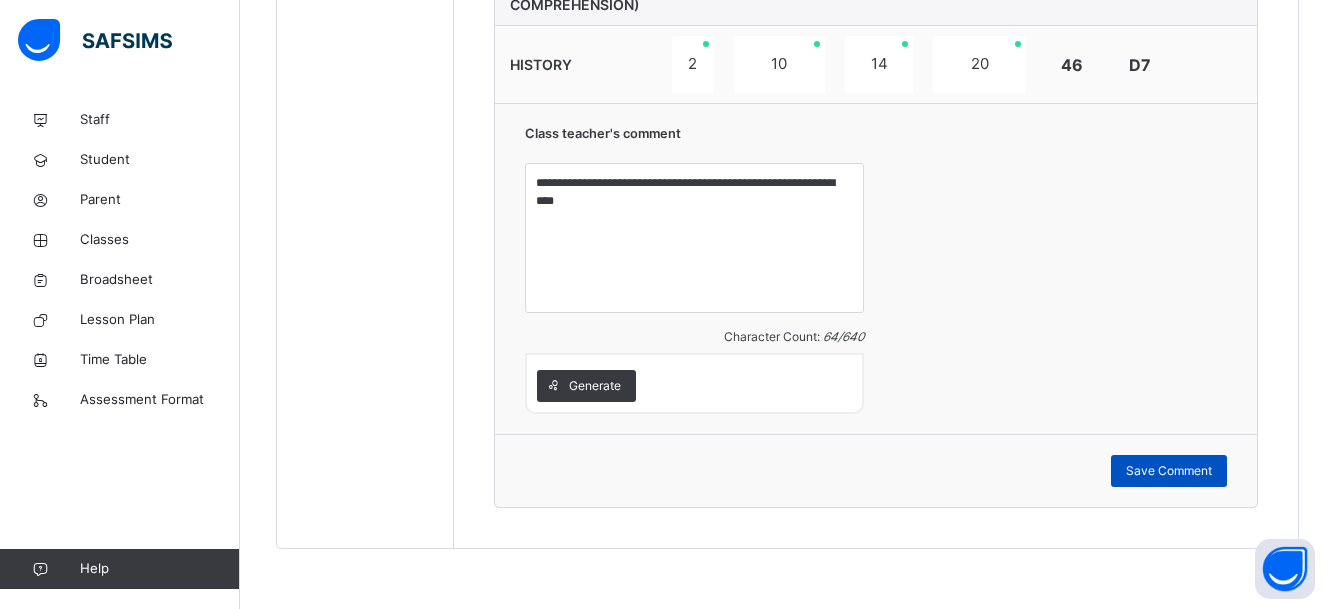 click on "Save Comment" at bounding box center (1169, 471) 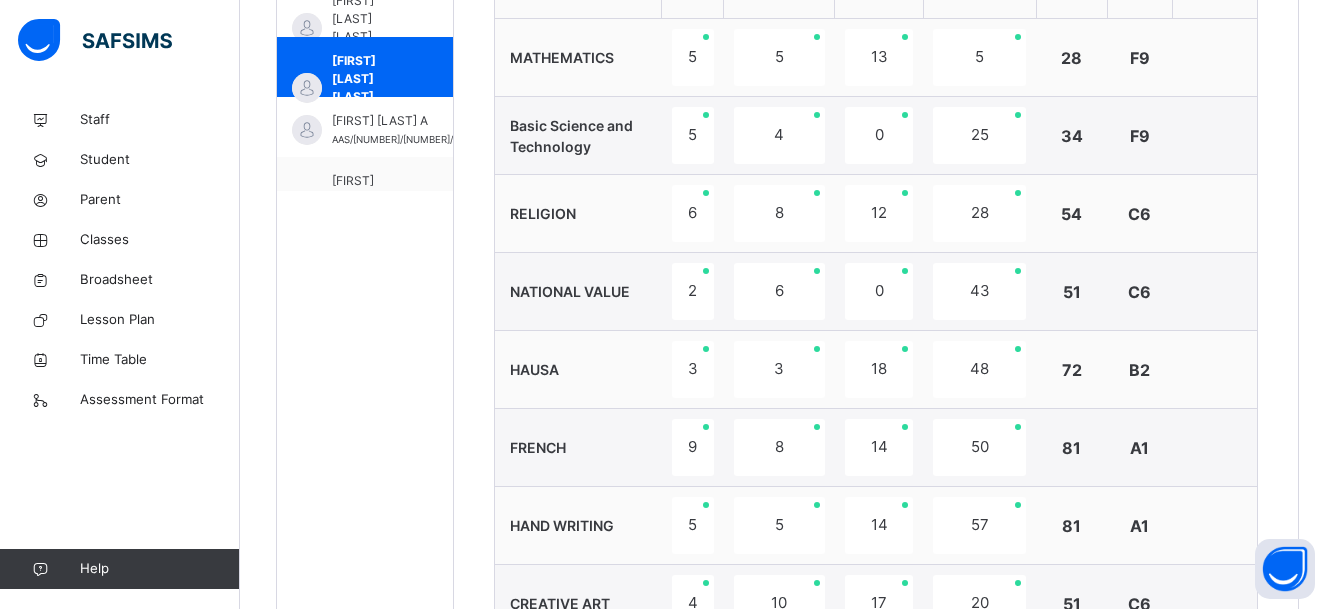 scroll, scrollTop: 761, scrollLeft: 0, axis: vertical 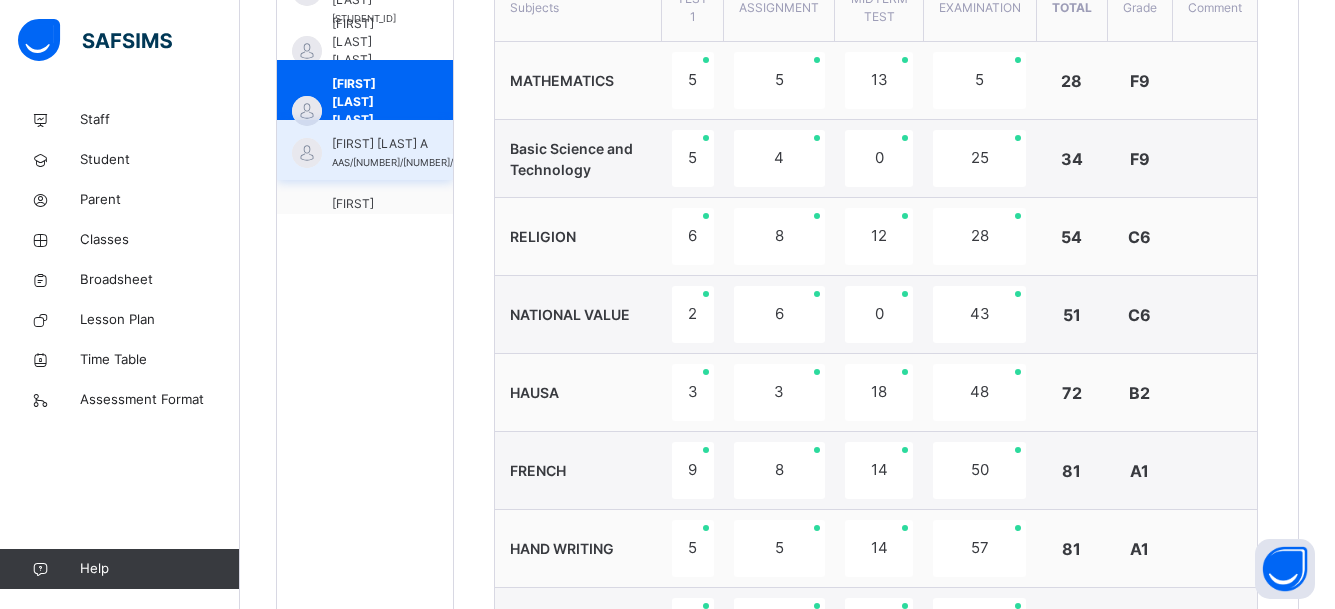 click on "[FIRST] [LAST] A" at bounding box center [427, 144] 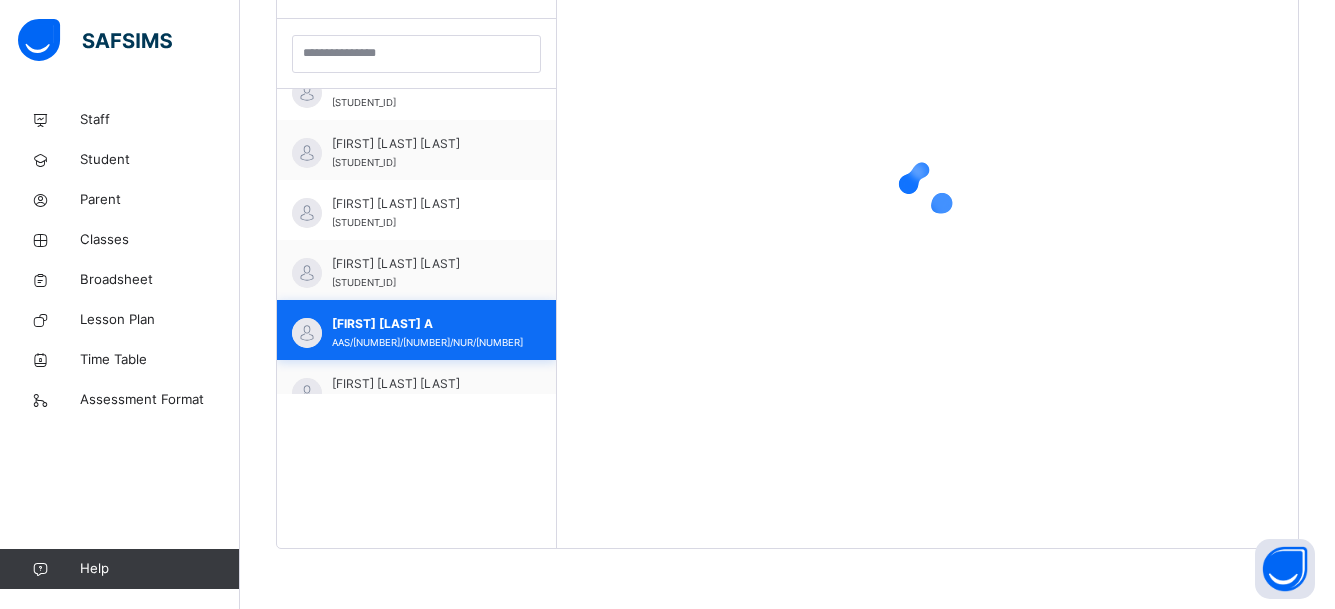 scroll, scrollTop: 581, scrollLeft: 0, axis: vertical 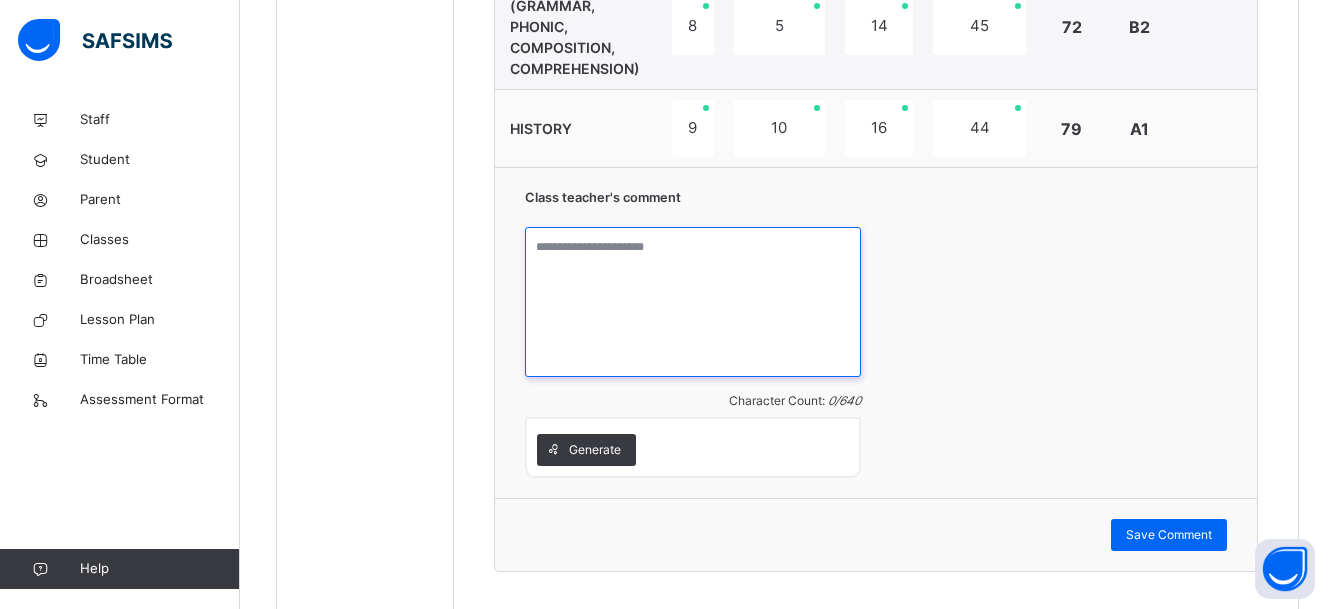 click at bounding box center [693, 302] 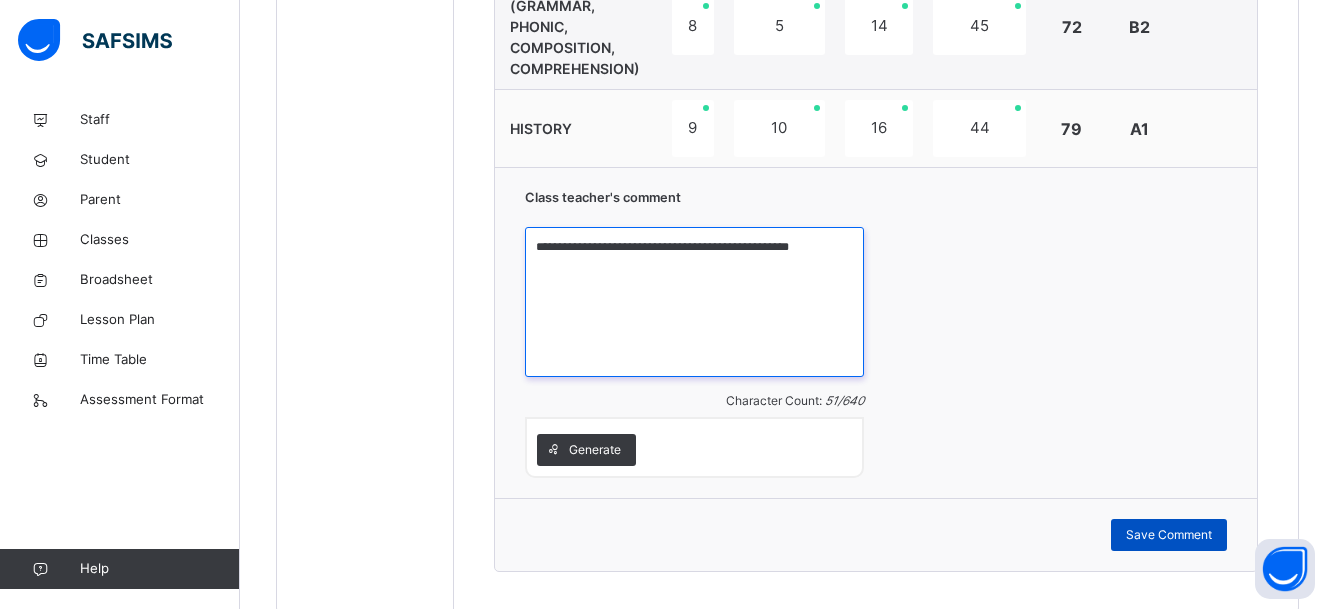 type on "**********" 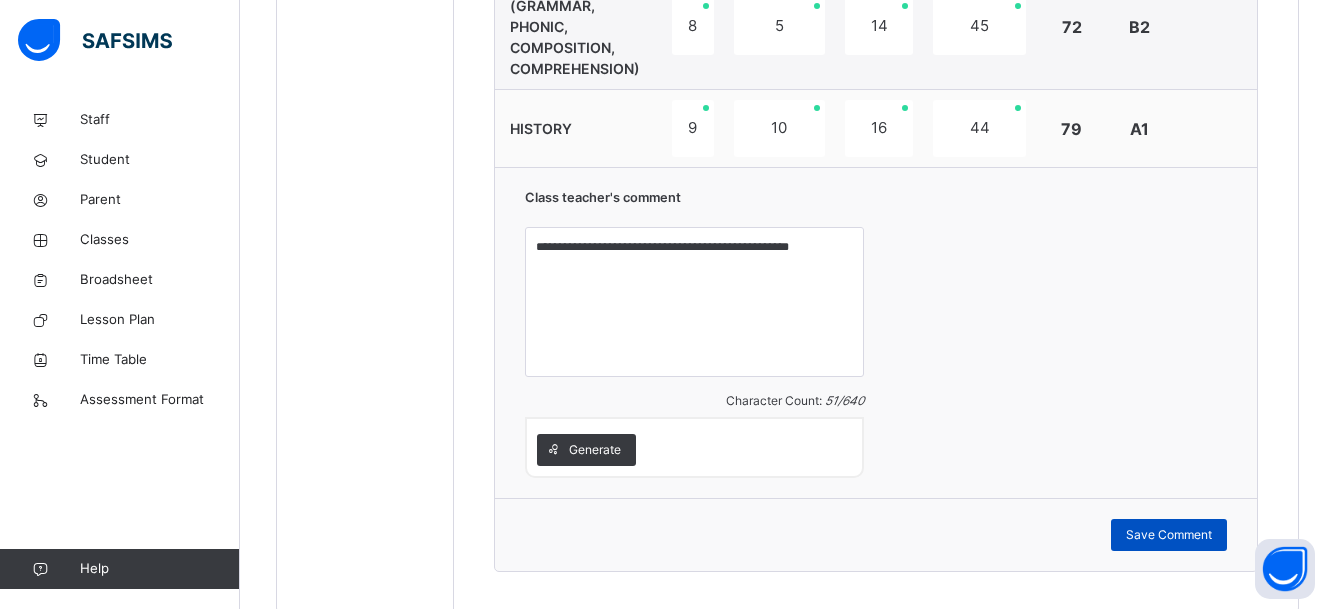 click on "Save Comment" at bounding box center (1169, 535) 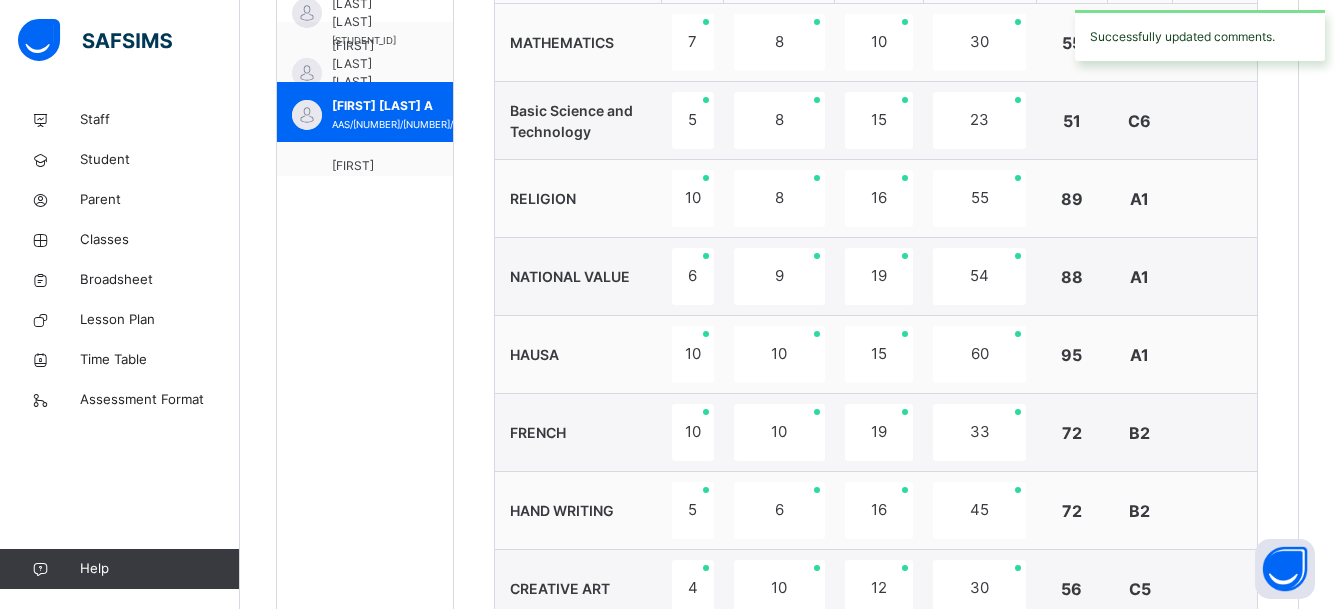 scroll, scrollTop: 797, scrollLeft: 0, axis: vertical 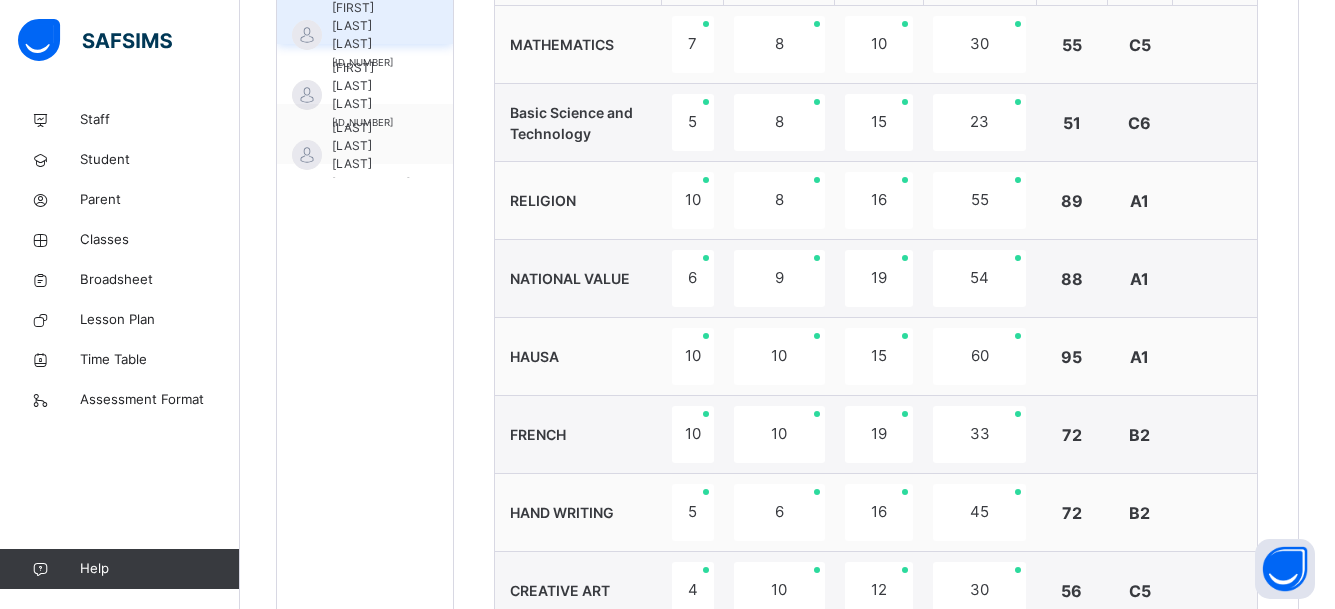 click on "[FIRST] [LAST] [LAST]" at bounding box center [370, 26] 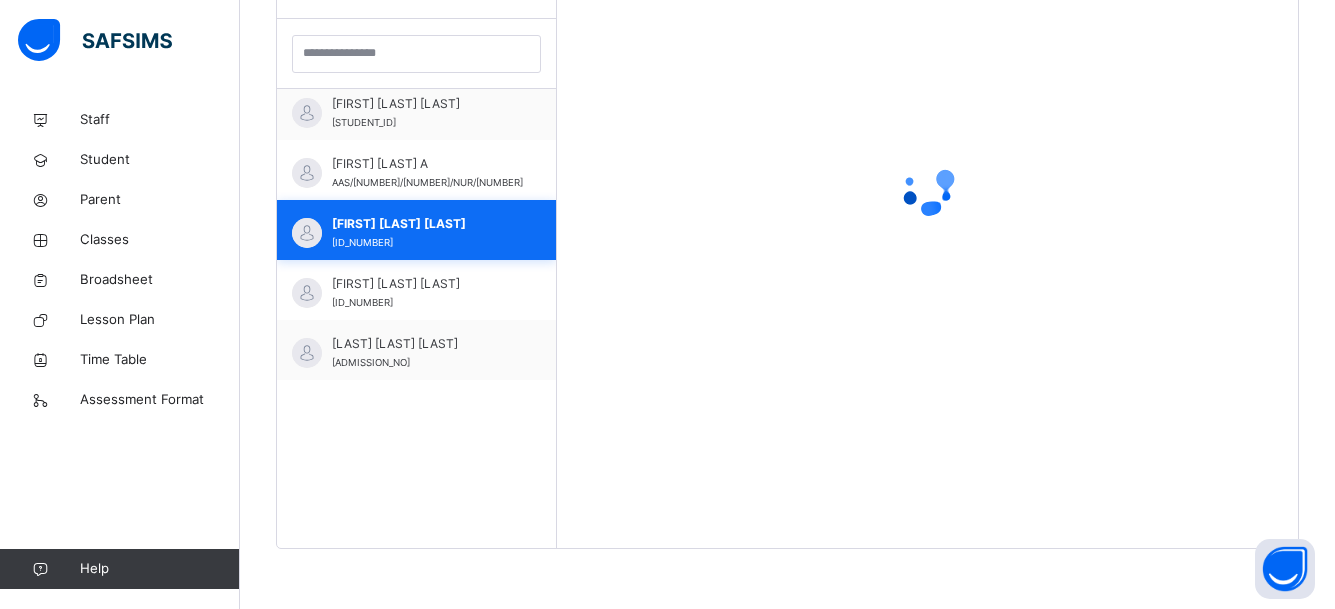 scroll, scrollTop: 581, scrollLeft: 0, axis: vertical 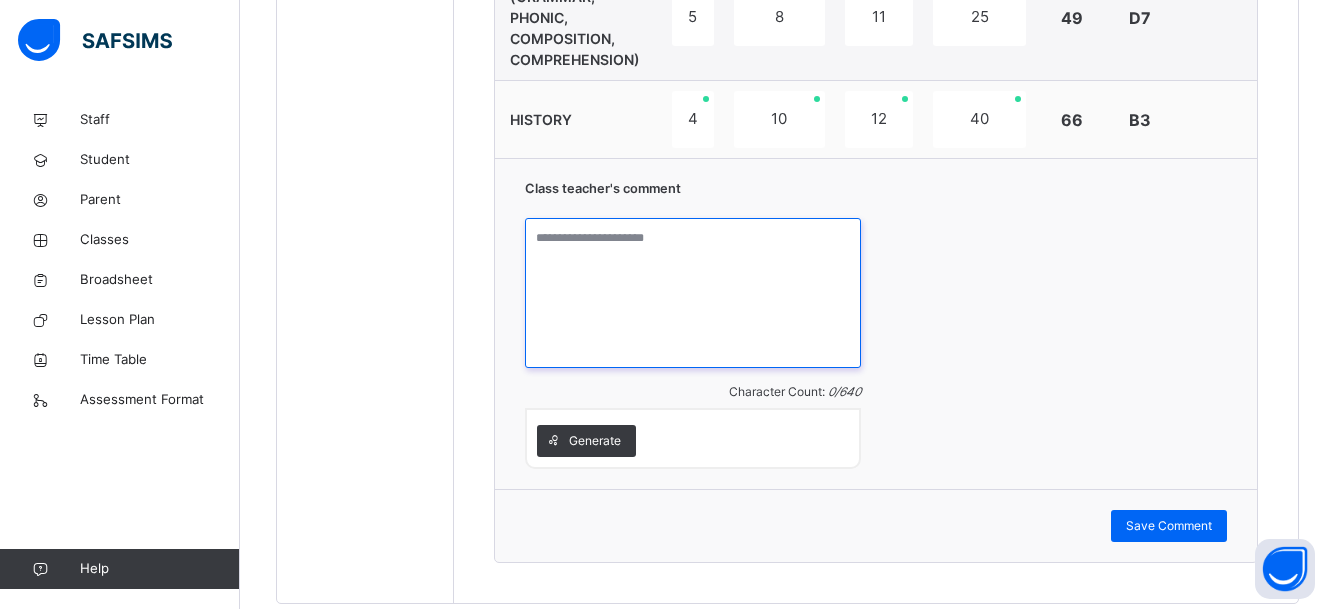 click at bounding box center [693, 293] 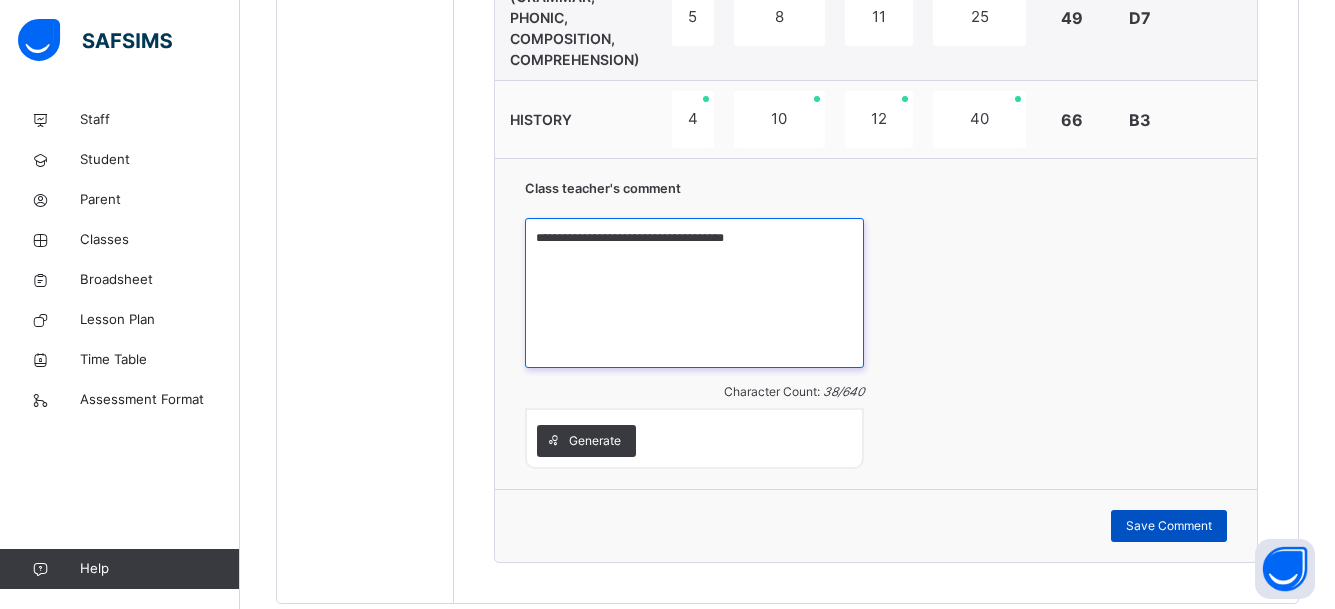 type on "**********" 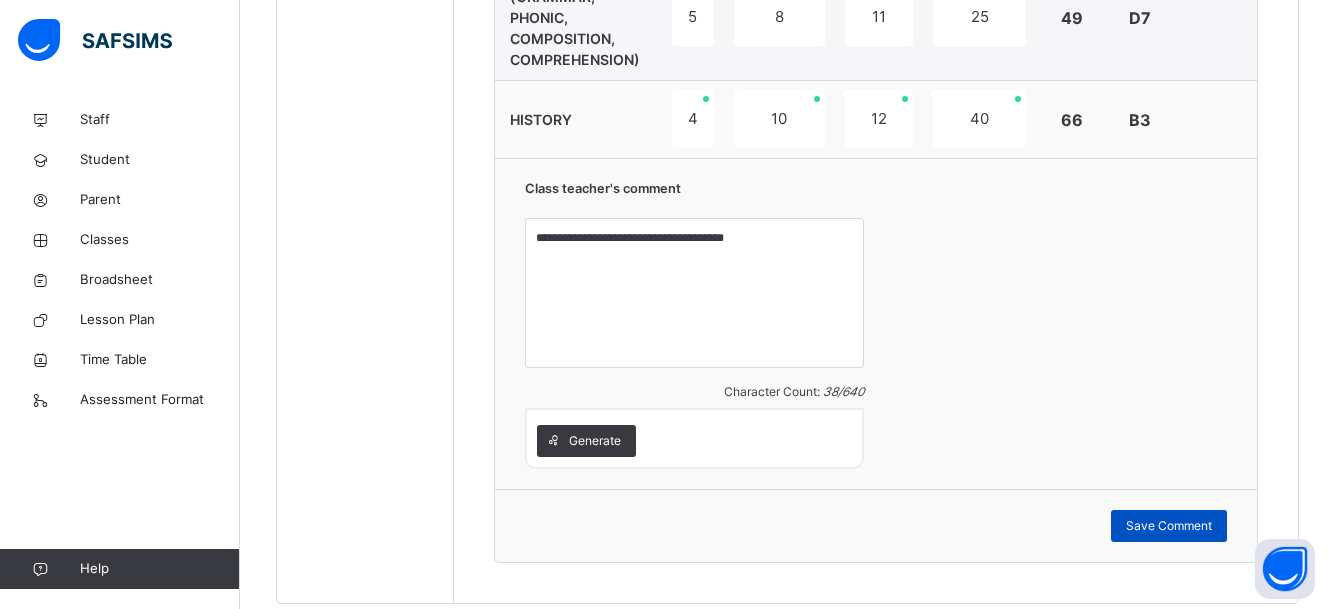 click on "Save Comment" at bounding box center [1169, 526] 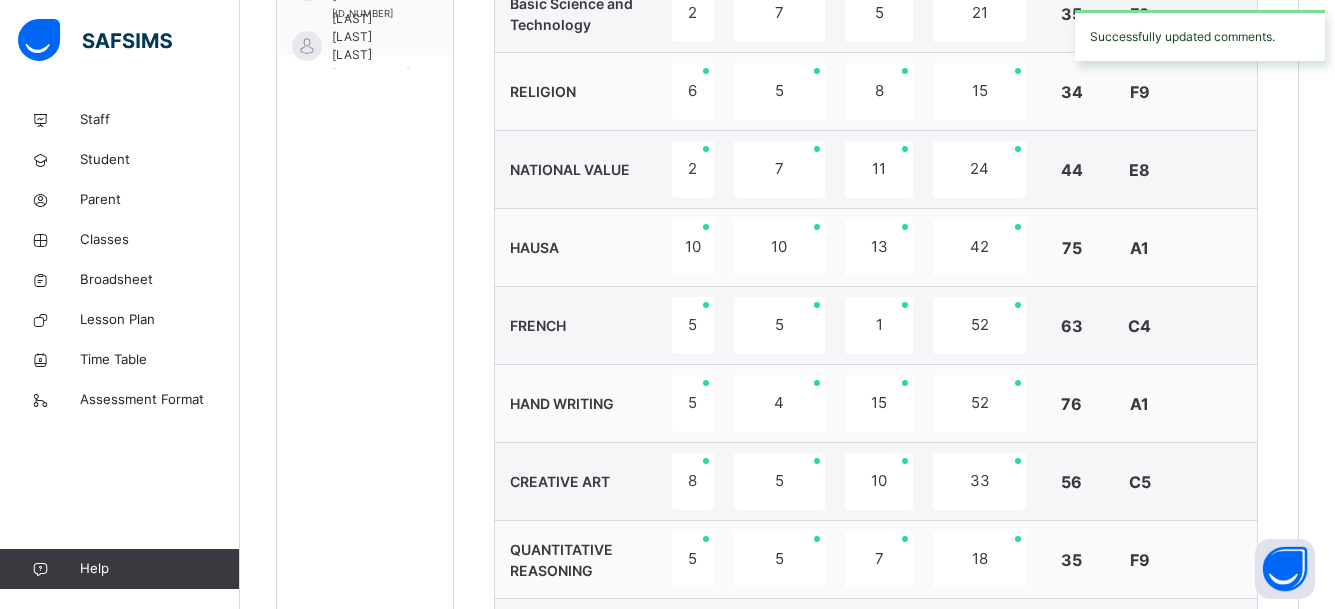 scroll, scrollTop: 806, scrollLeft: 0, axis: vertical 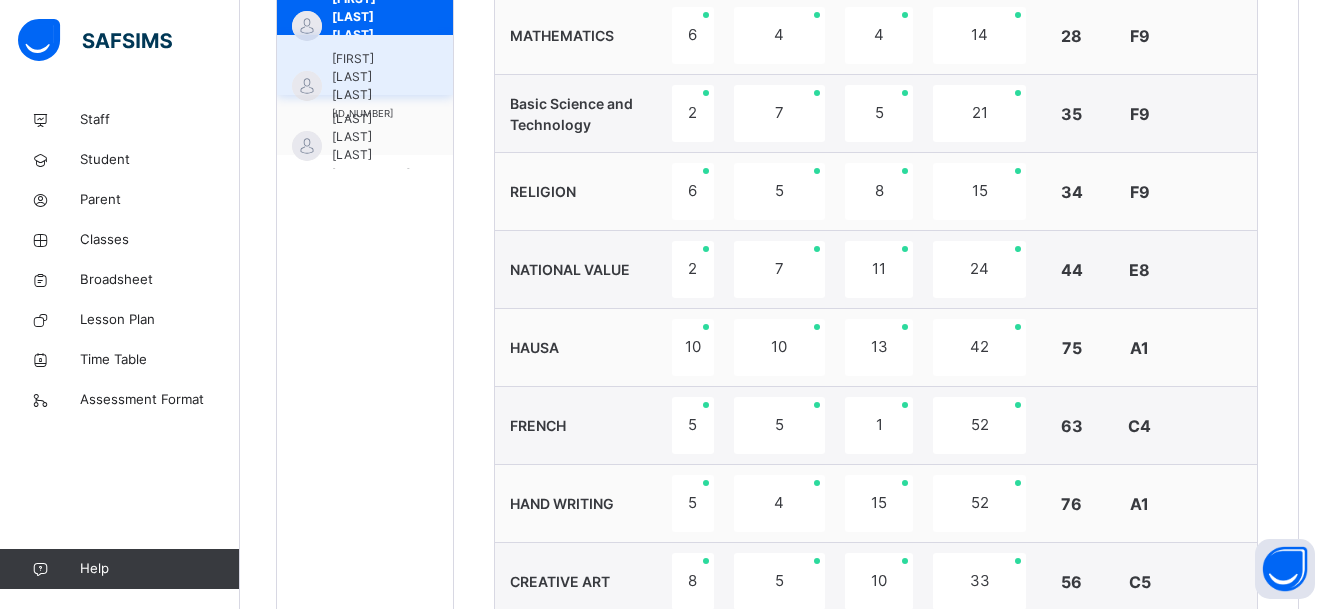 click on "[FIRST] [LAST] [LAST]" at bounding box center [370, 77] 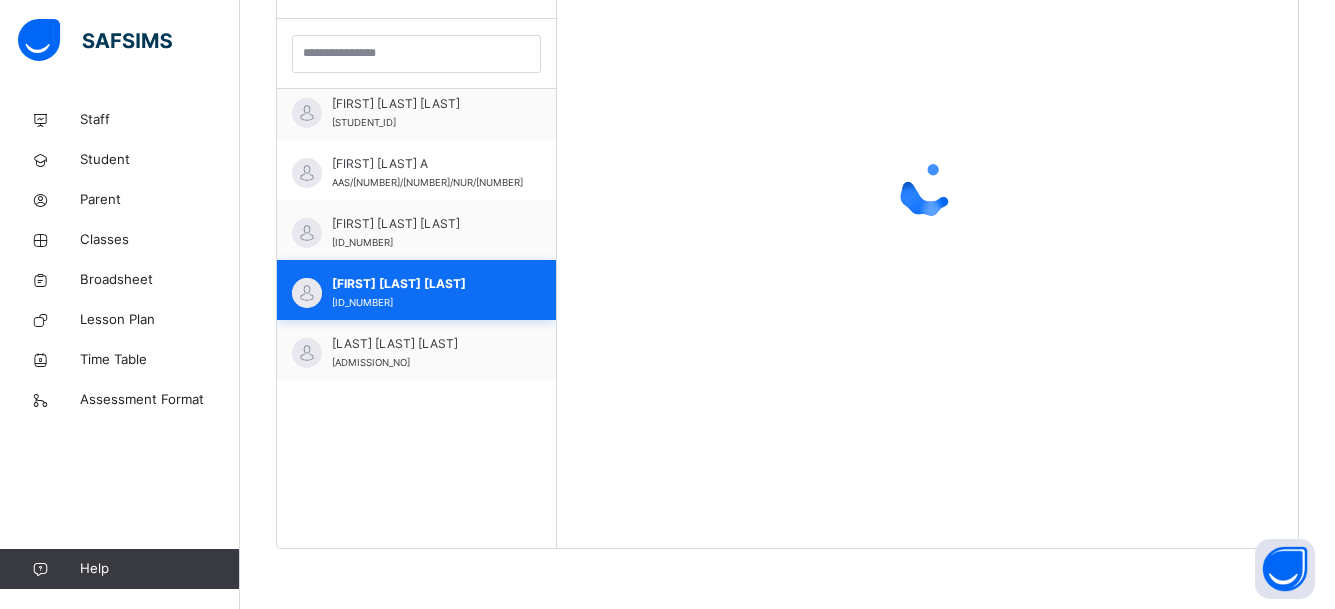 scroll, scrollTop: 660, scrollLeft: 0, axis: vertical 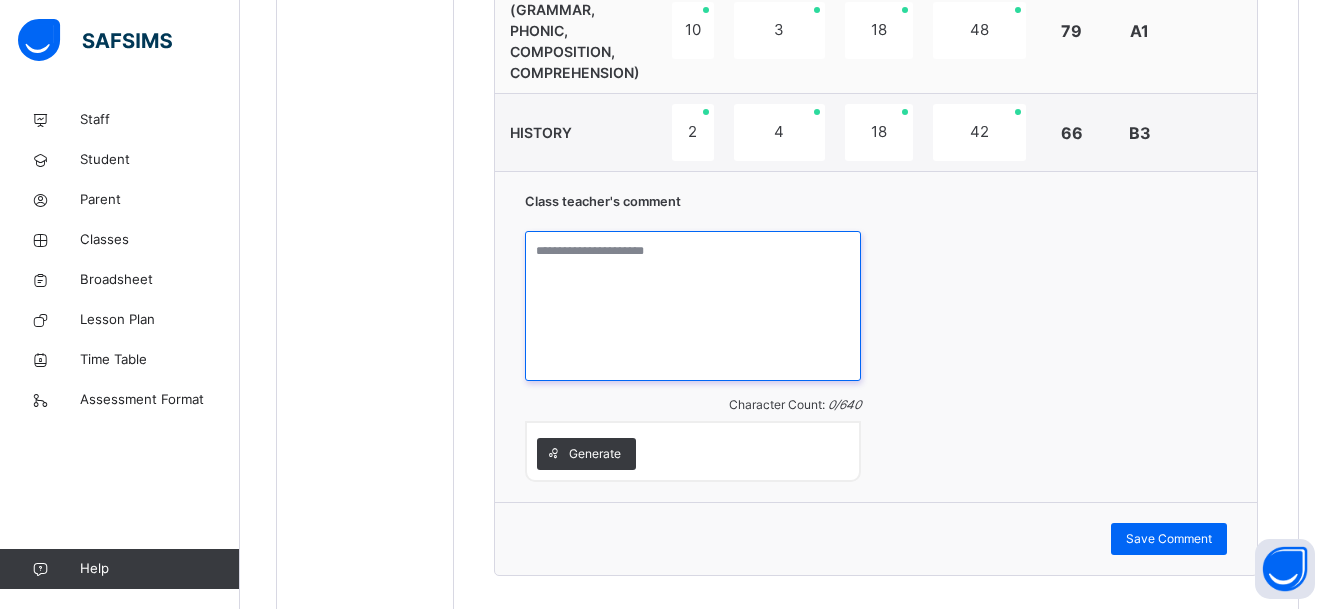 click at bounding box center [693, 306] 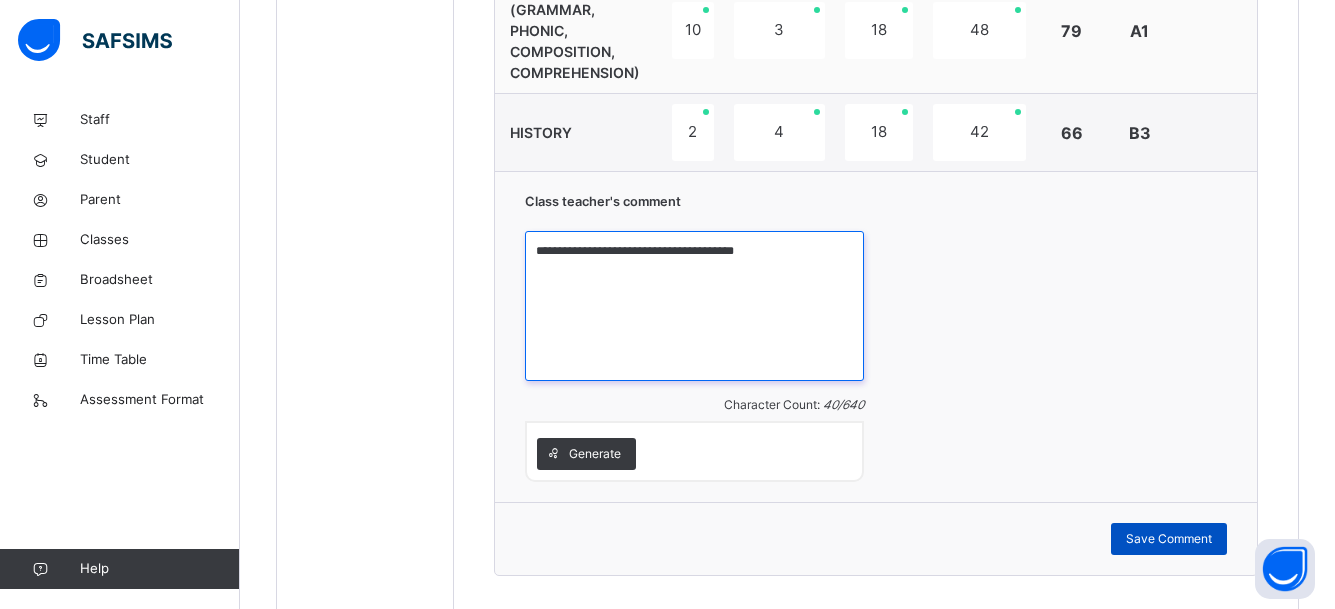 type on "**********" 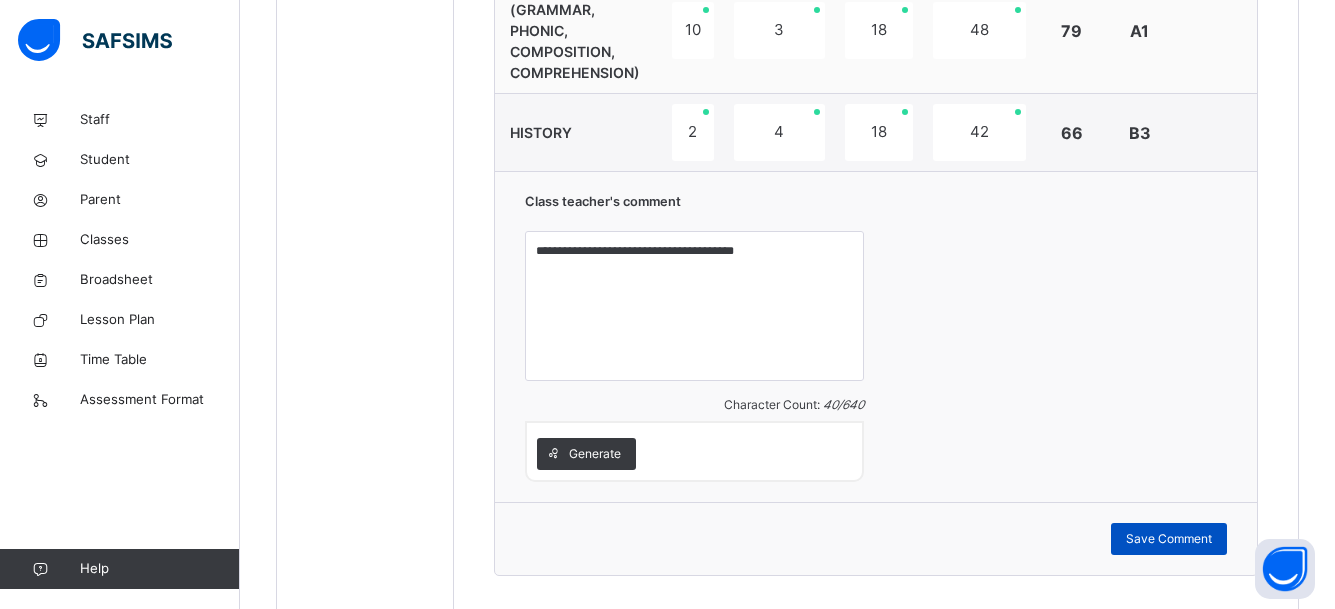 click on "Save Comment" at bounding box center [1169, 539] 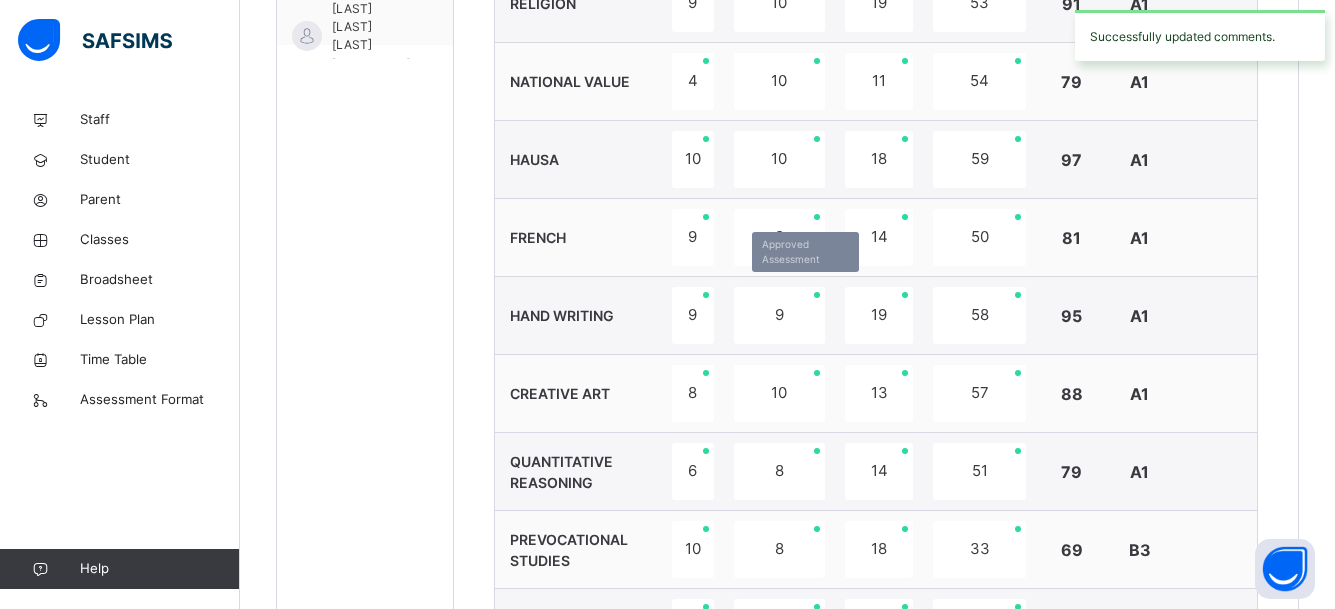 scroll, scrollTop: 915, scrollLeft: 0, axis: vertical 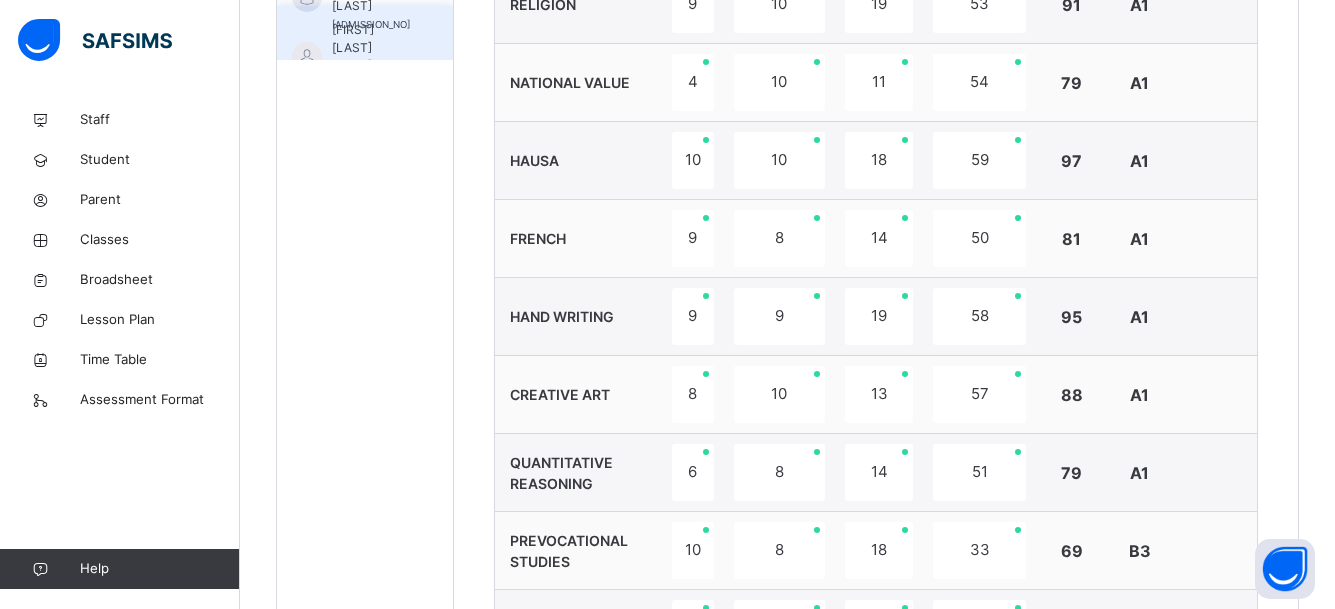 click on "[FIRST] [LAST] [LAST] [ID_NUMBER]" at bounding box center [365, 36] 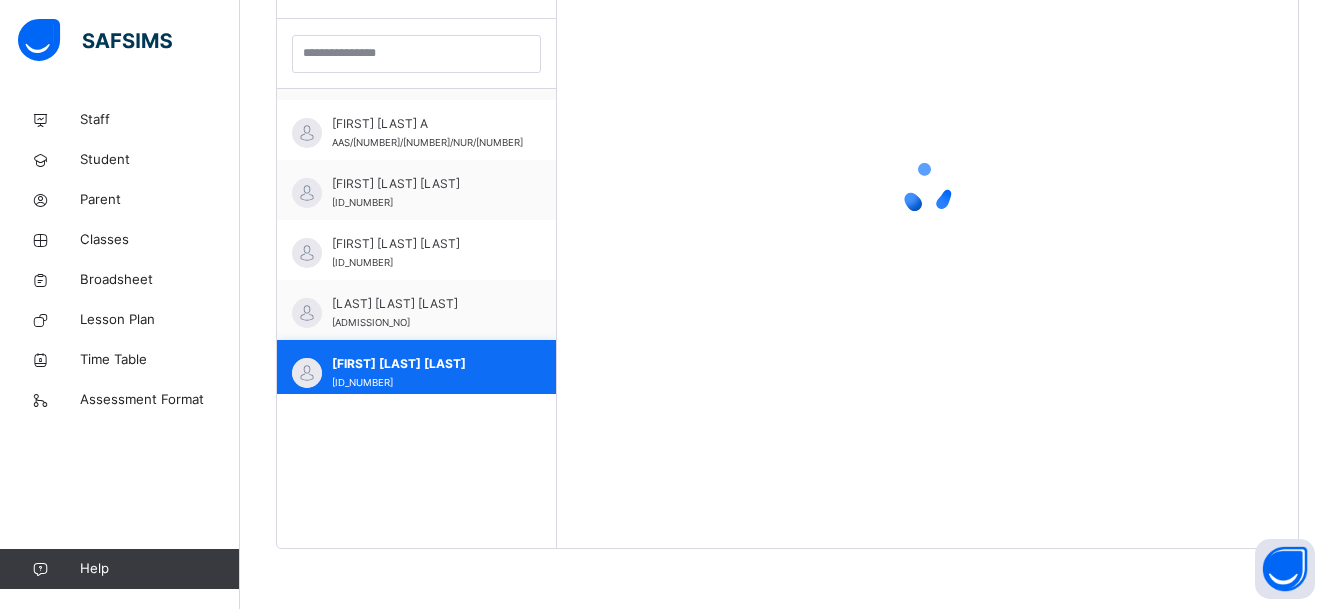 scroll, scrollTop: 581, scrollLeft: 0, axis: vertical 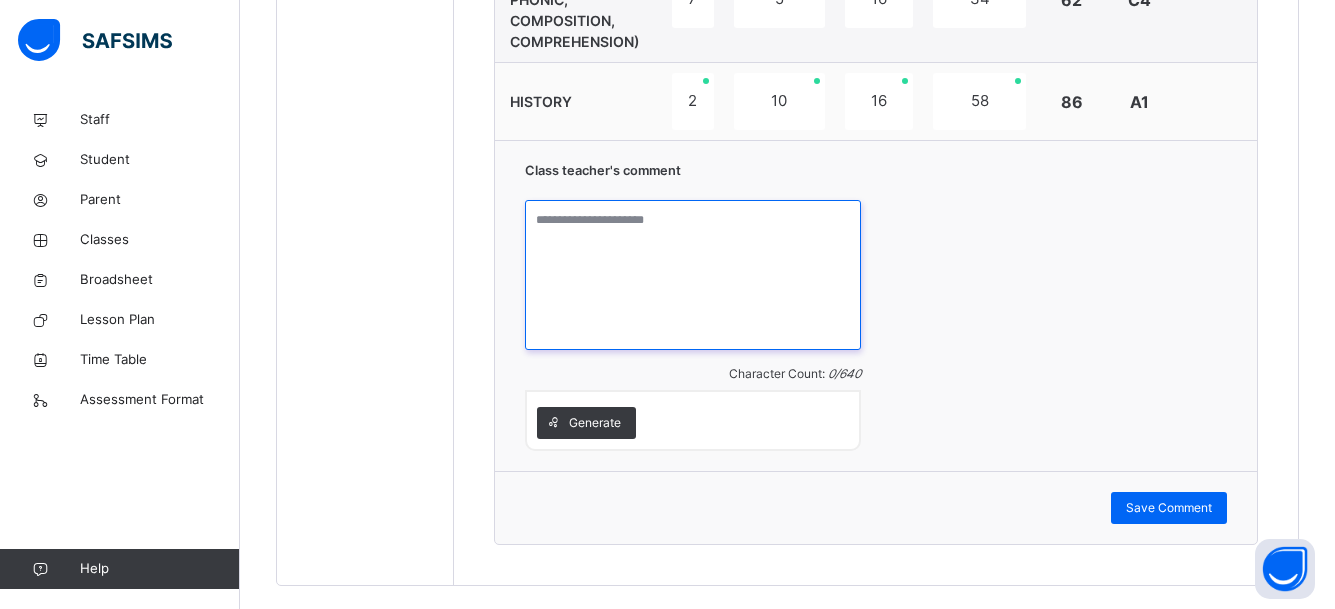 click at bounding box center (693, 275) 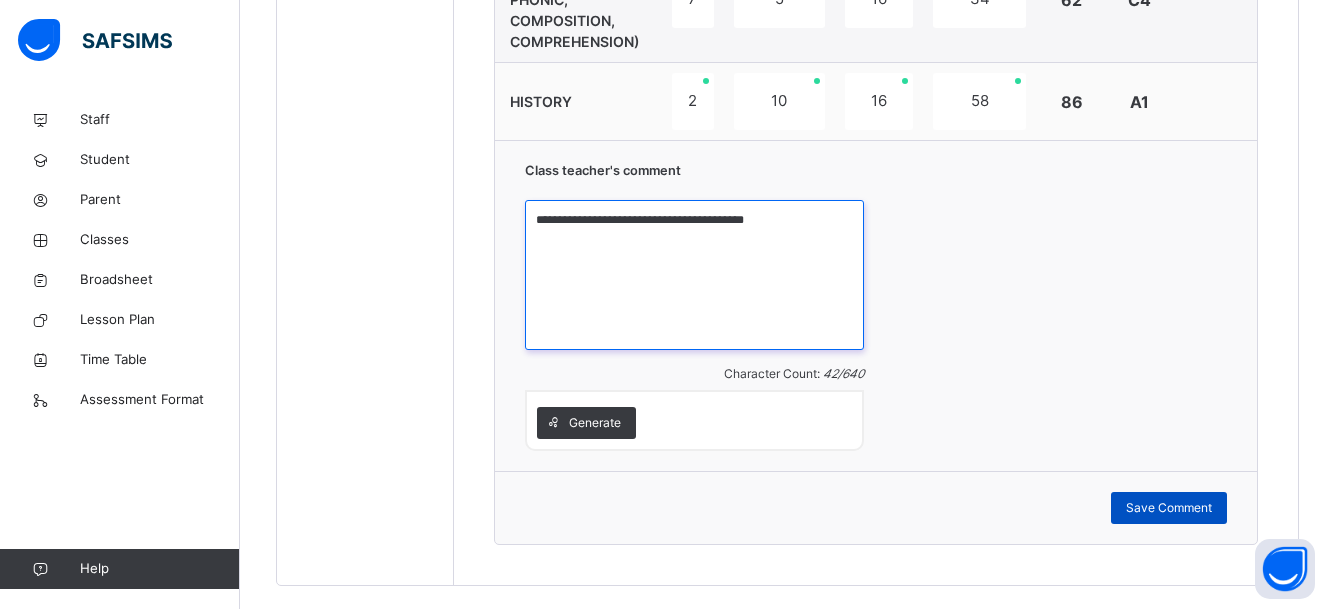 type on "**********" 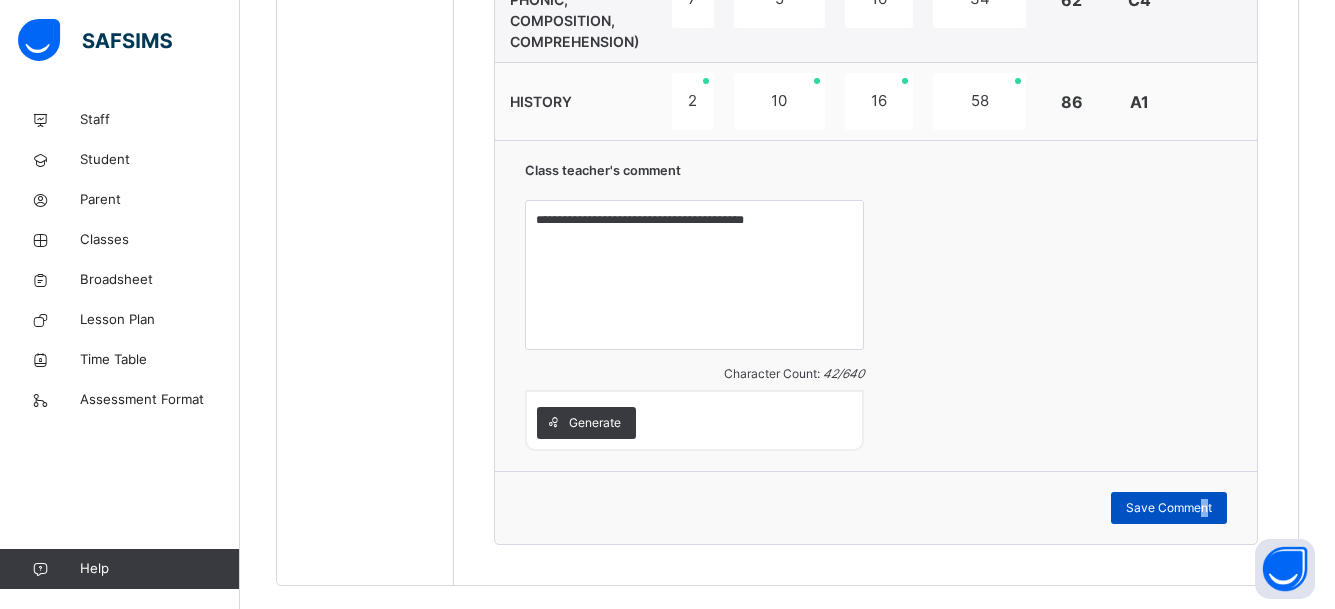 click on "Save Comment" at bounding box center (1169, 508) 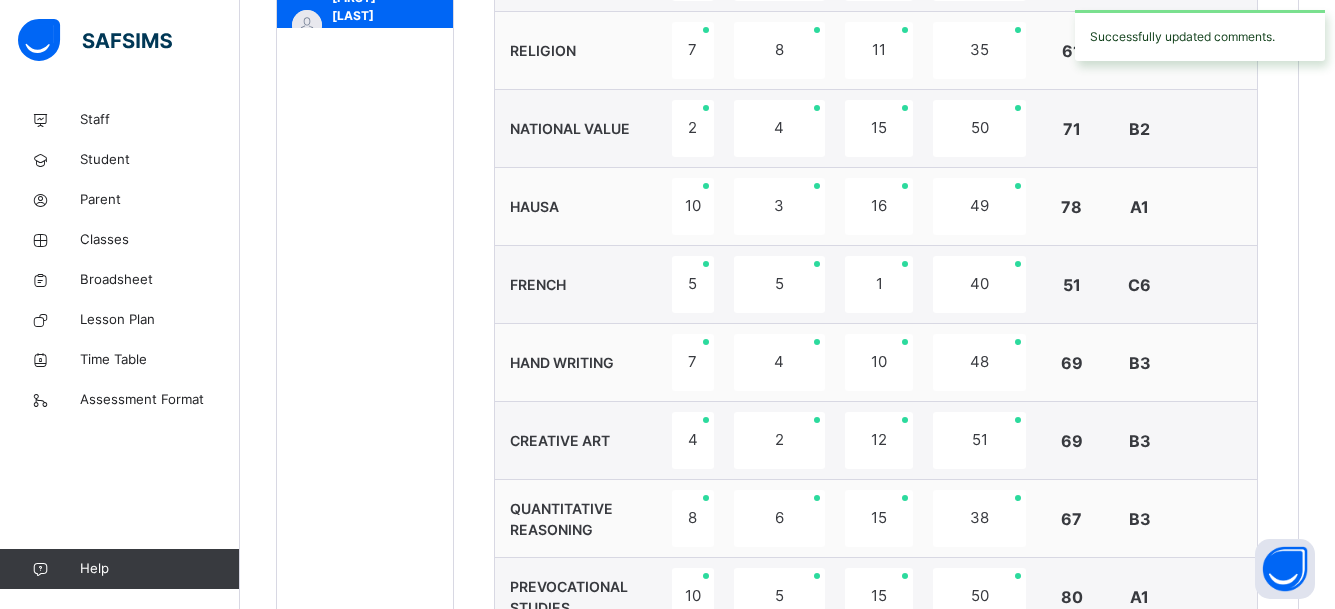 scroll, scrollTop: 924, scrollLeft: 0, axis: vertical 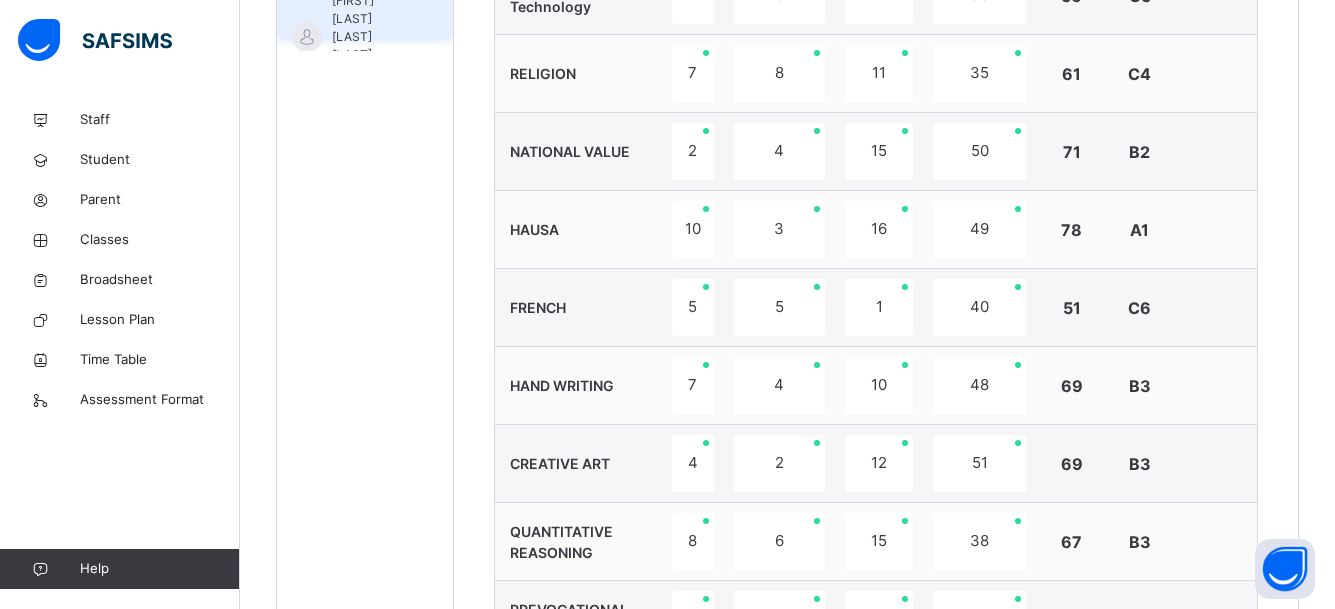 click on "[FIRST] [LAST] [LAST] [LAST]" at bounding box center [371, 28] 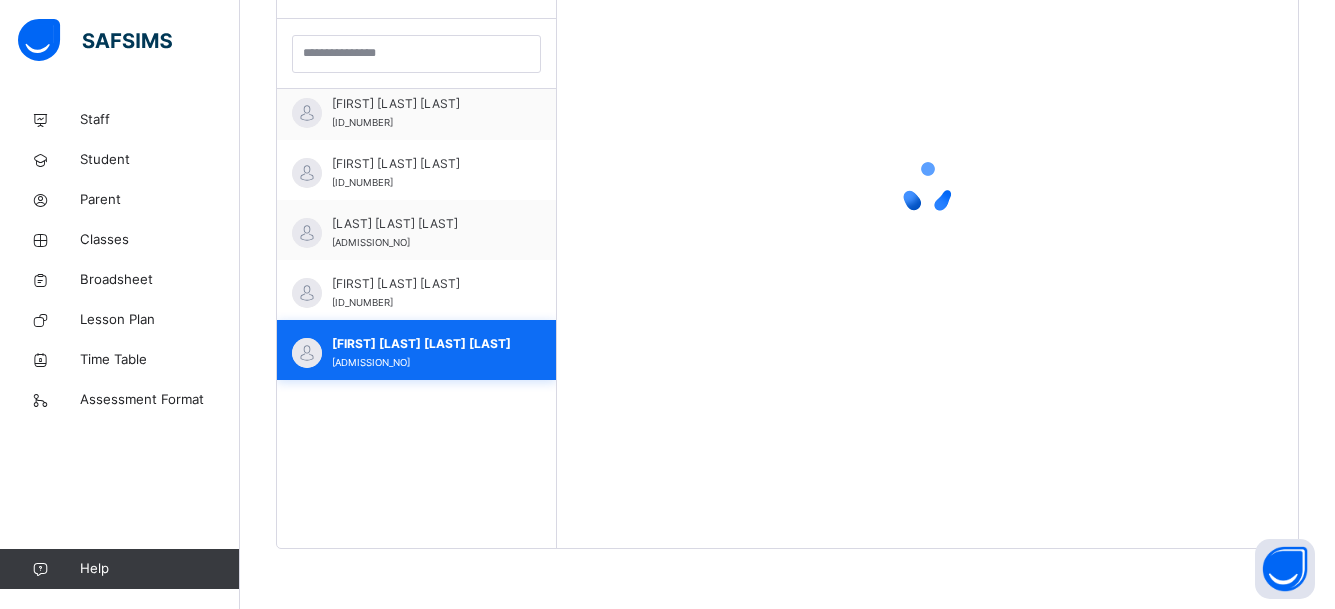 scroll, scrollTop: 581, scrollLeft: 0, axis: vertical 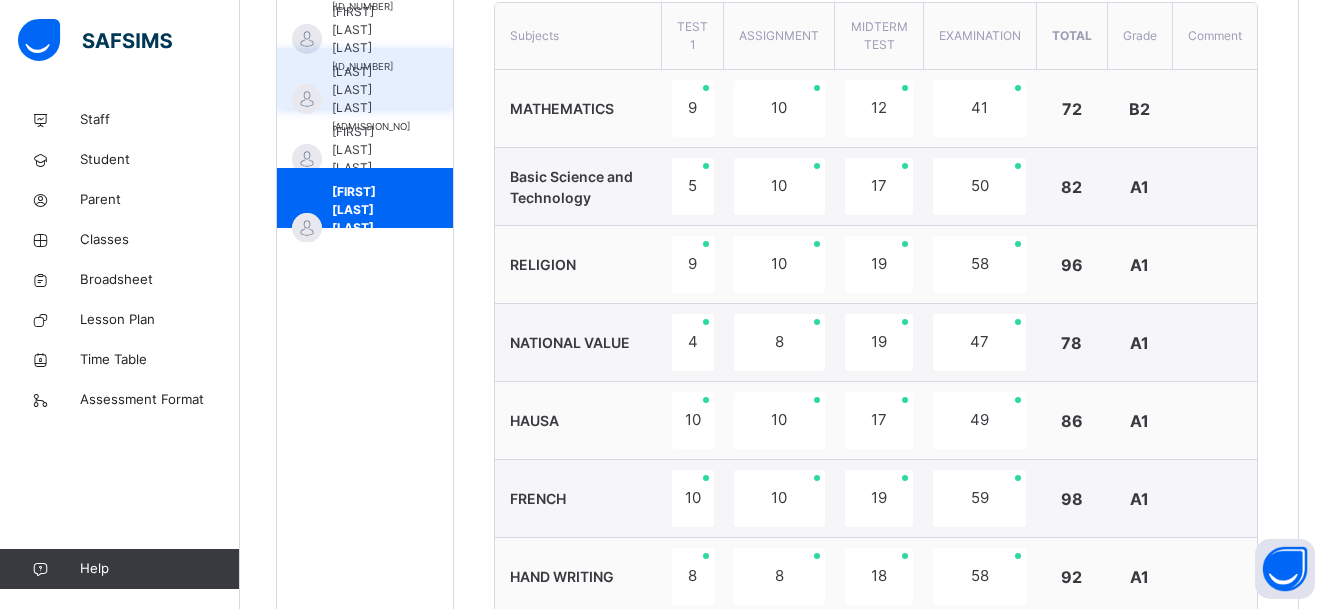 click on "[LAST] [LAST] [LAST]" at bounding box center (371, 90) 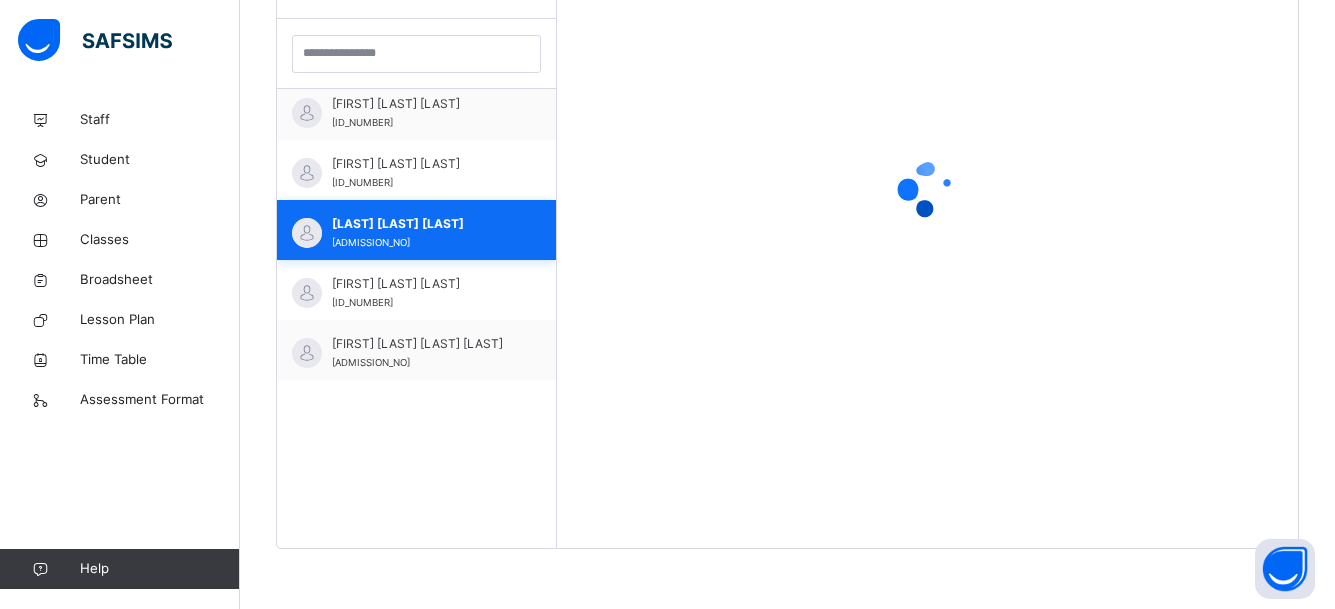 scroll, scrollTop: 581, scrollLeft: 0, axis: vertical 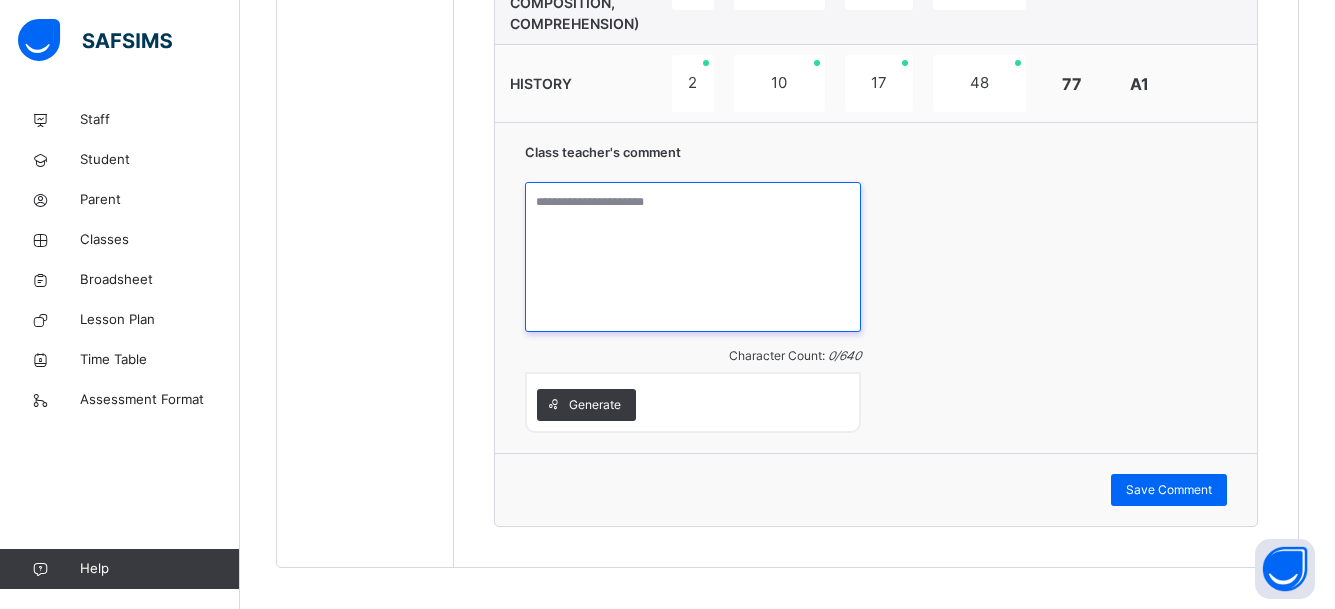 click at bounding box center [693, 257] 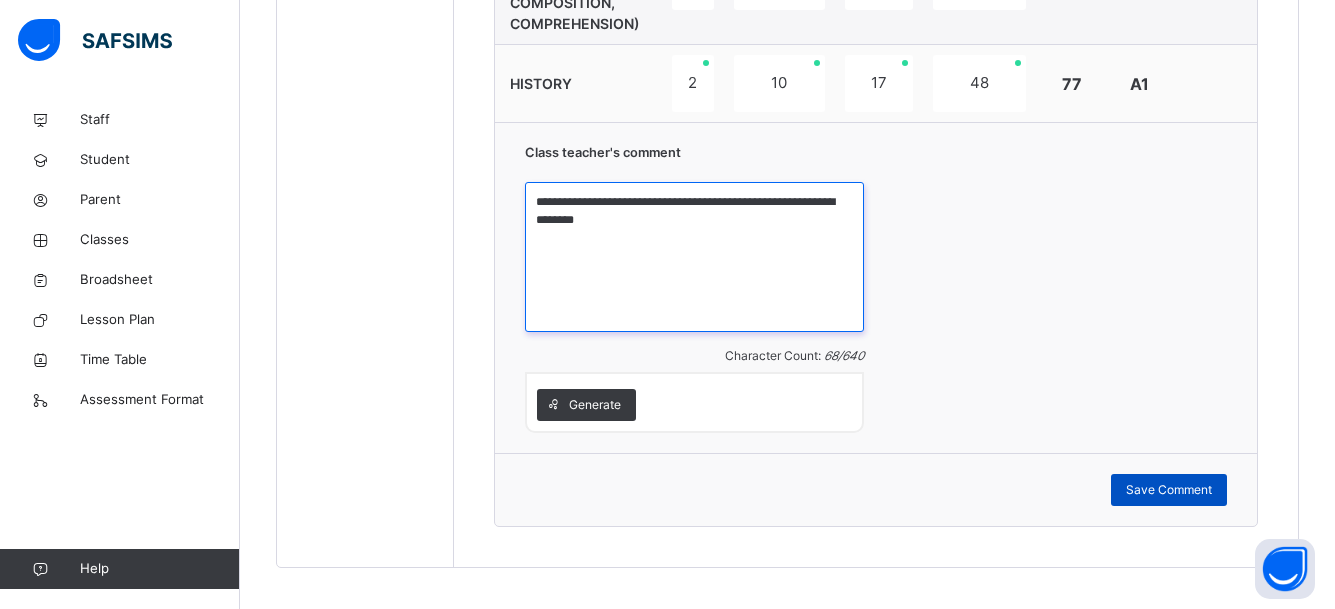 type on "**********" 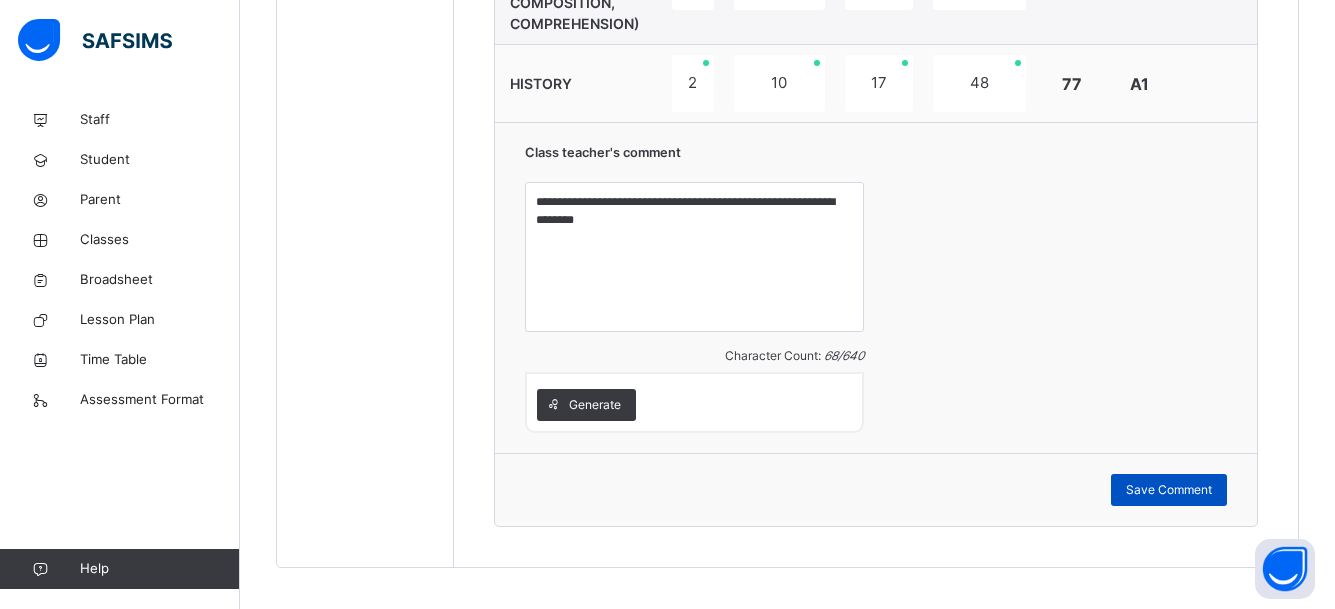 click on "Save Comment" at bounding box center [1169, 490] 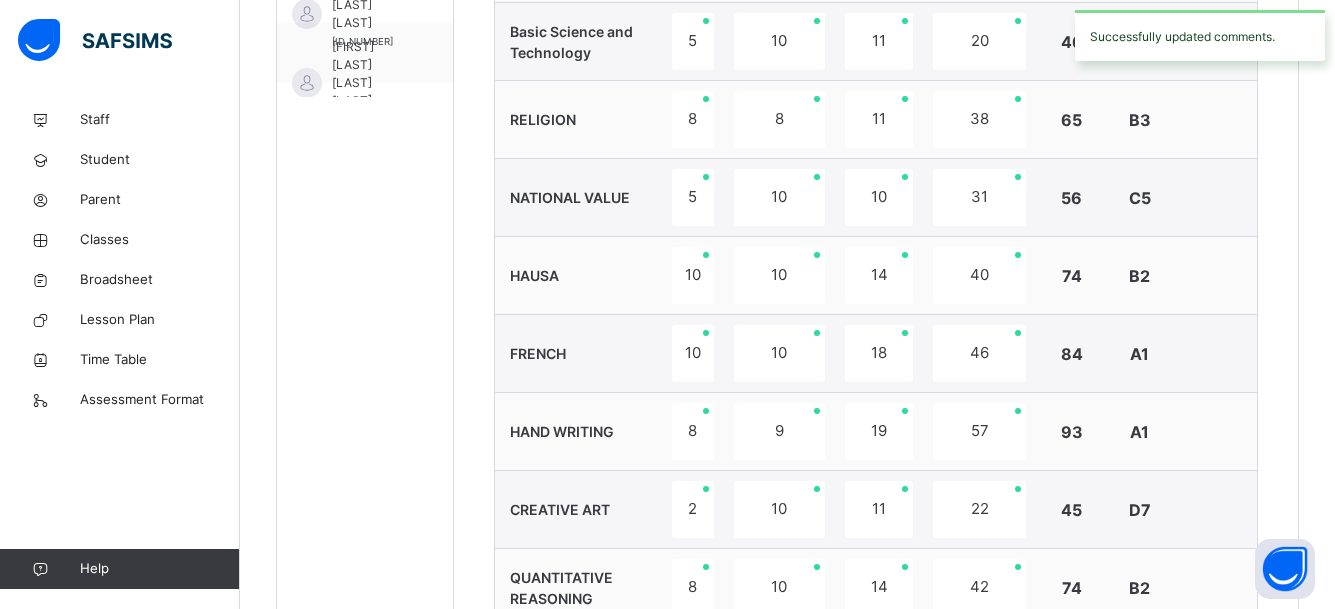 scroll, scrollTop: 842, scrollLeft: 0, axis: vertical 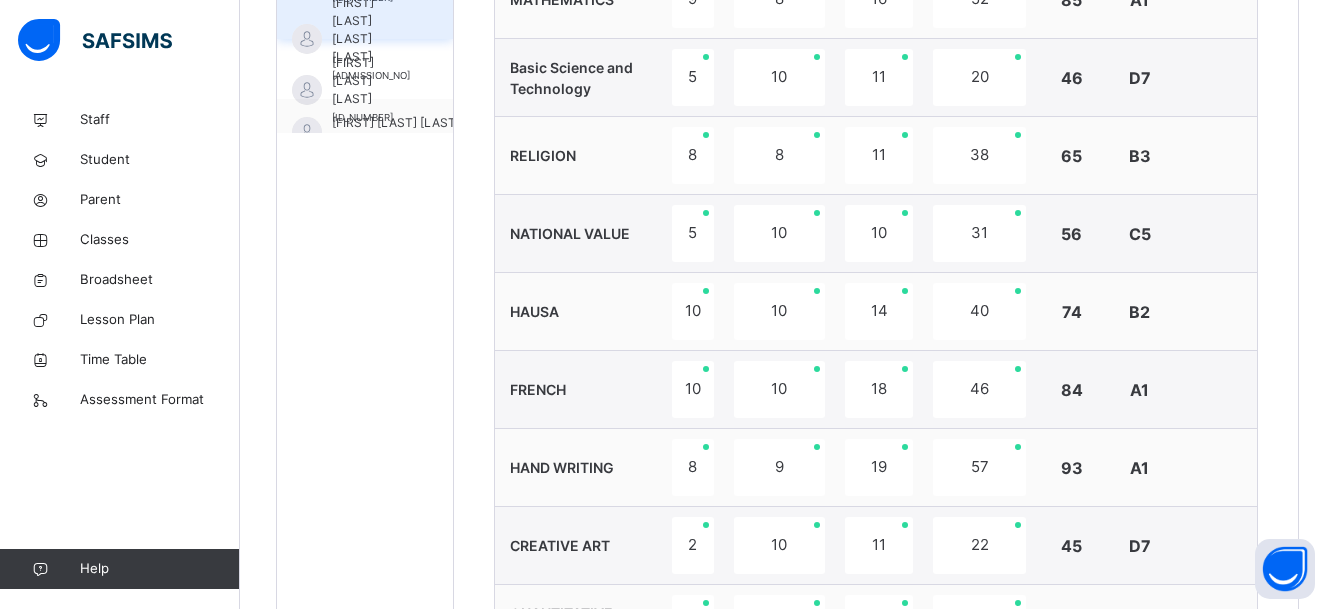 click on "[FIRST] [LAST] [LAST] [LAST]" at bounding box center (371, 30) 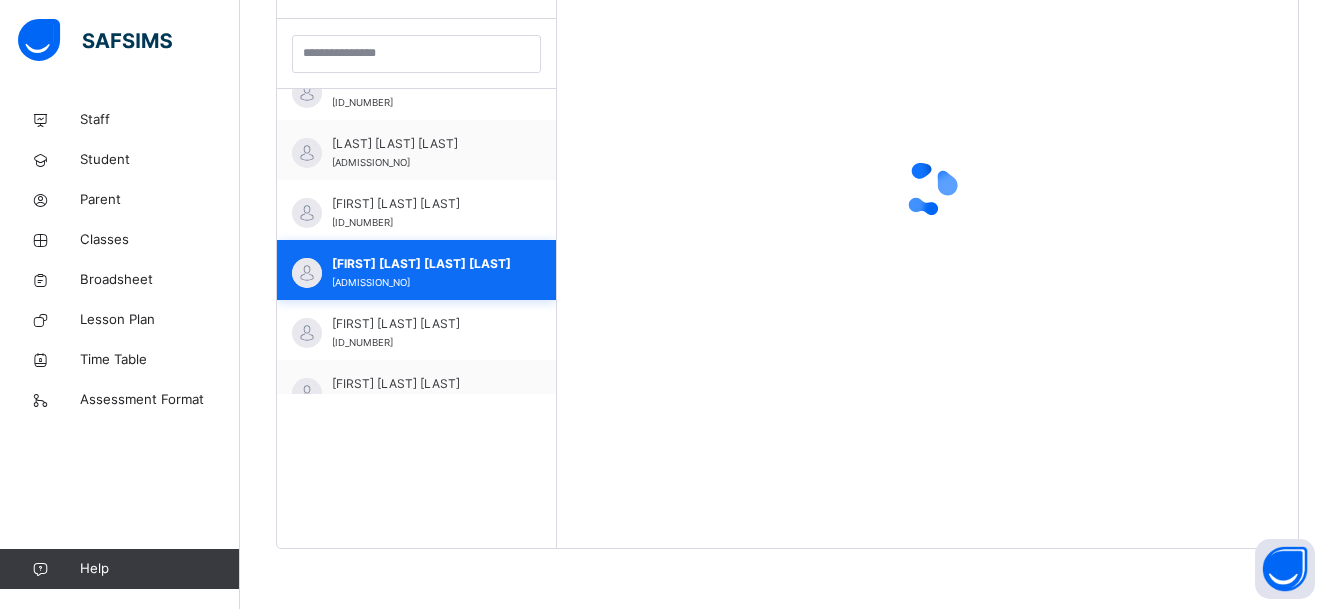 scroll, scrollTop: 581, scrollLeft: 0, axis: vertical 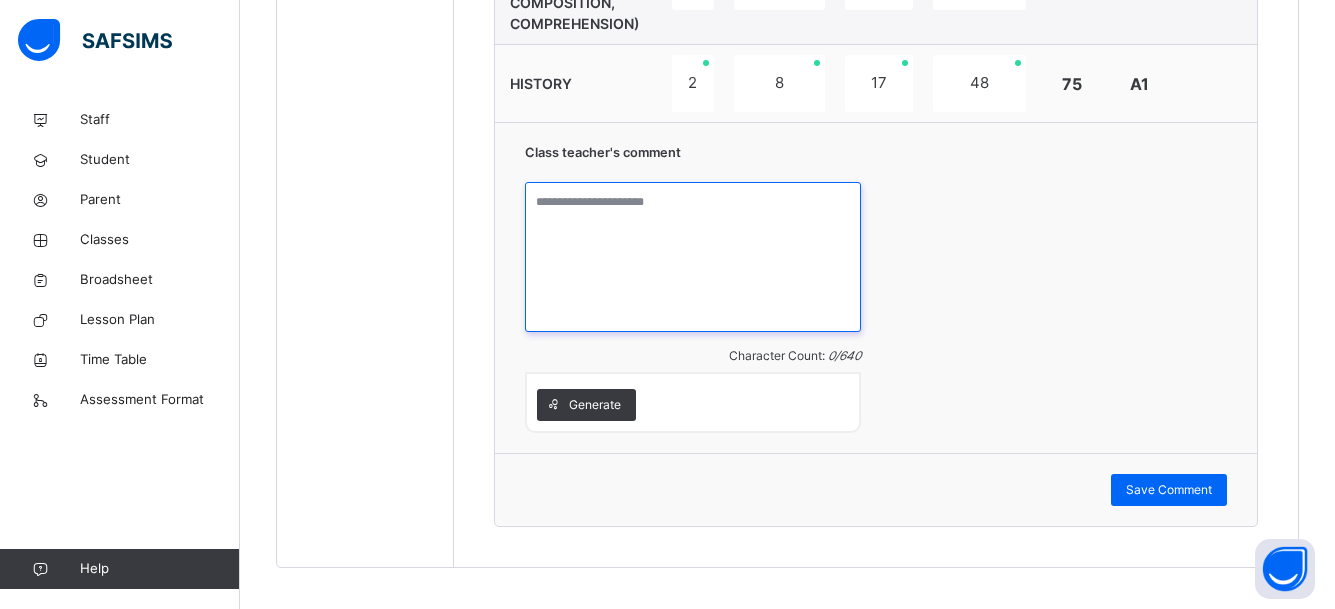 click at bounding box center [693, 257] 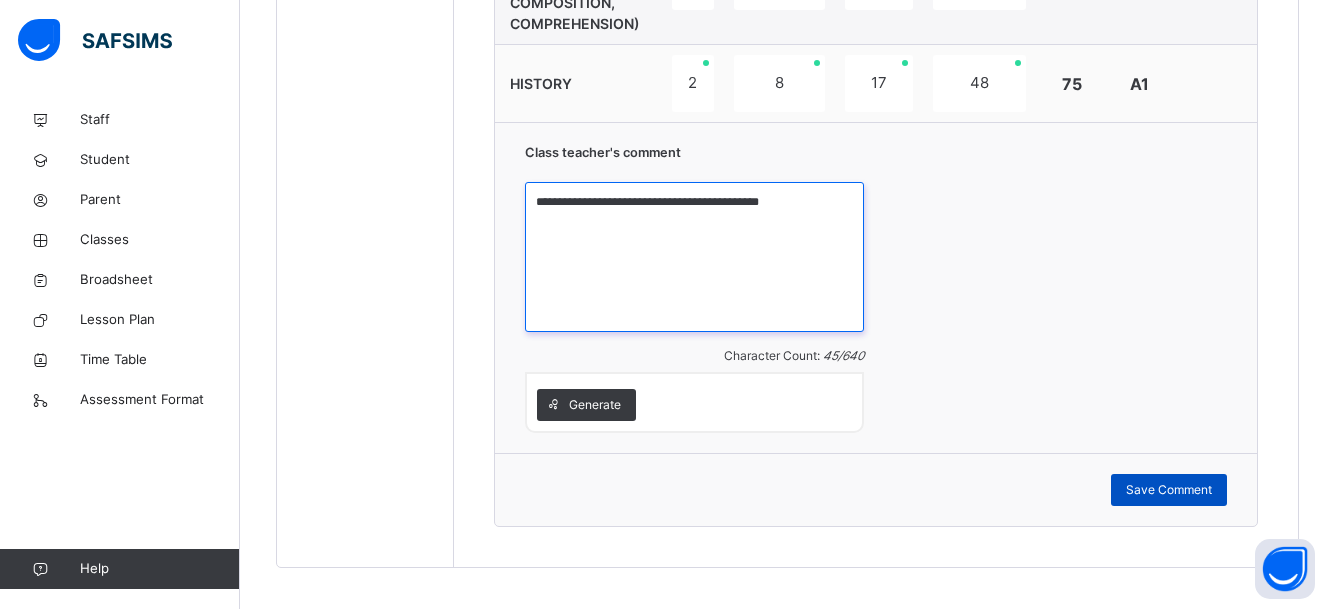 type on "**********" 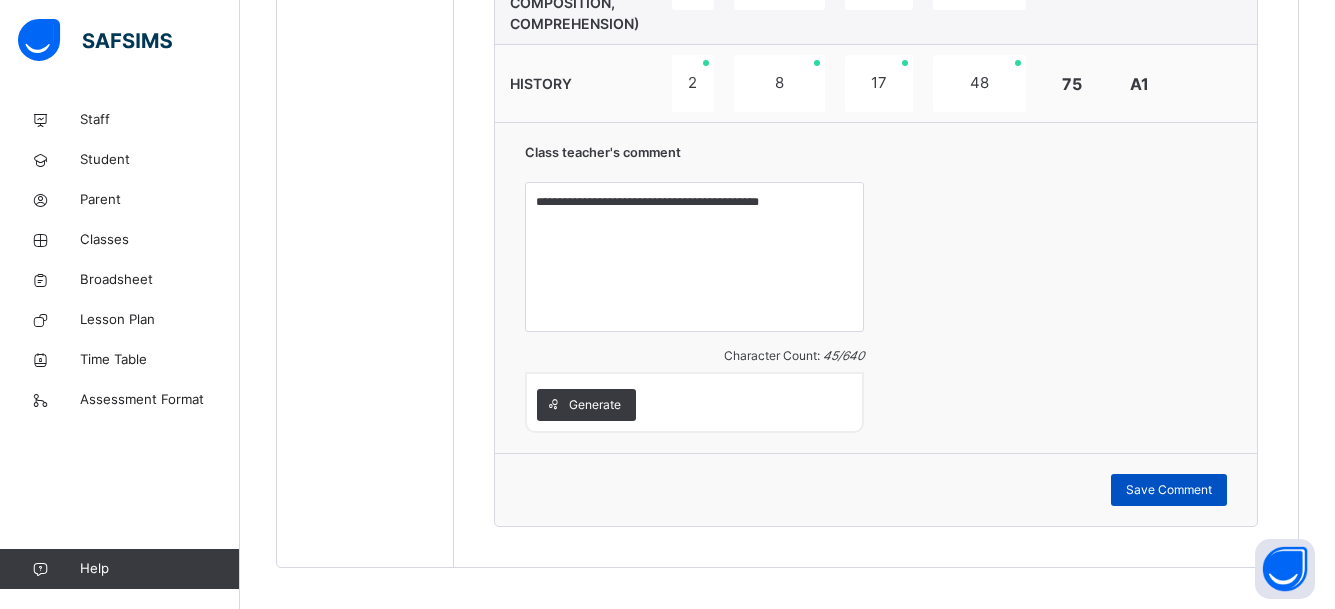 click on "Save Comment" at bounding box center (1169, 490) 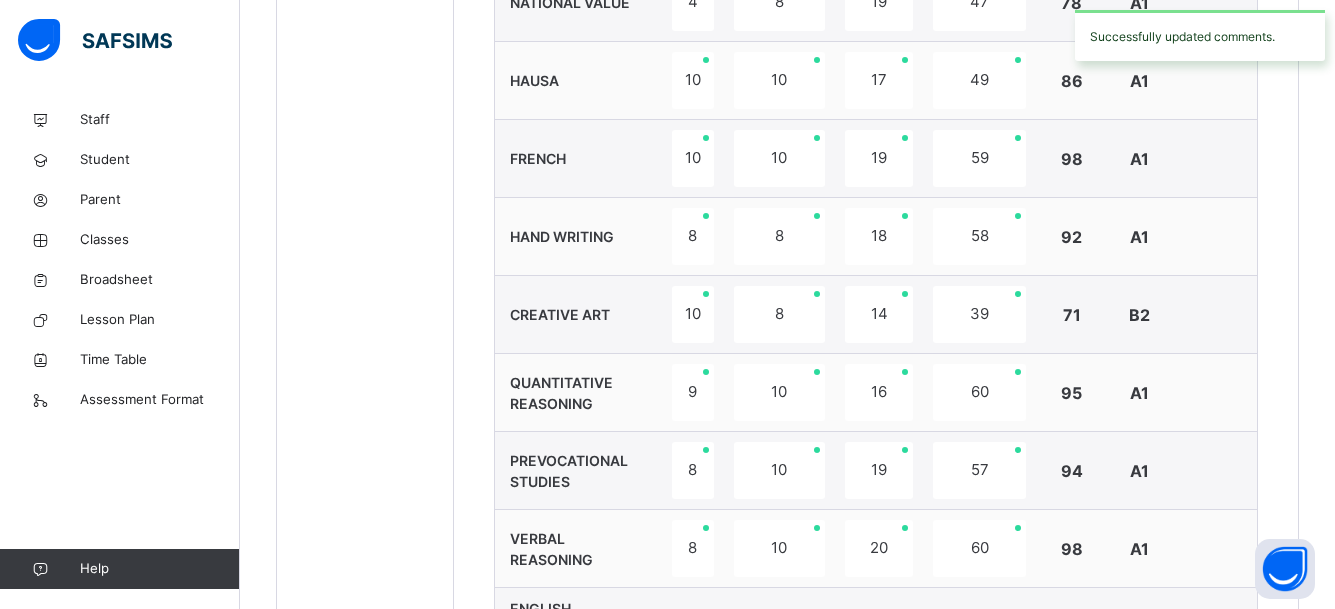 scroll, scrollTop: 842, scrollLeft: 0, axis: vertical 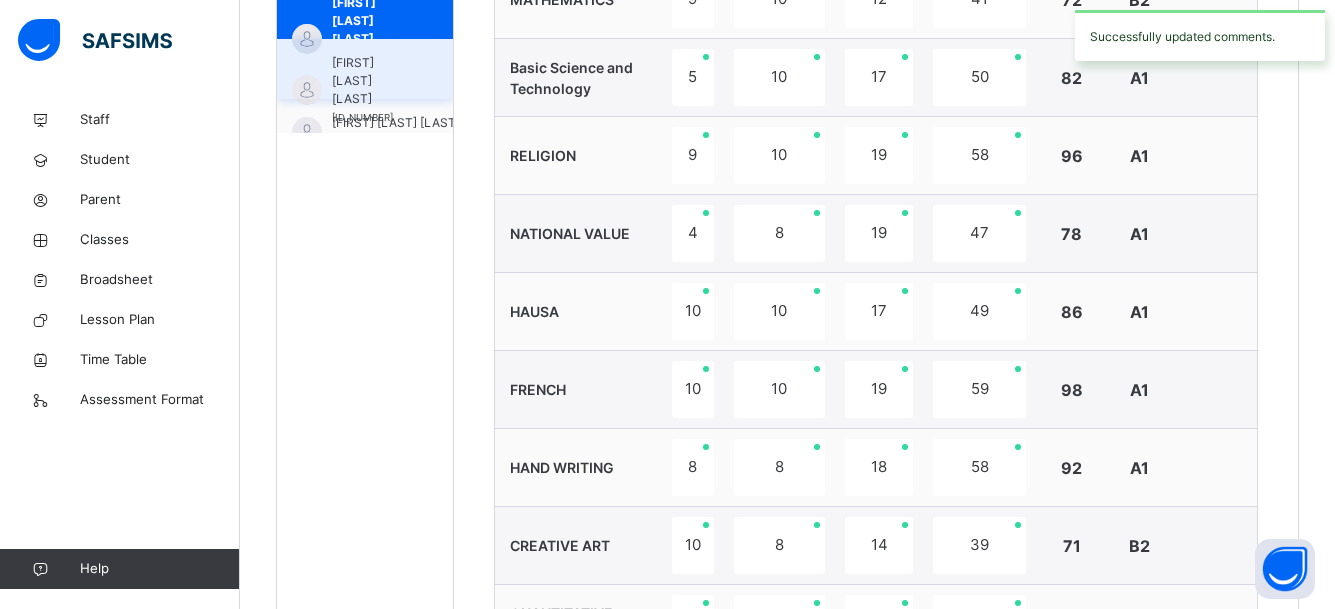 click on "[FIRST] [LAST] [LAST] [ADMISSION_NO]" at bounding box center [365, 69] 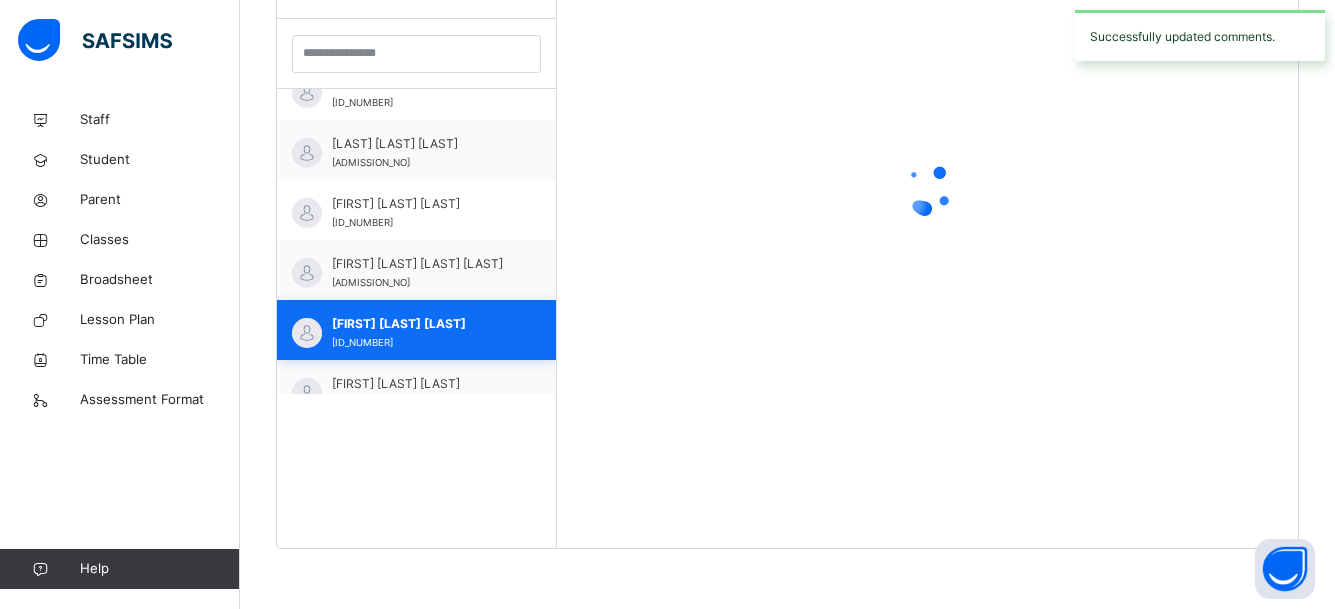 scroll, scrollTop: 581, scrollLeft: 0, axis: vertical 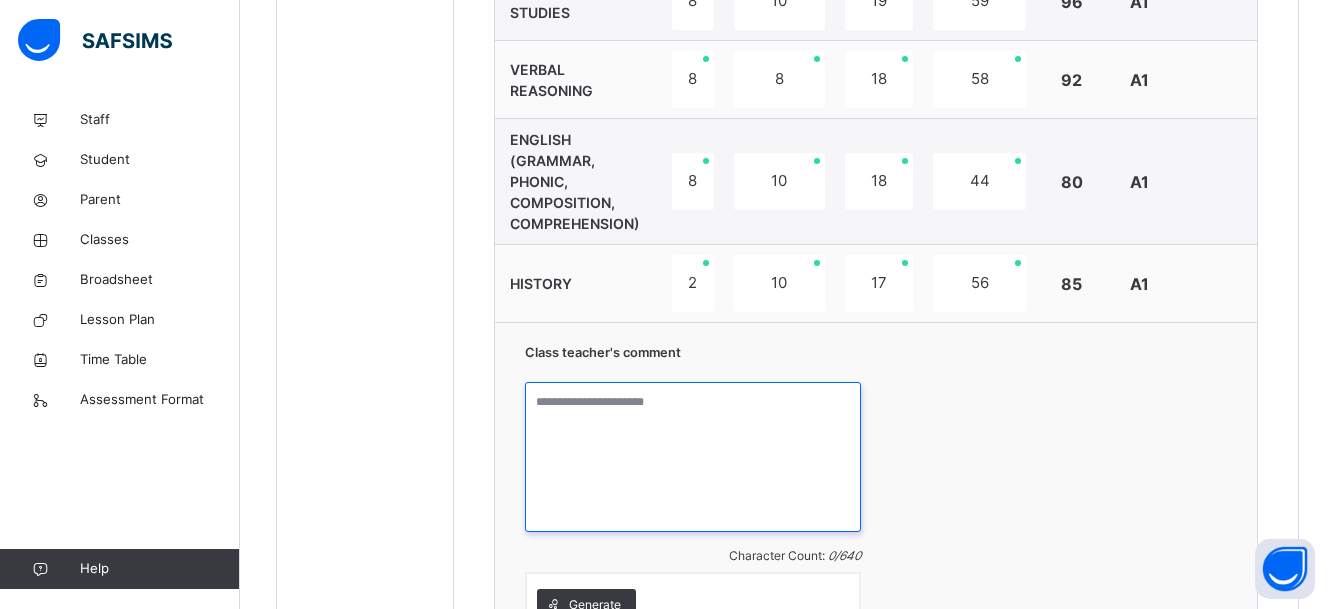 click at bounding box center [693, 457] 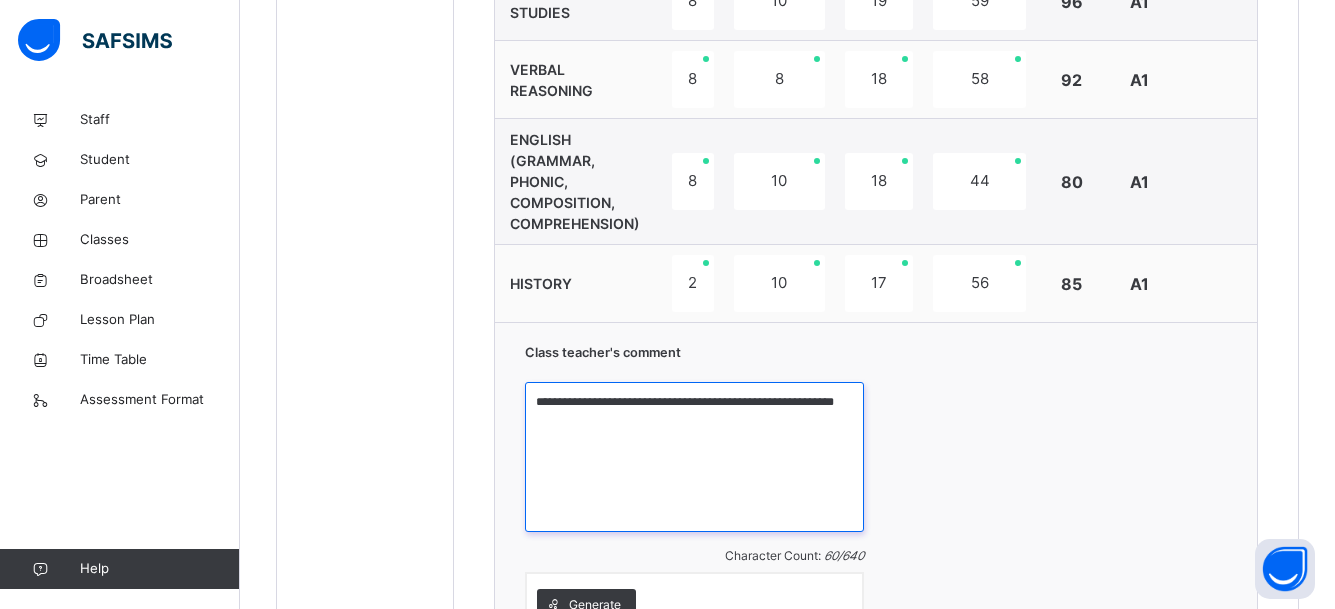 click on "**********" at bounding box center [694, 457] 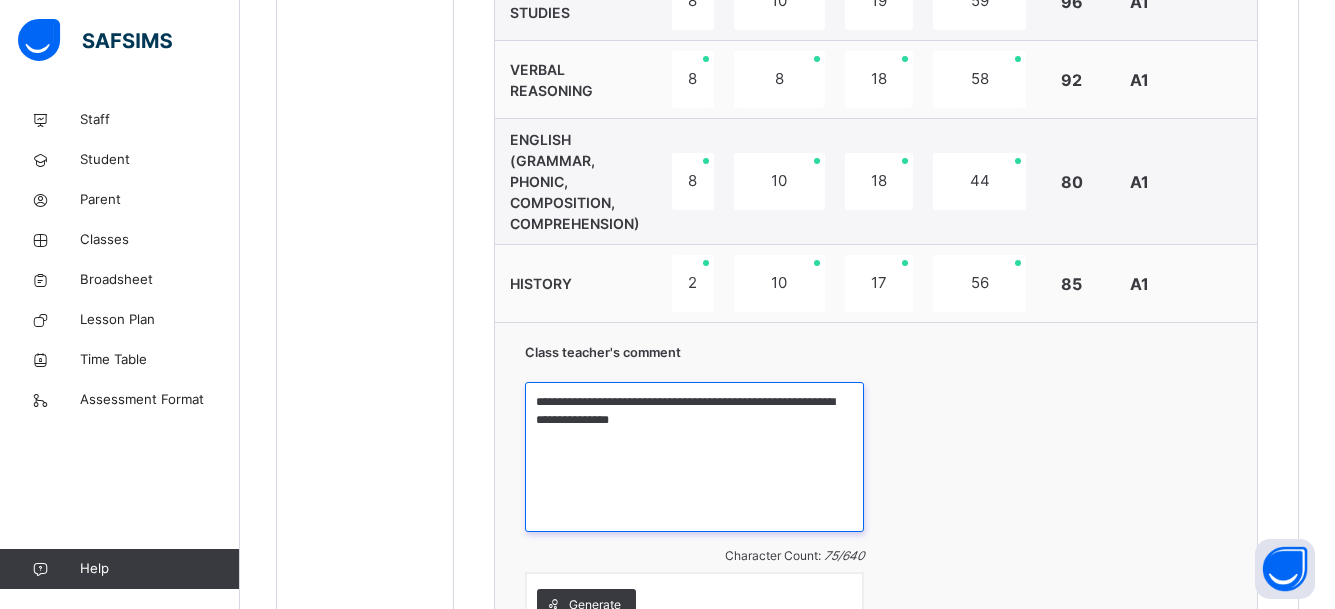 click on "**********" at bounding box center [694, 457] 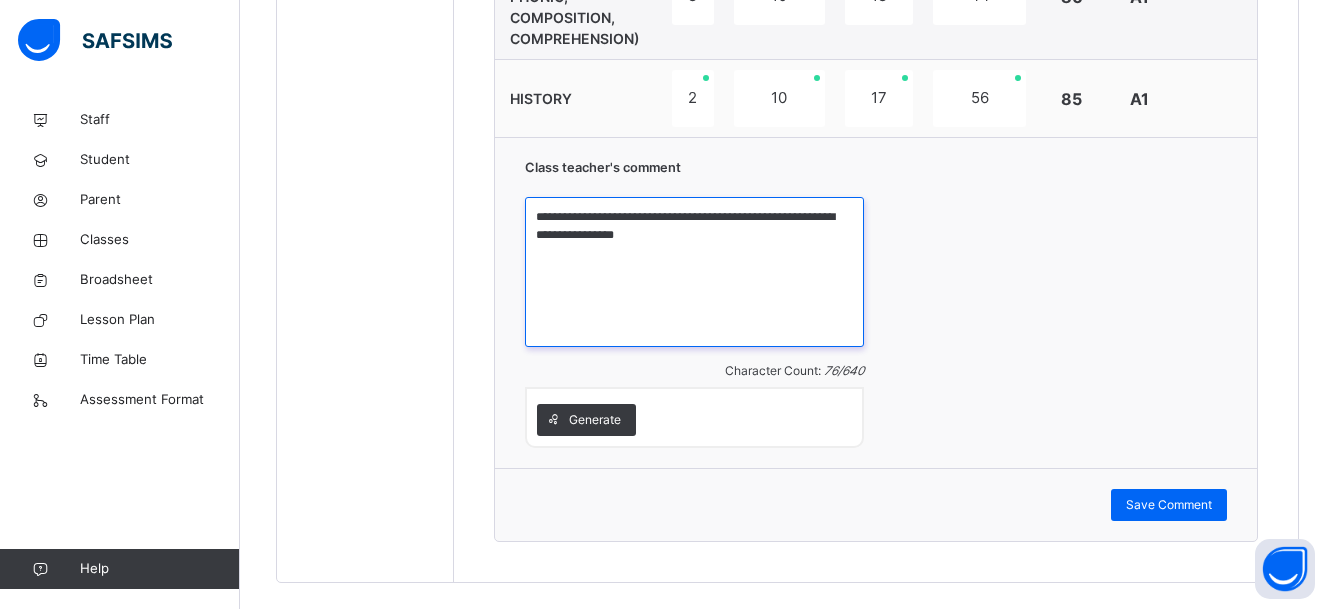 scroll, scrollTop: 1742, scrollLeft: 0, axis: vertical 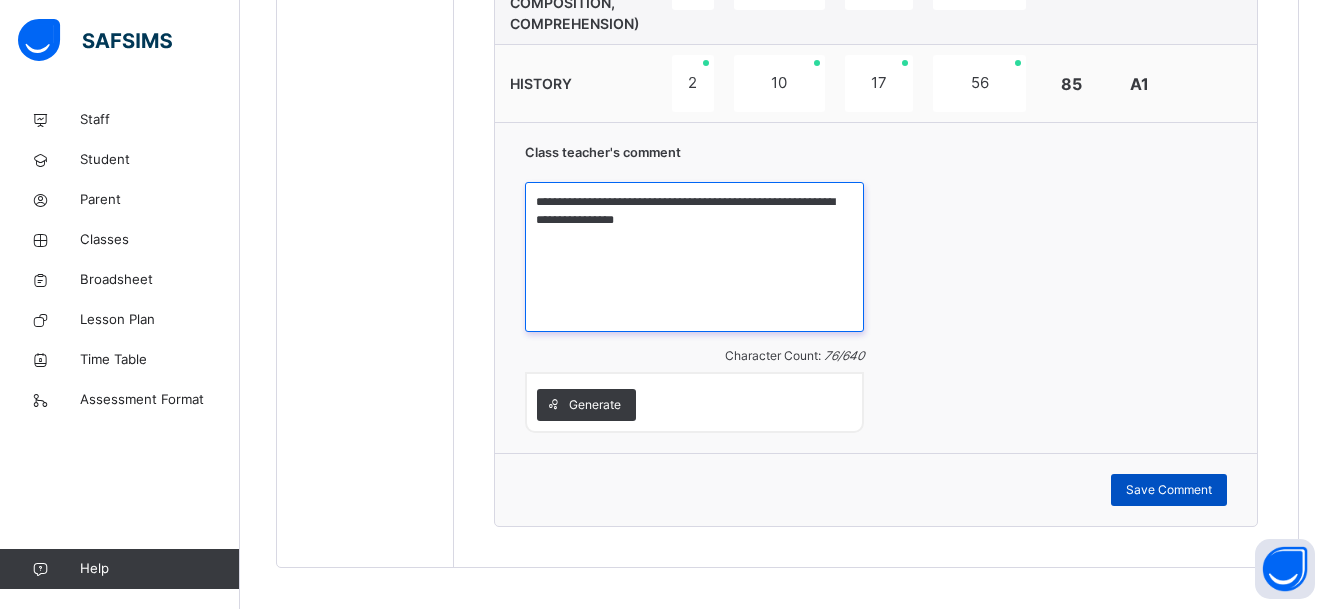 type on "**********" 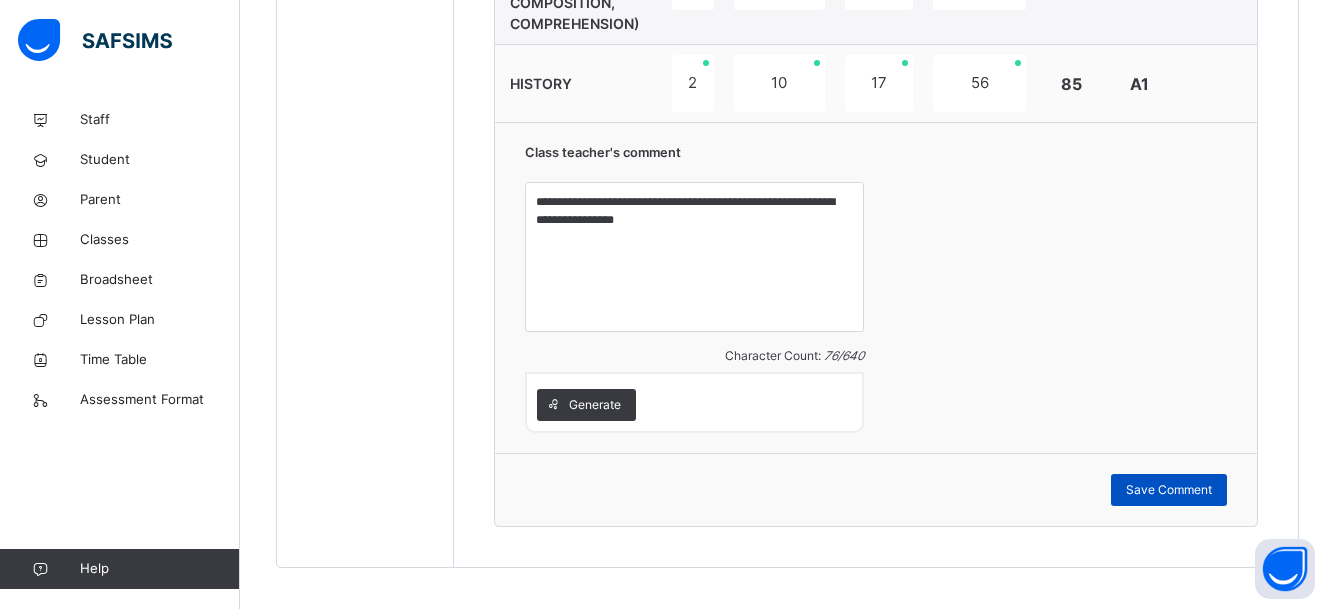 click on "Save Comment" at bounding box center (1169, 490) 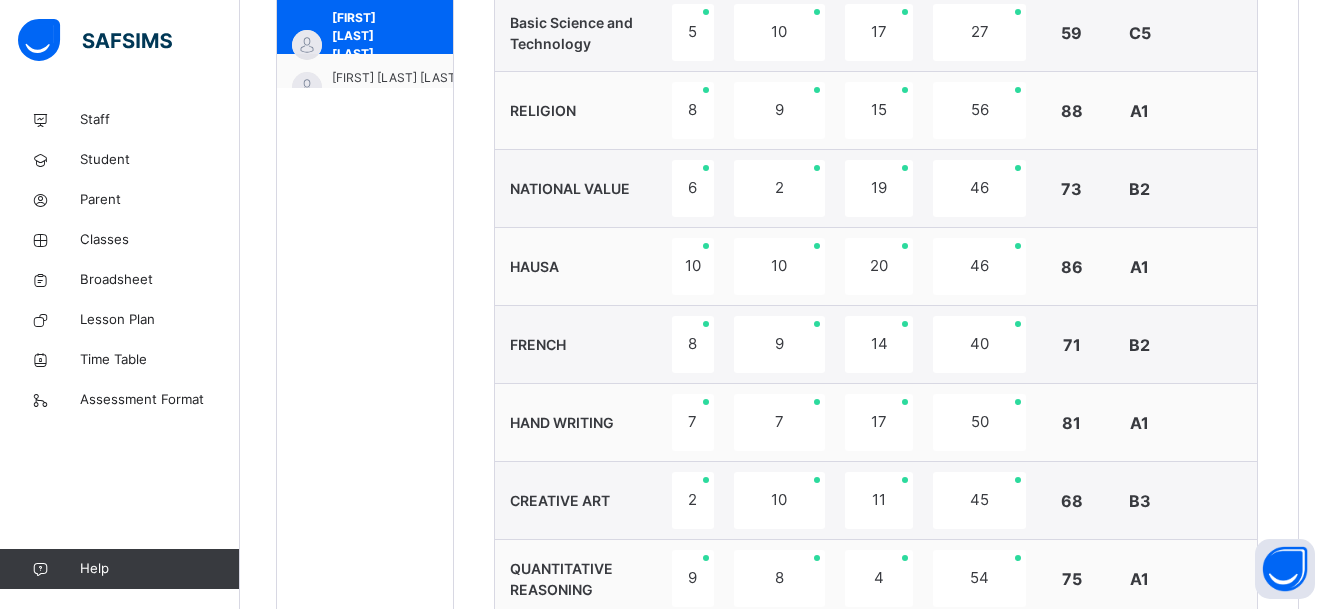 scroll, scrollTop: 842, scrollLeft: 0, axis: vertical 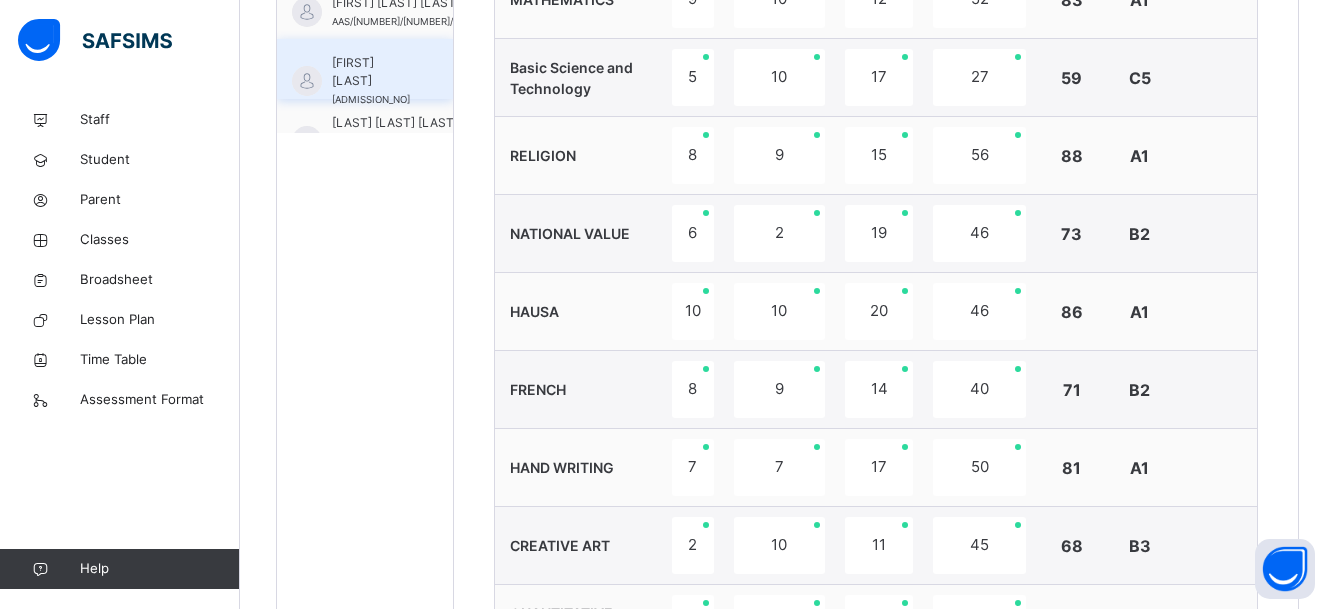 click on "[FIRST] [LAST] [ID_NUMBER]" at bounding box center (365, 69) 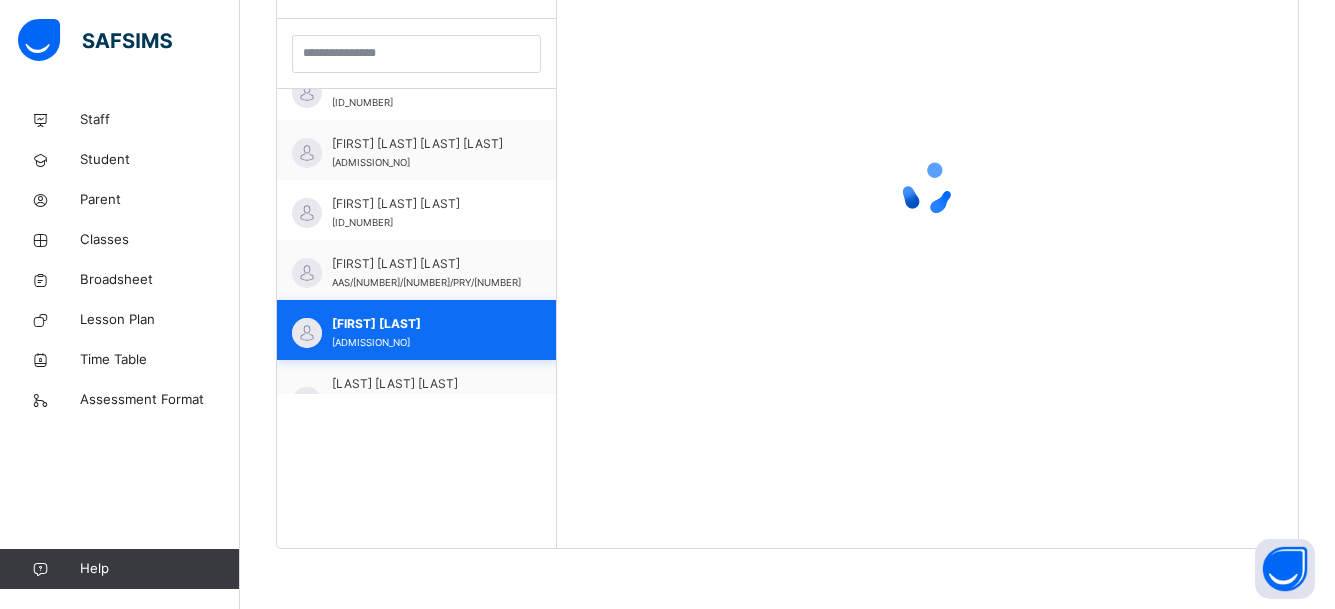 scroll, scrollTop: 581, scrollLeft: 0, axis: vertical 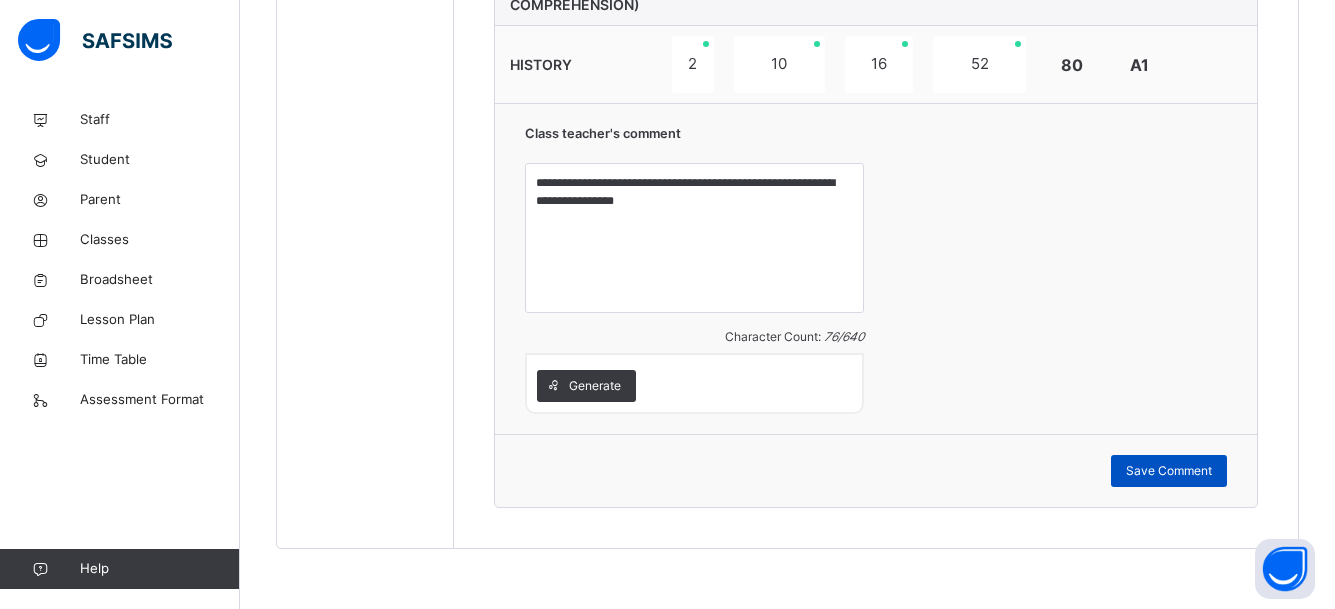 click on "Save Comment" at bounding box center (1169, 471) 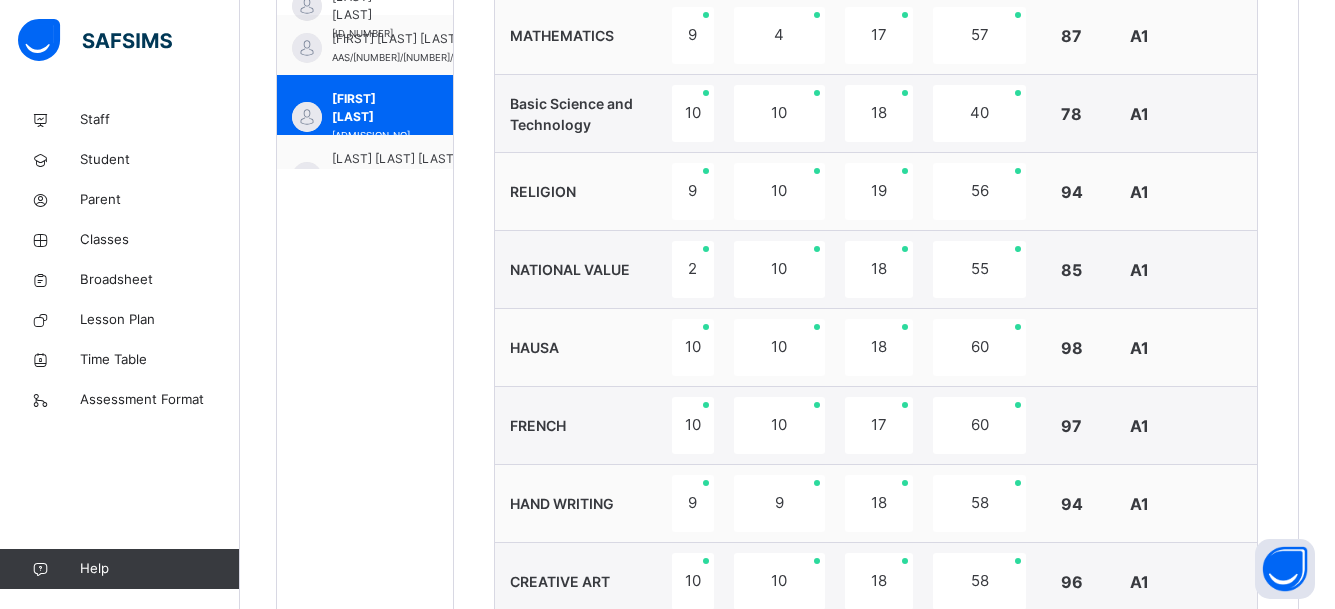 scroll, scrollTop: 761, scrollLeft: 0, axis: vertical 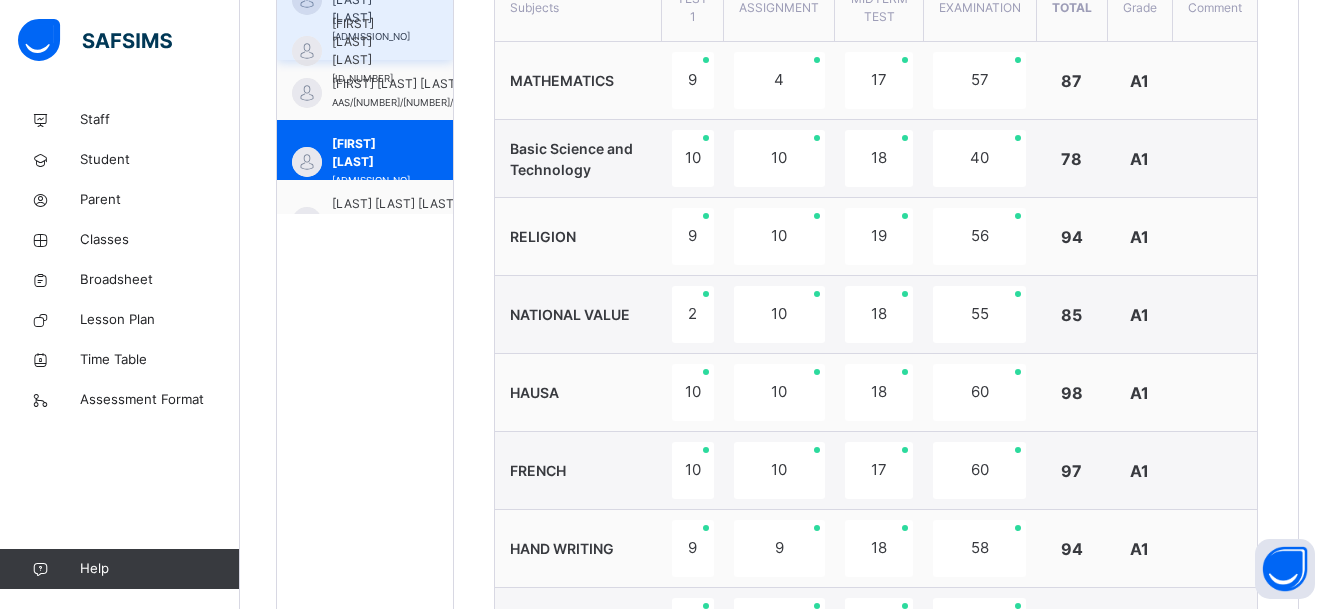 click on "[FIRST] [LAST] [LAST]" at bounding box center [370, 42] 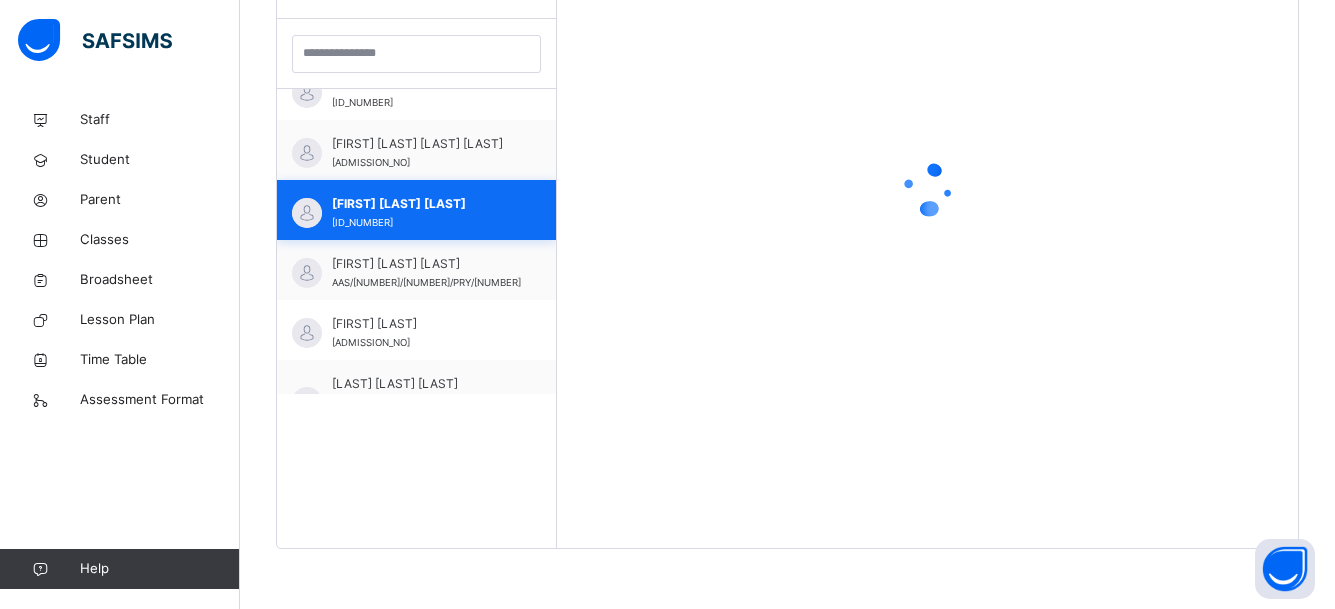 scroll, scrollTop: 581, scrollLeft: 0, axis: vertical 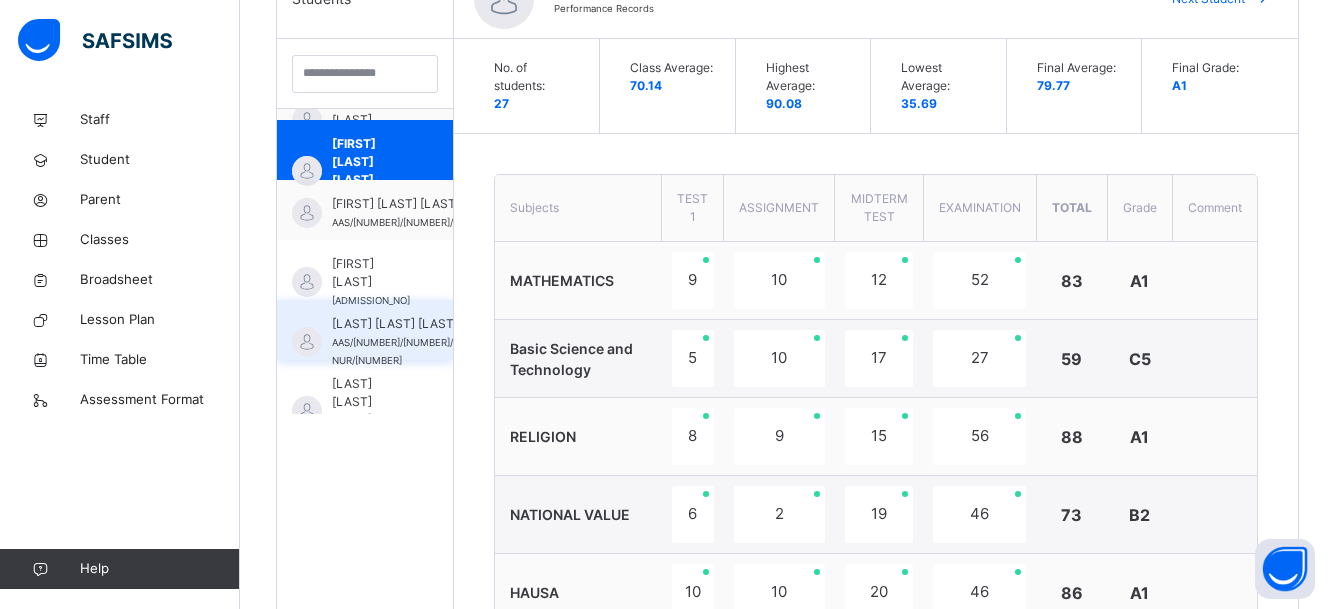 click on "[LAST] [LAST] [LAST]" at bounding box center (403, 324) 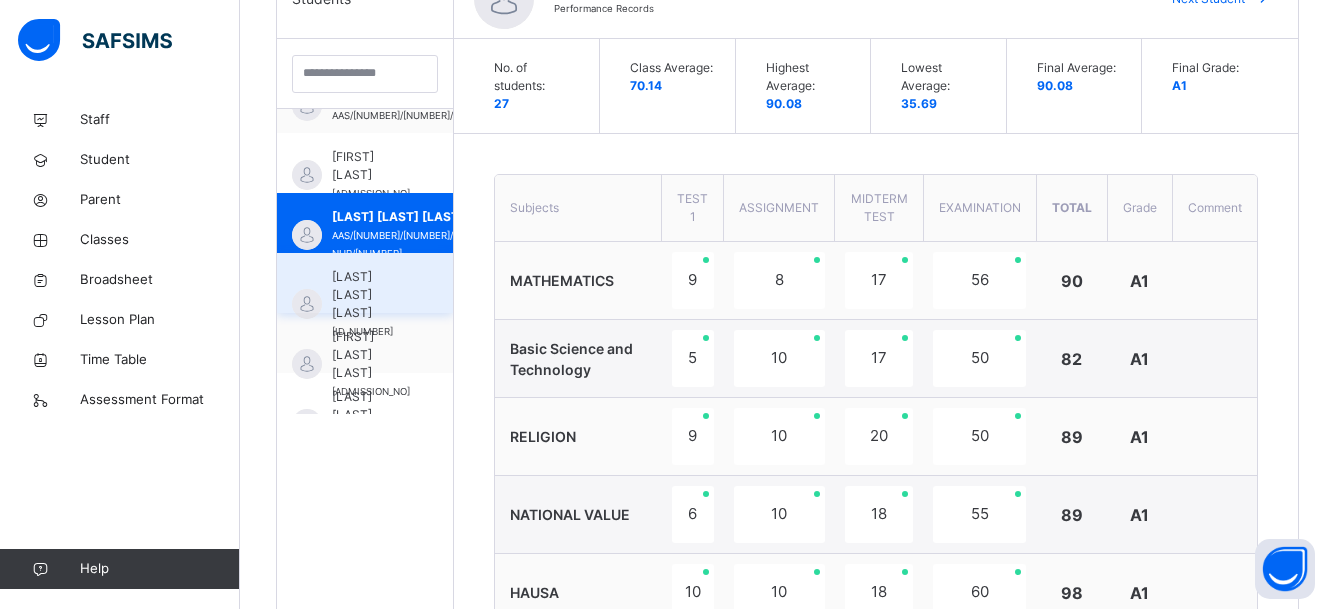scroll, scrollTop: 1369, scrollLeft: 0, axis: vertical 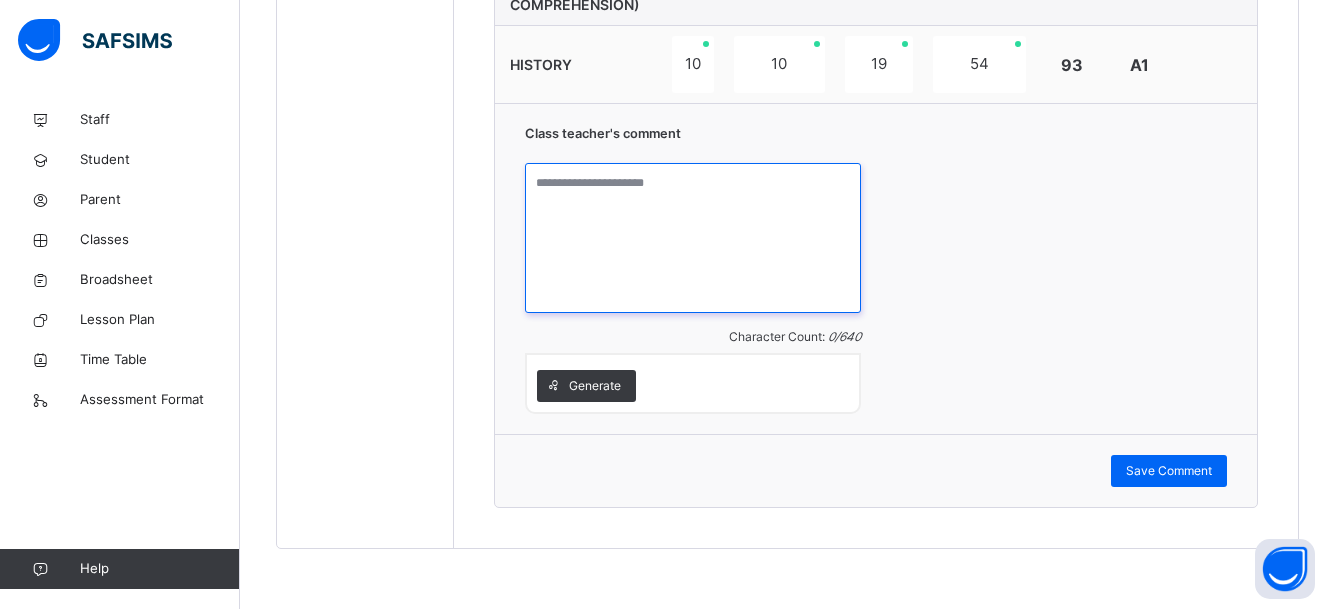 click at bounding box center (693, 238) 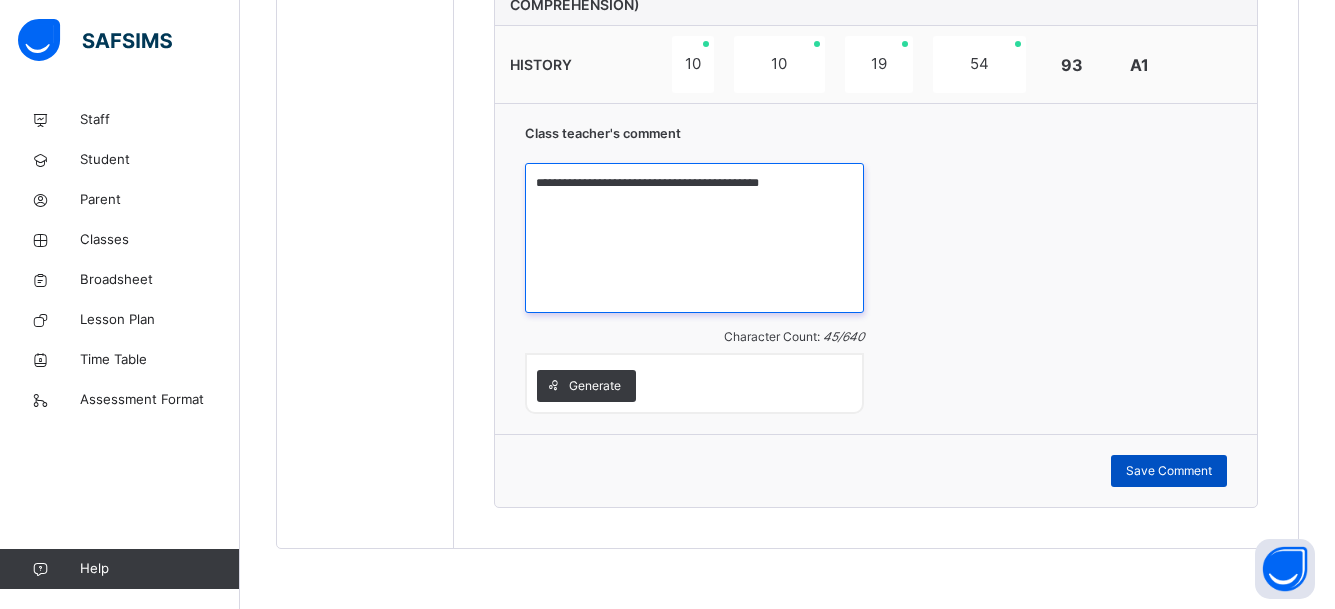 type on "**********" 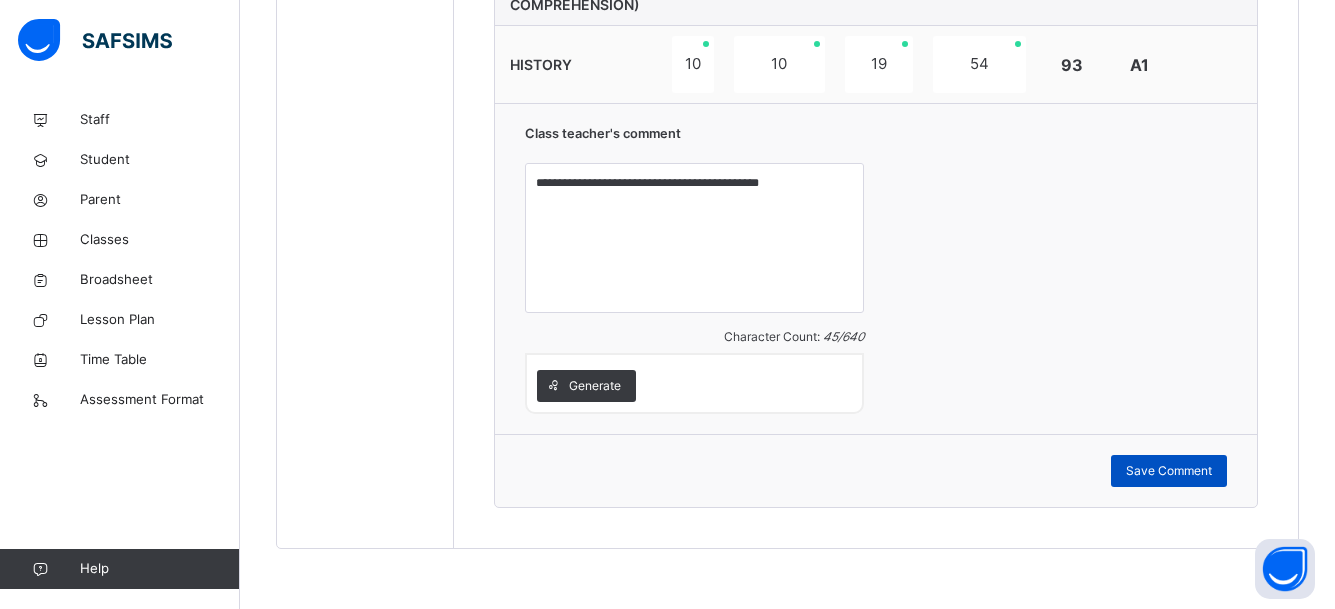 click on "Save Comment" at bounding box center (1169, 471) 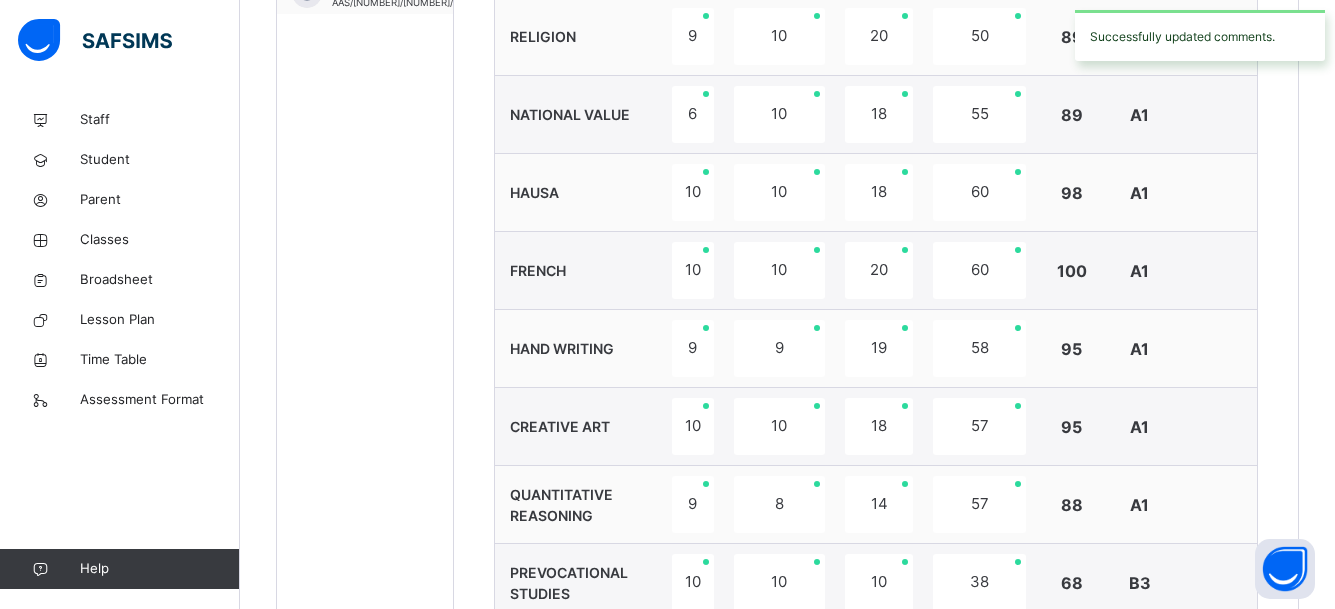 scroll, scrollTop: 861, scrollLeft: 0, axis: vertical 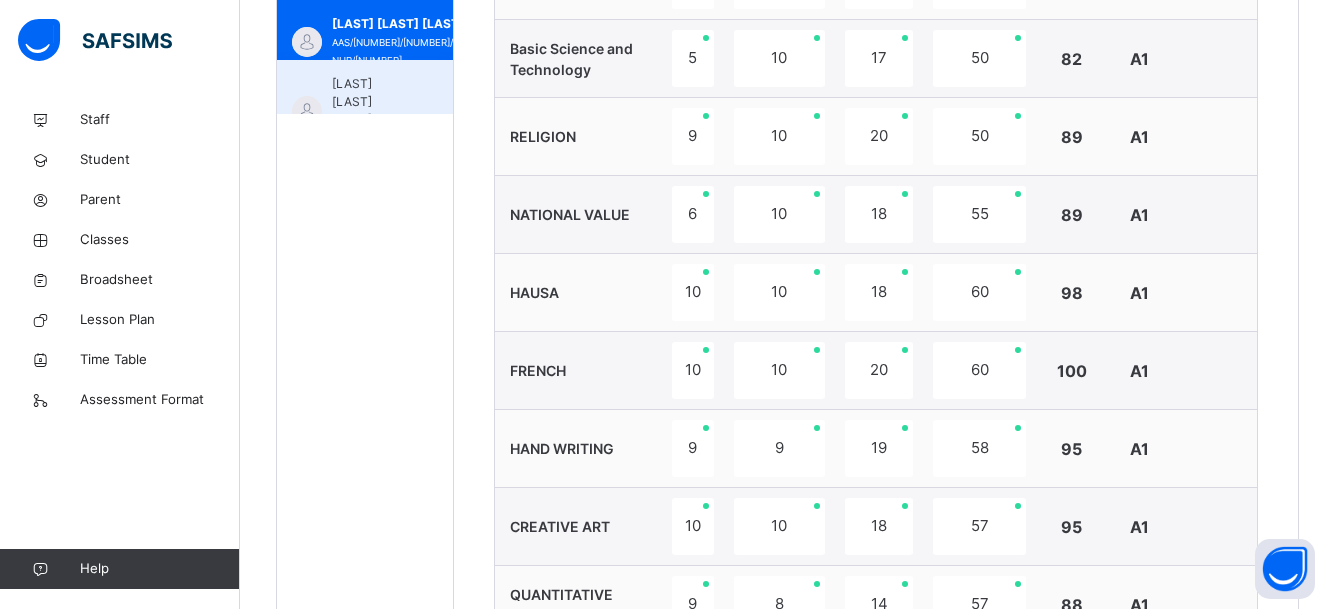 click on "[LAST] [LAST] [LAST]" at bounding box center (370, 102) 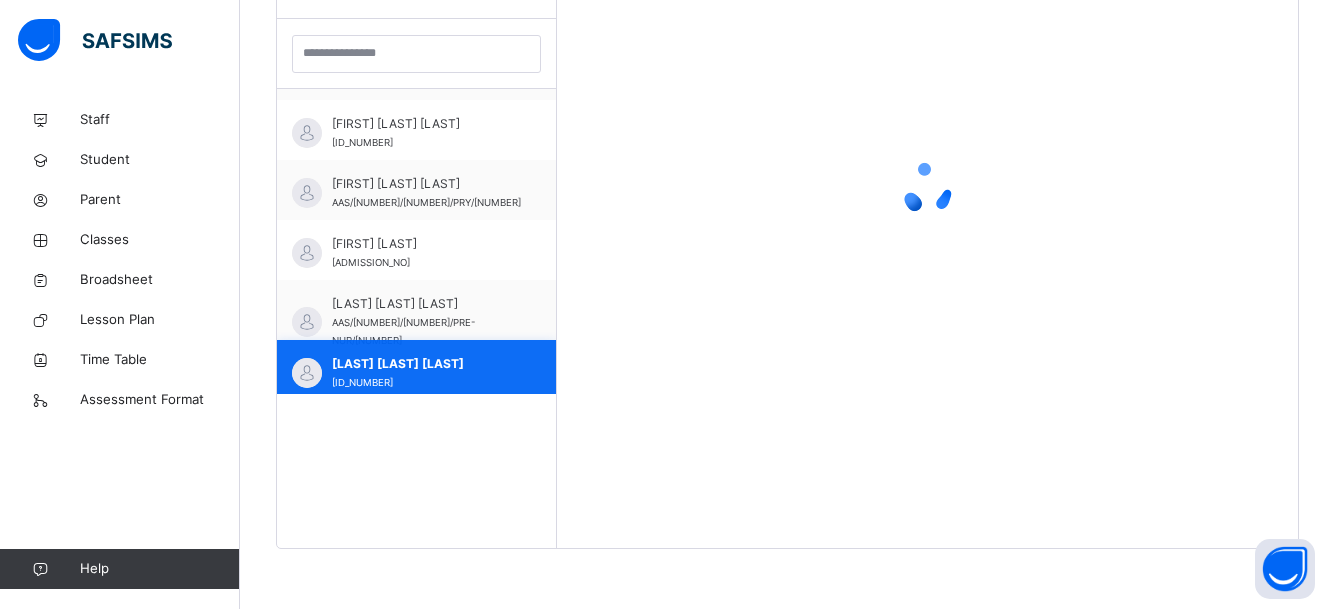 scroll, scrollTop: 581, scrollLeft: 0, axis: vertical 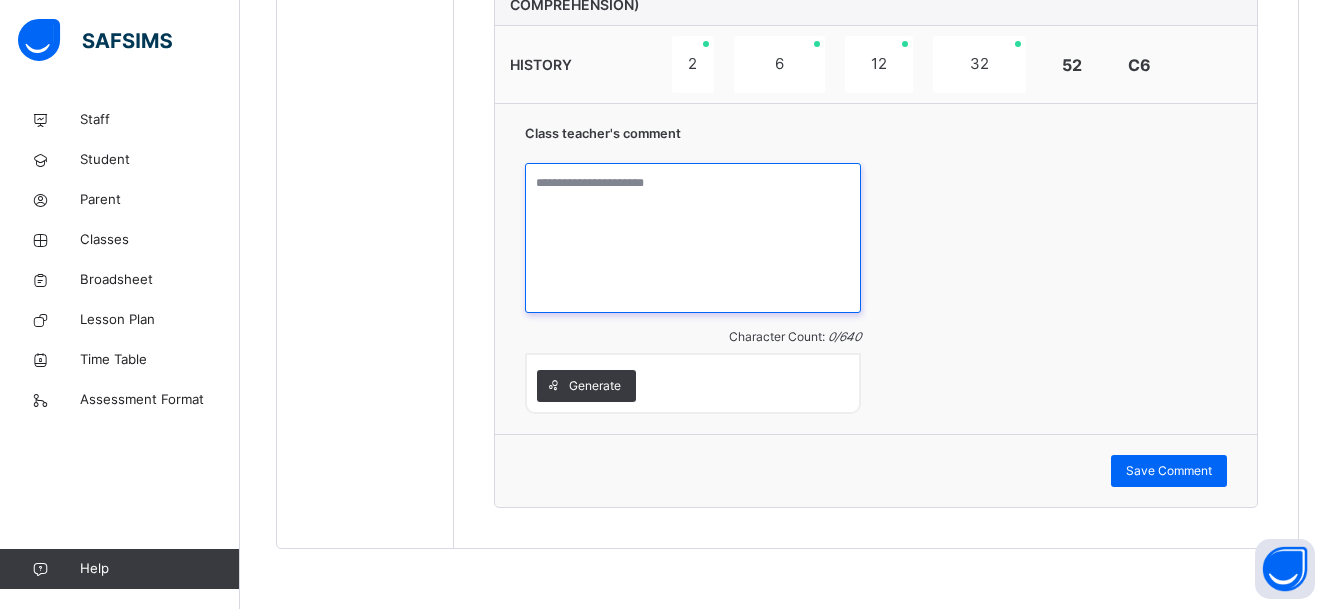 click at bounding box center [693, 238] 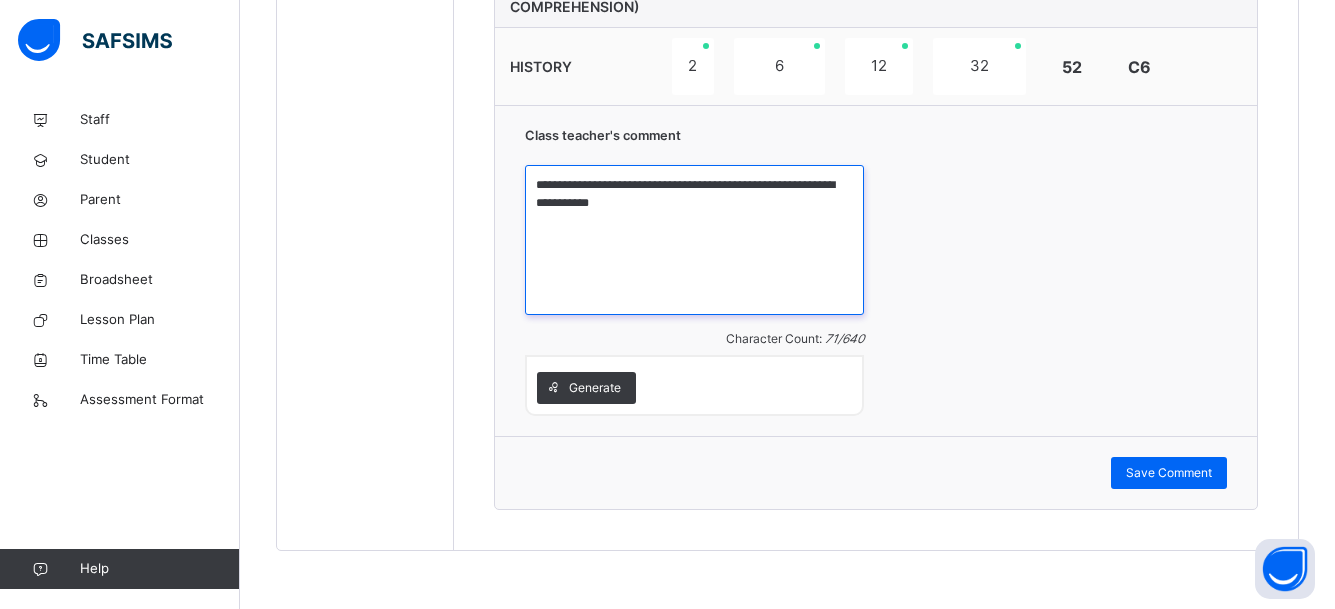 scroll, scrollTop: 1761, scrollLeft: 0, axis: vertical 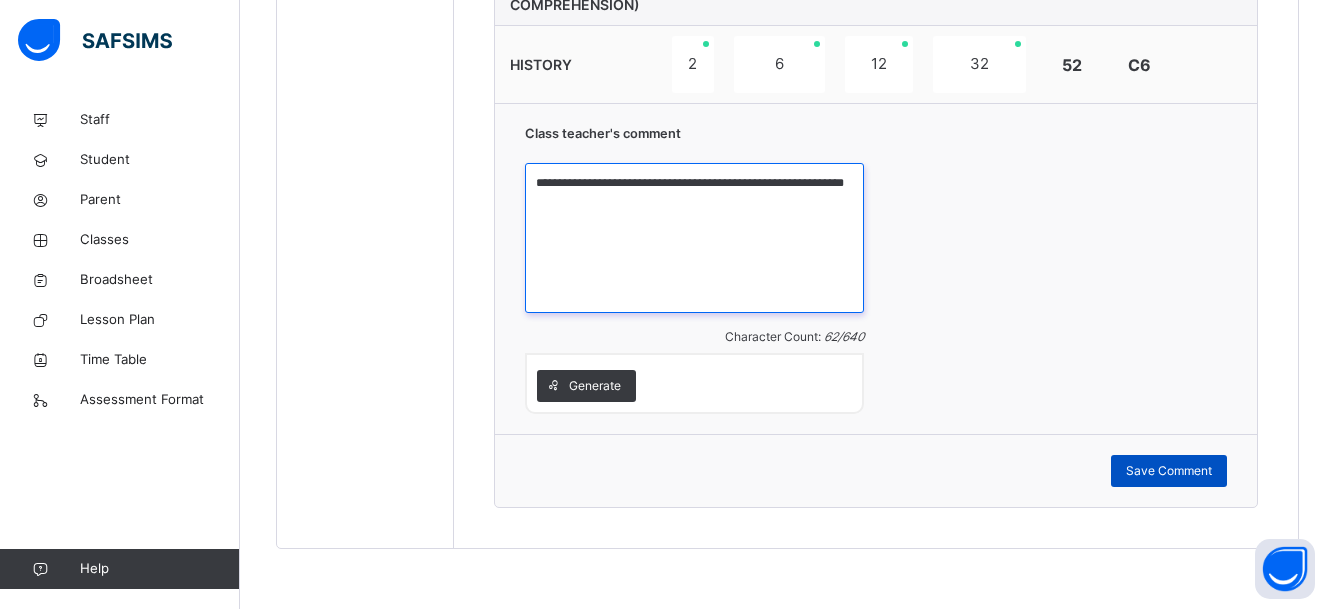 type on "**********" 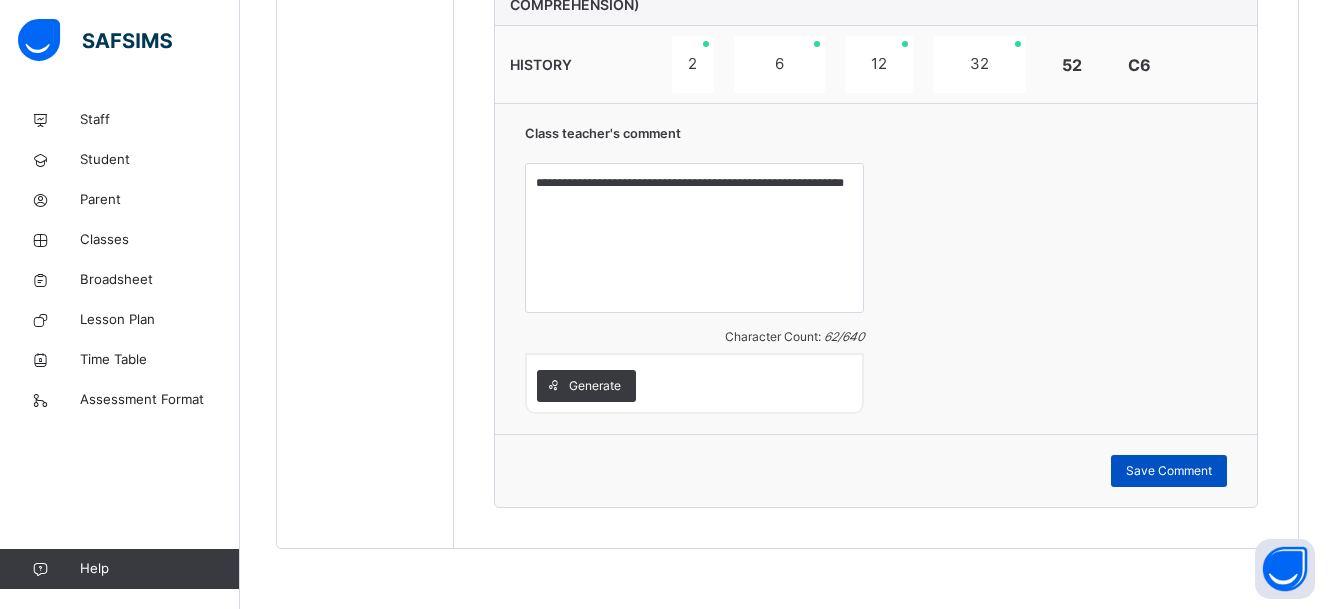 click on "Save Comment" at bounding box center (1169, 471) 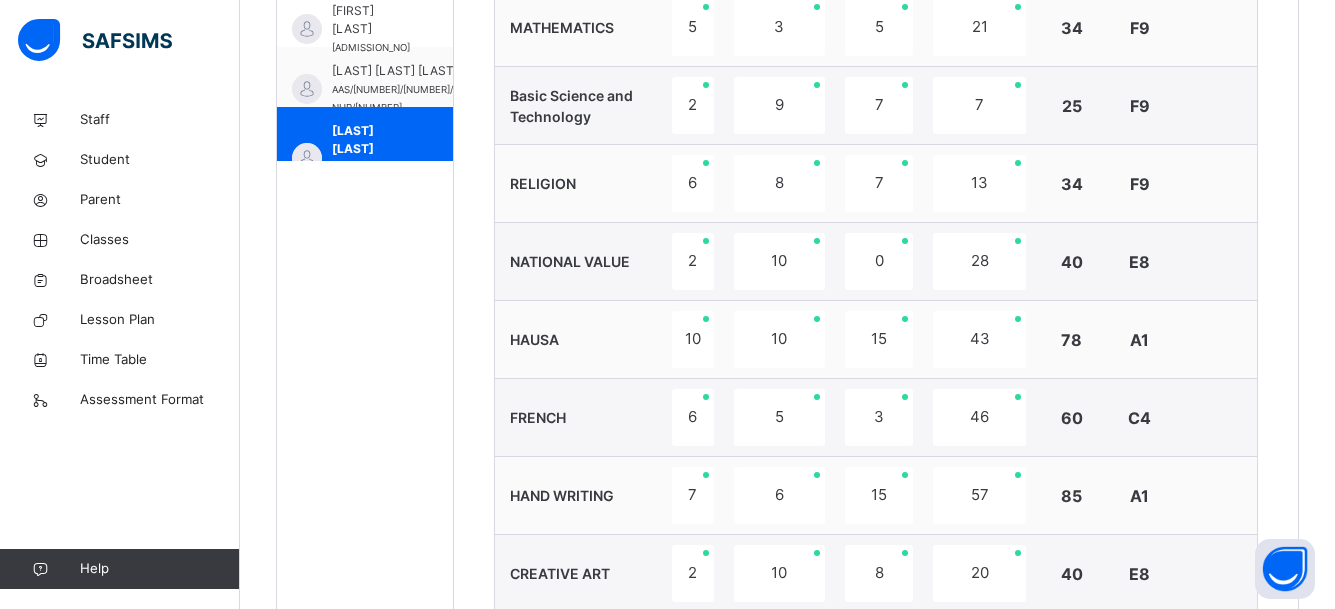 scroll, scrollTop: 761, scrollLeft: 0, axis: vertical 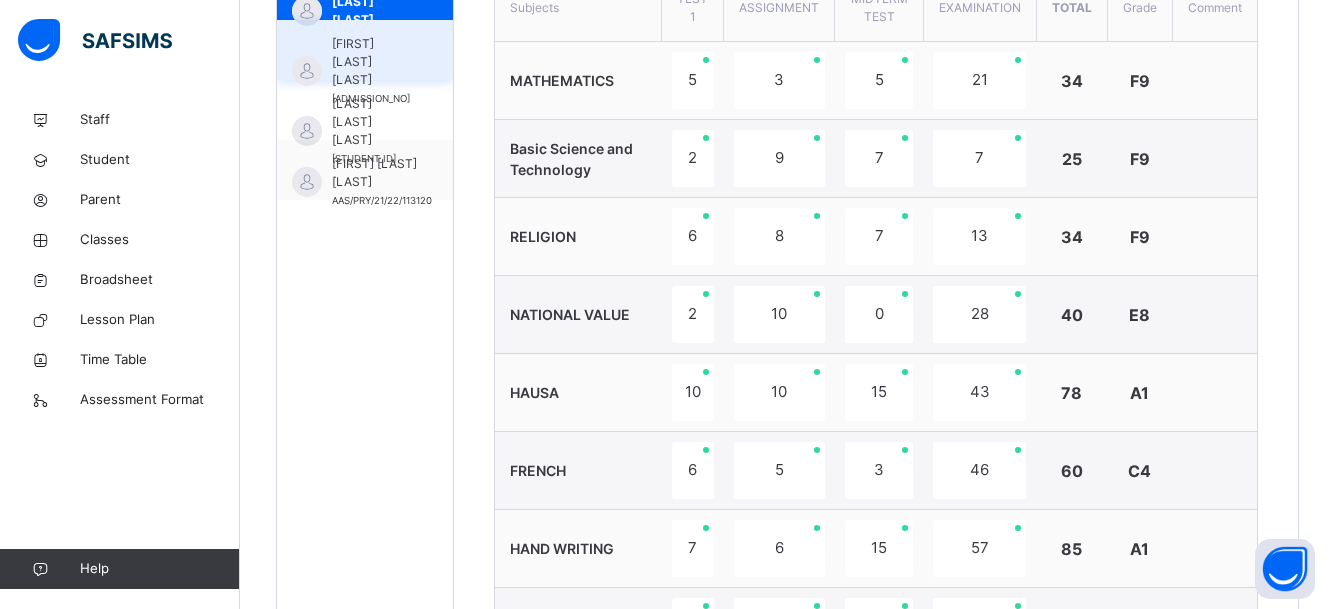 click on "[FIRST] [LAST] [LAST]" at bounding box center (371, 62) 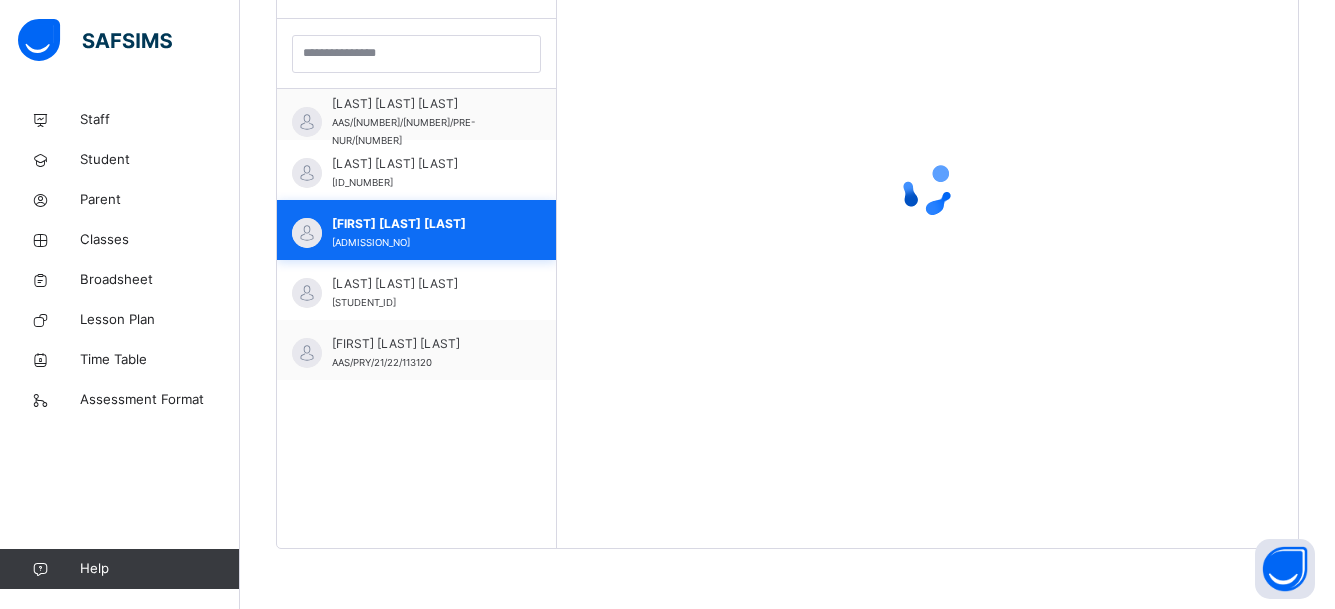 scroll, scrollTop: 581, scrollLeft: 0, axis: vertical 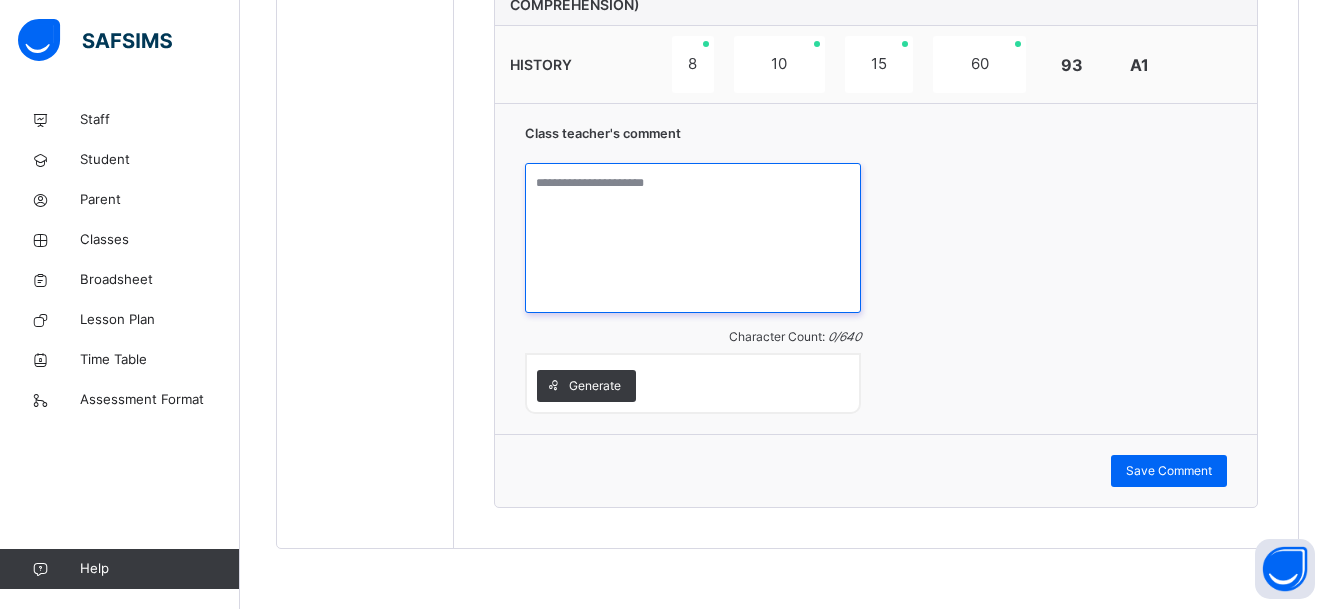 click at bounding box center [693, 238] 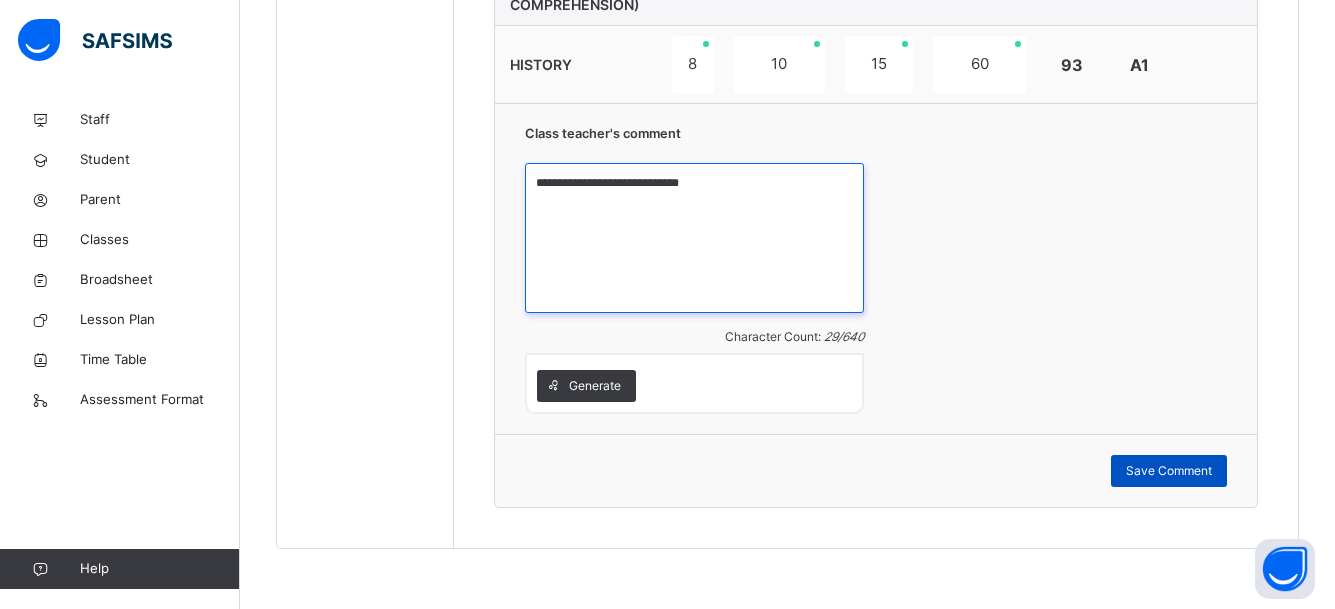 type on "**********" 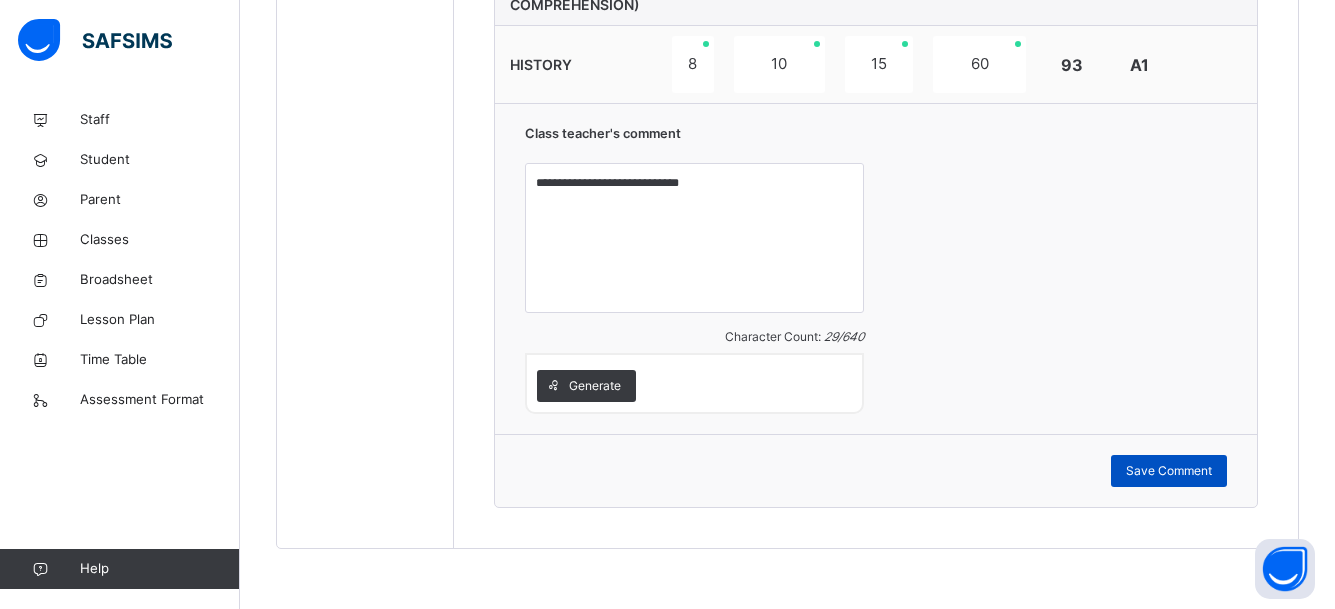 click on "Save Comment" at bounding box center [1169, 471] 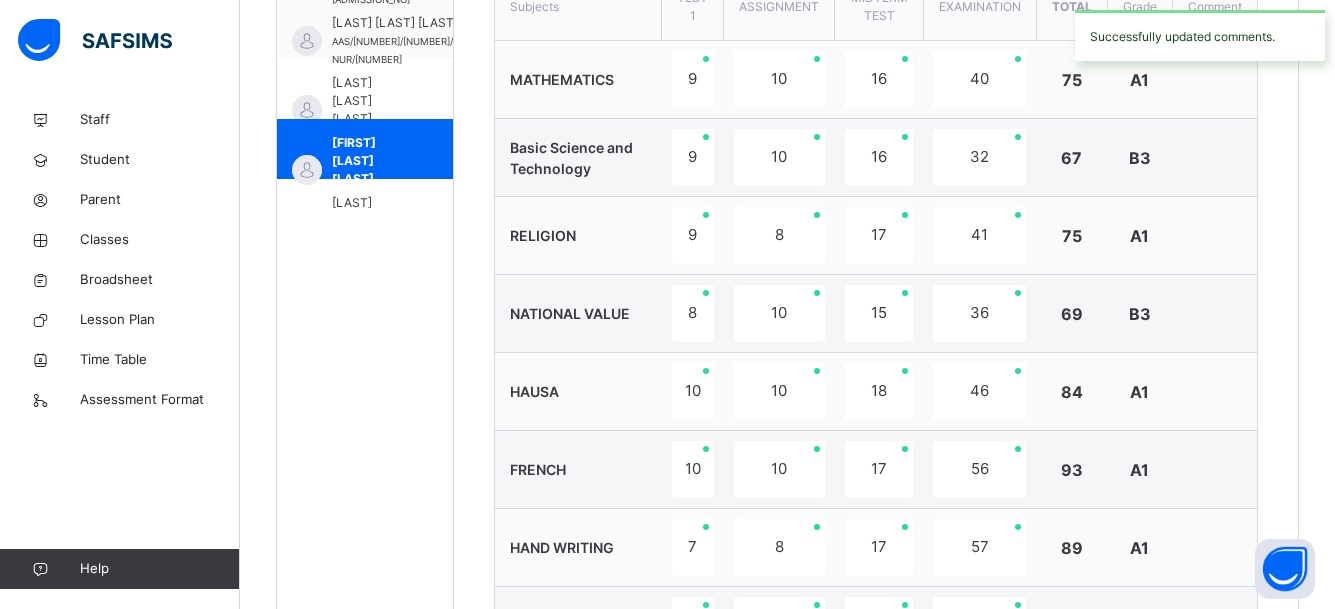 scroll, scrollTop: 761, scrollLeft: 0, axis: vertical 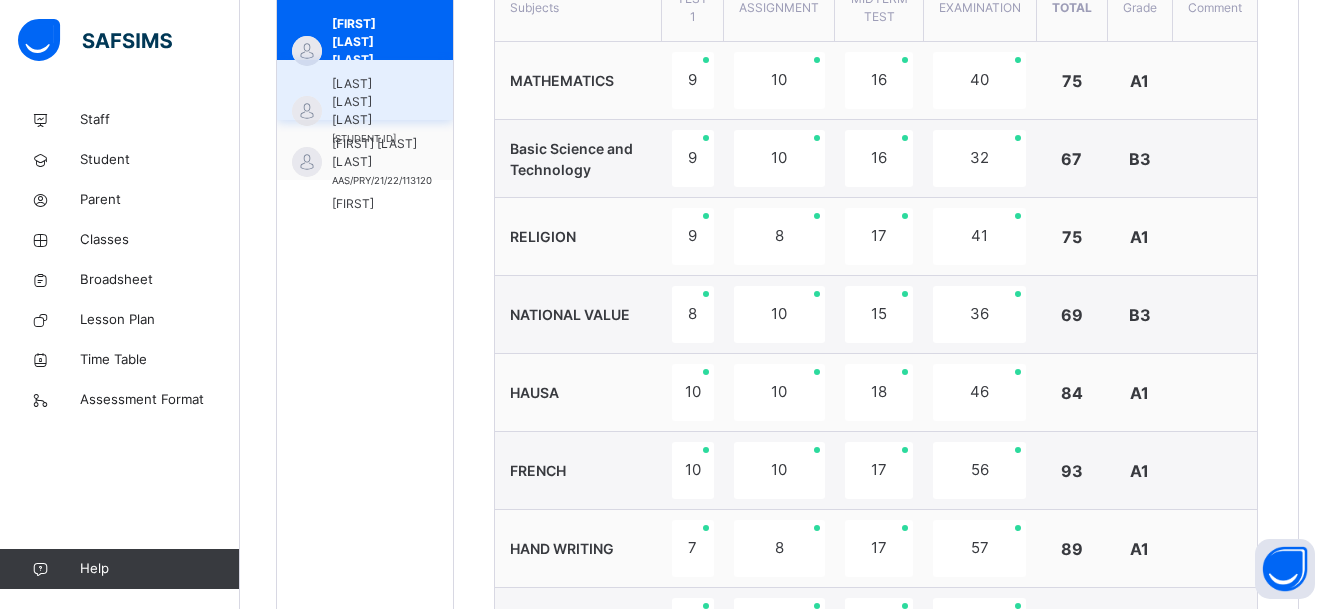 click on "[LAST] [LAST] [LAST]" at bounding box center [370, 102] 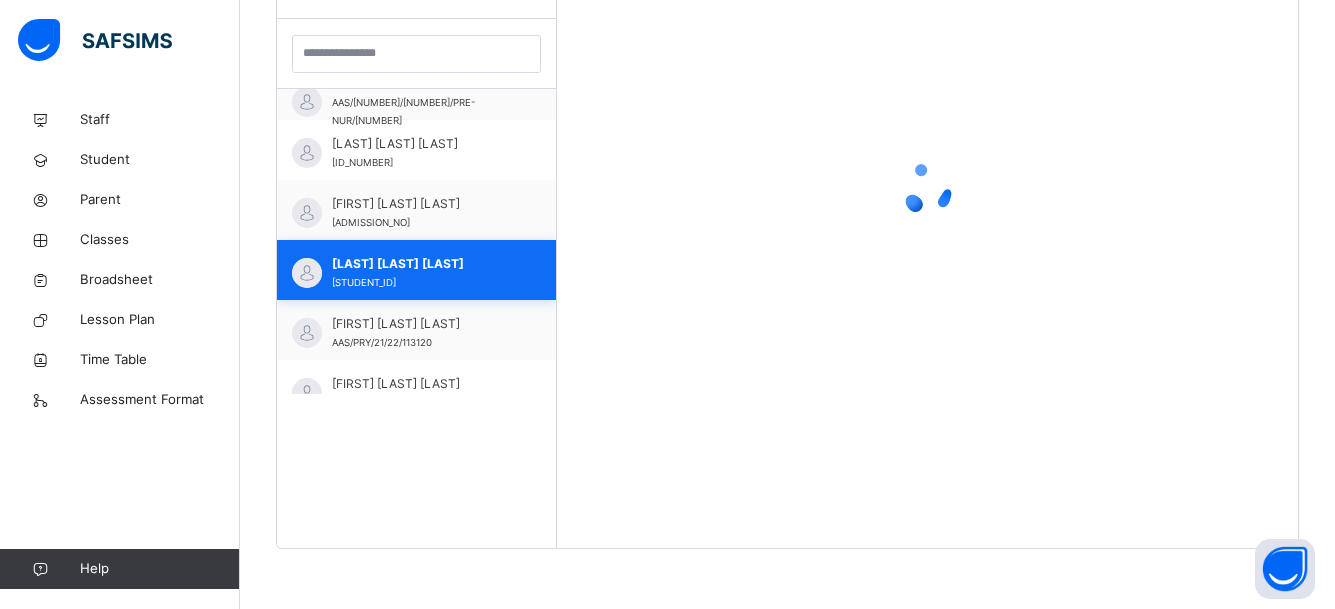 scroll, scrollTop: 581, scrollLeft: 0, axis: vertical 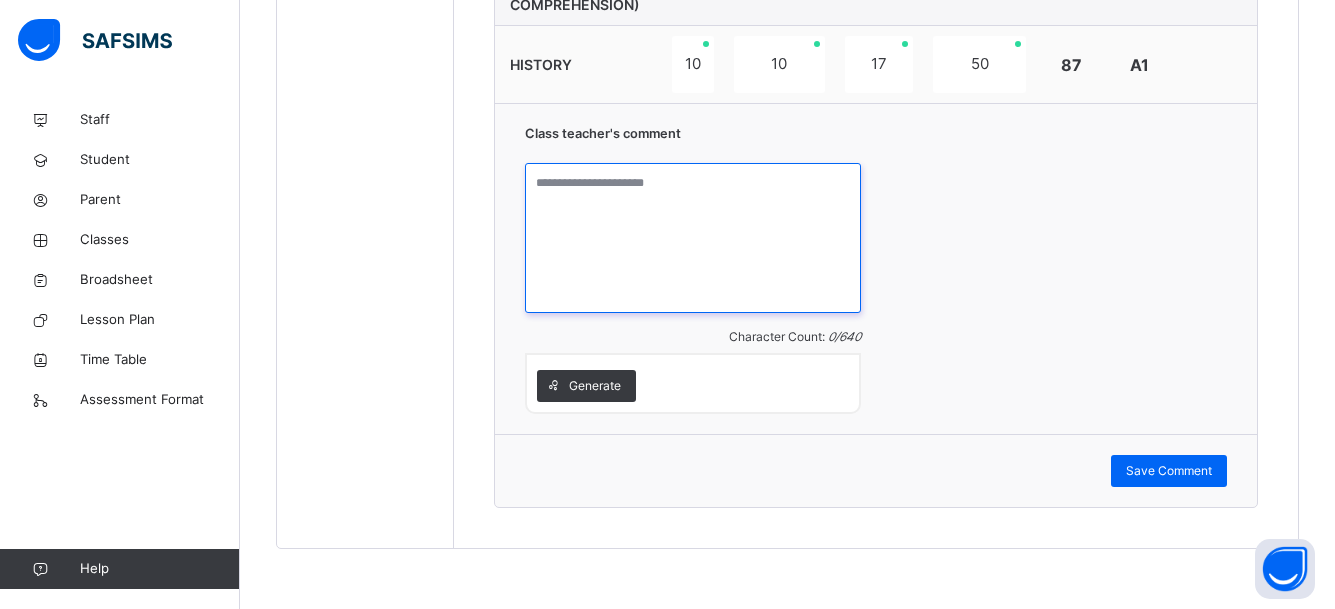 click at bounding box center (693, 238) 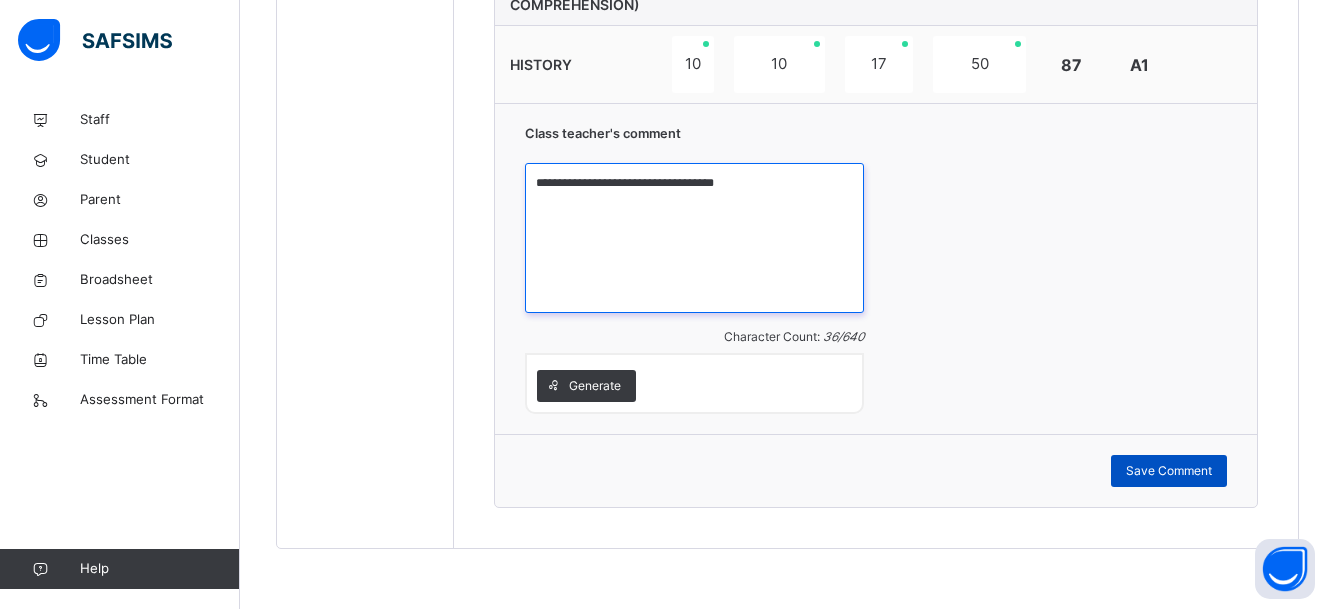 type on "**********" 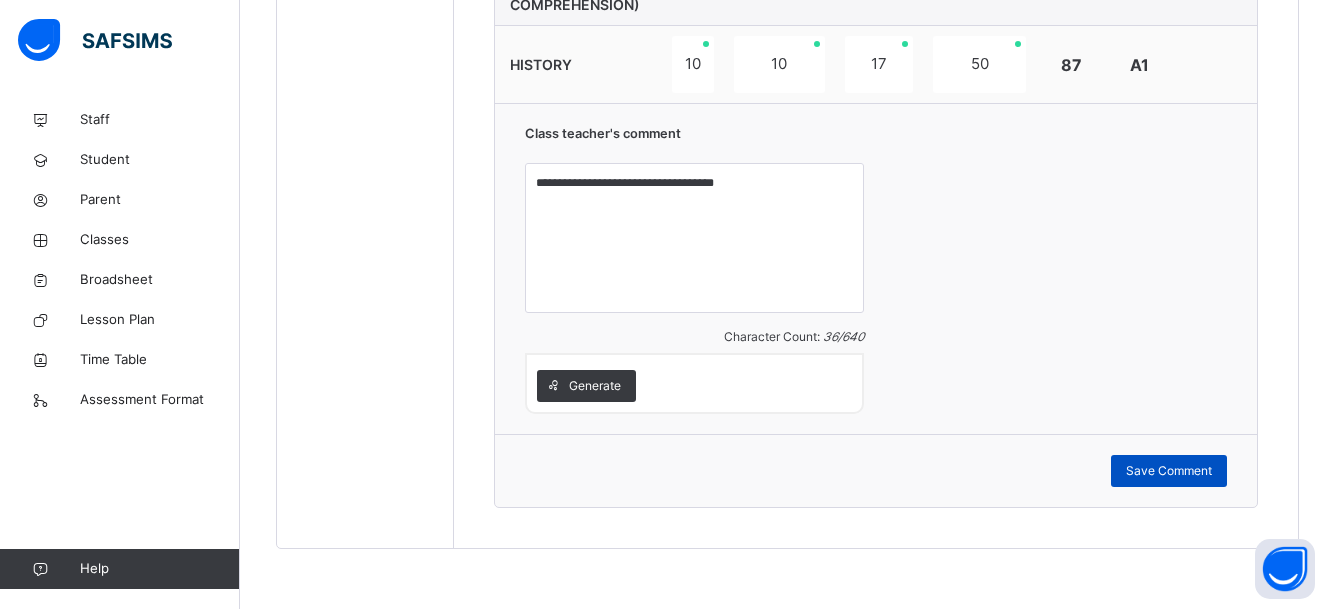 click on "Save Comment" at bounding box center [1169, 471] 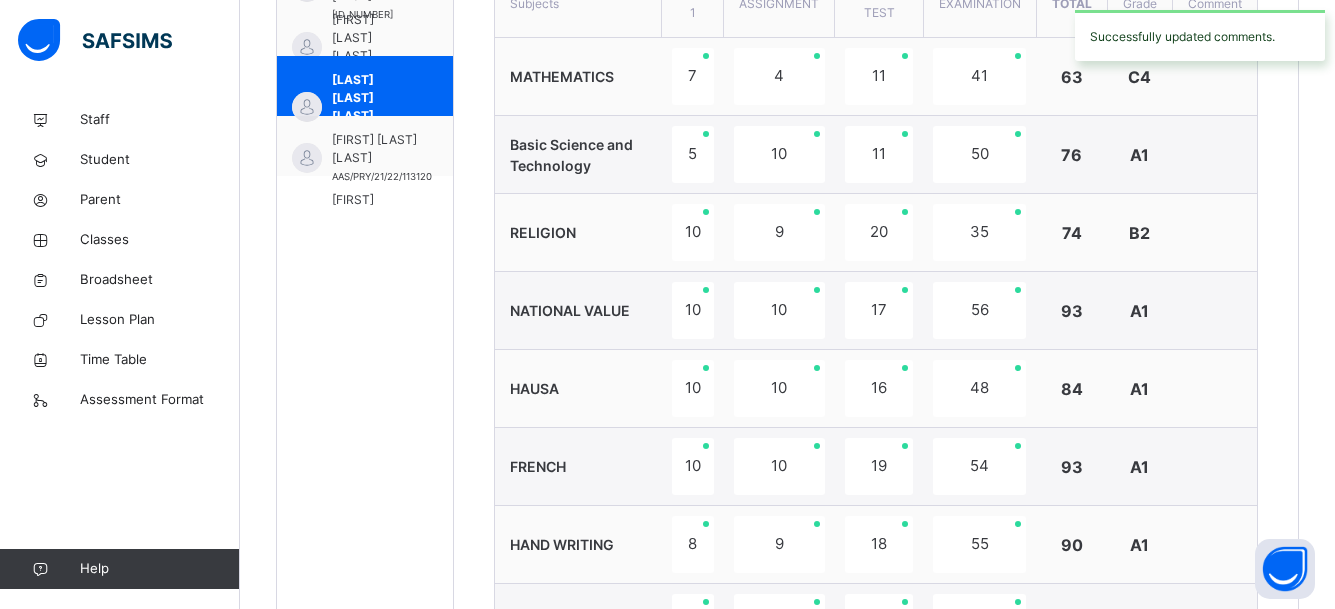 scroll, scrollTop: 761, scrollLeft: 0, axis: vertical 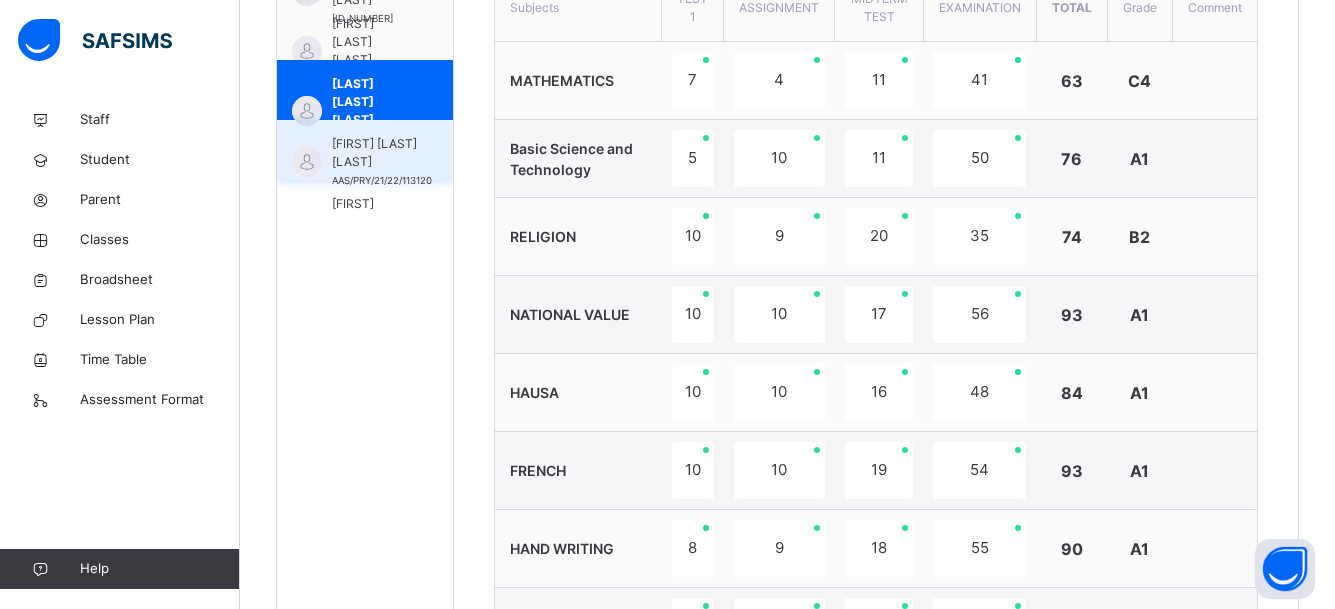 click on "[FIRST] [LAST] [LAST]" at bounding box center (382, 153) 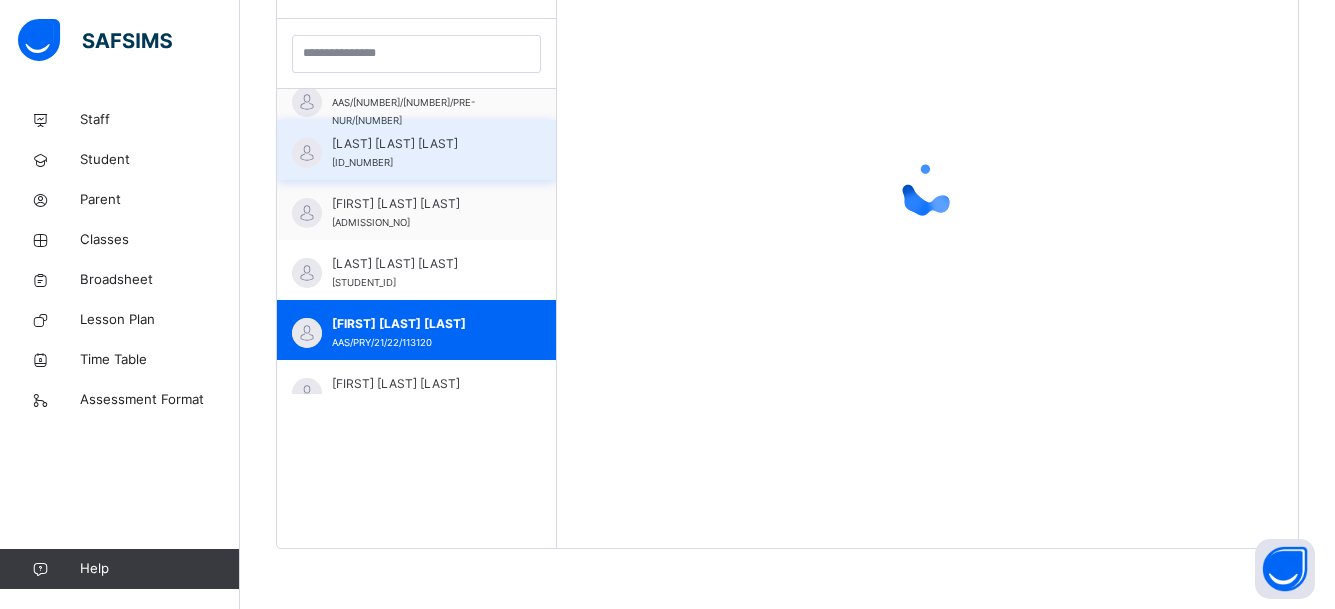 scroll, scrollTop: 581, scrollLeft: 0, axis: vertical 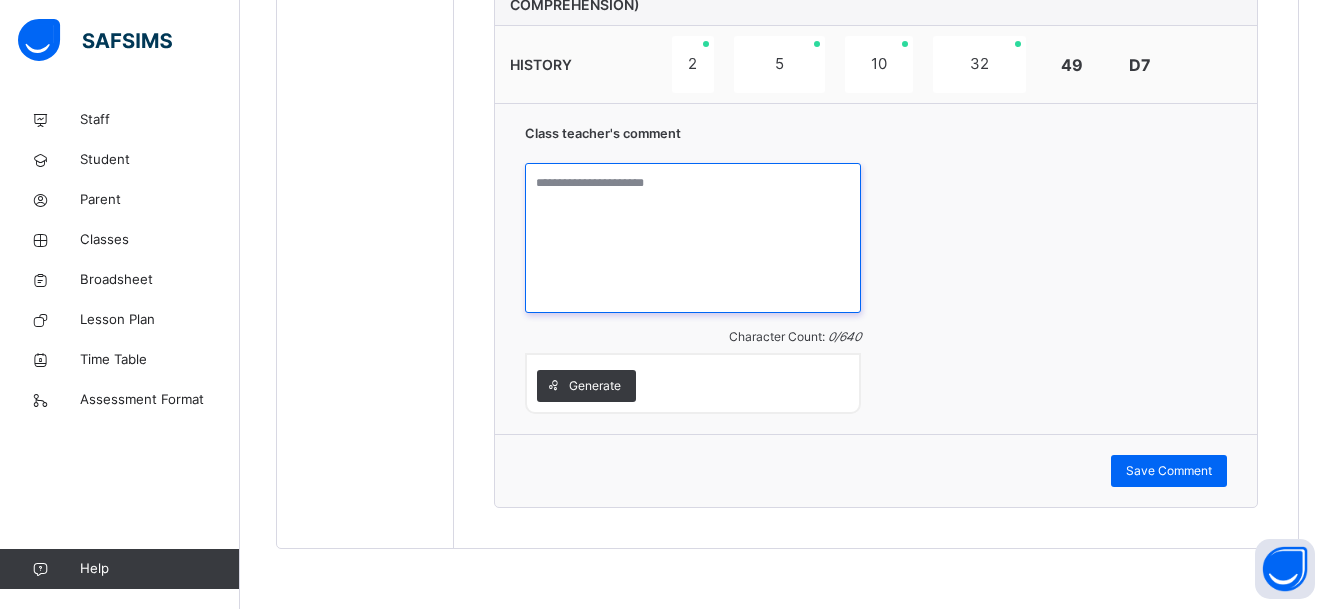 click at bounding box center [693, 238] 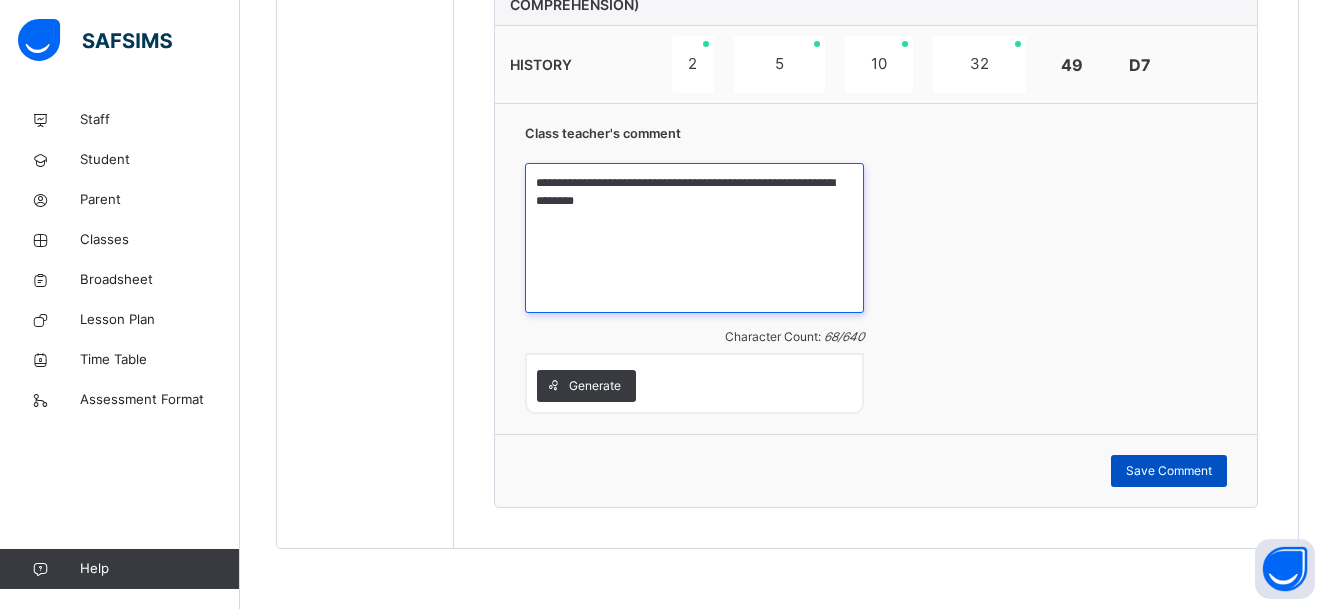 type on "**********" 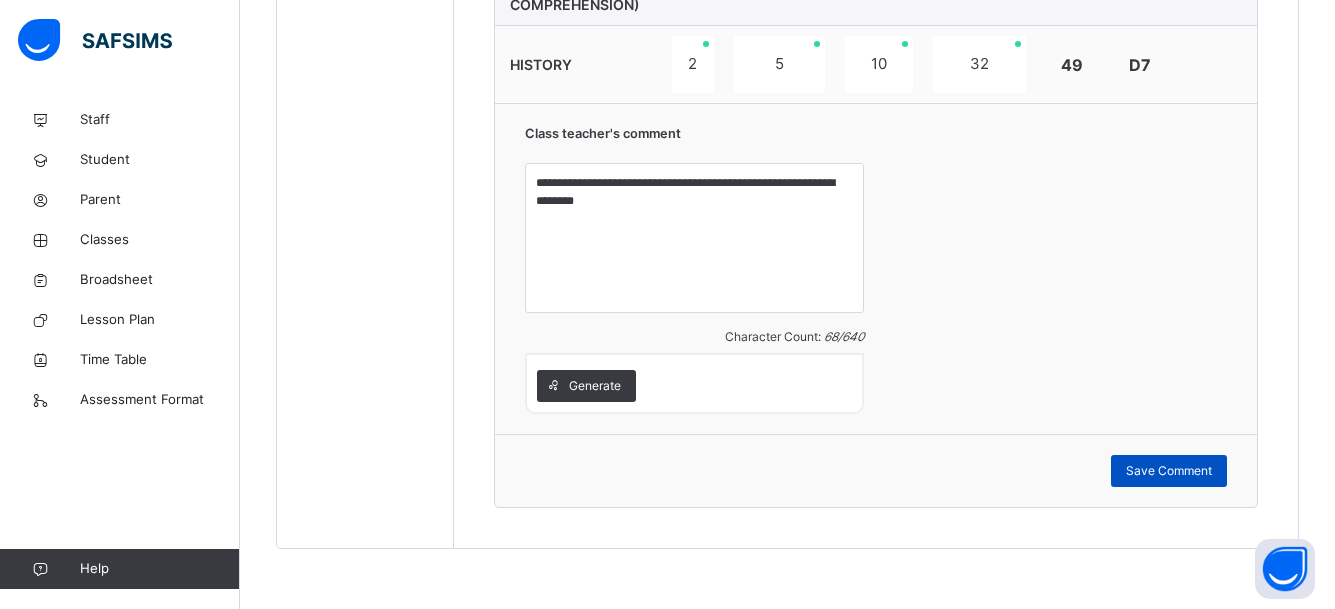click on "Save Comment" at bounding box center [1169, 471] 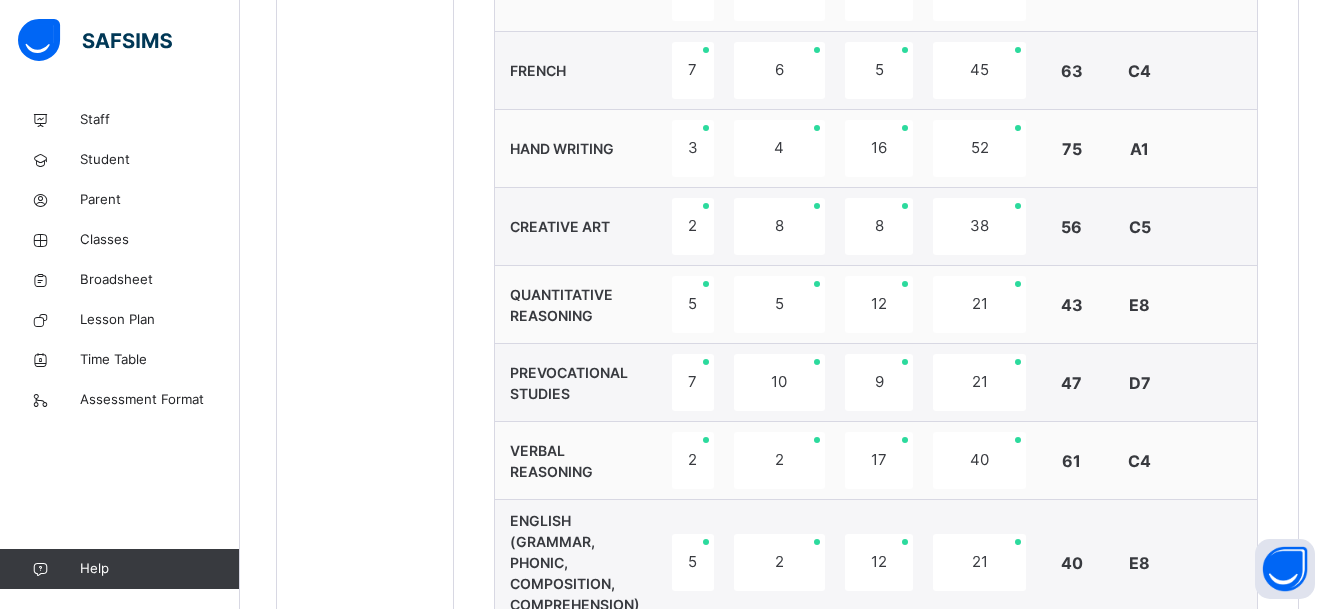 scroll, scrollTop: 861, scrollLeft: 0, axis: vertical 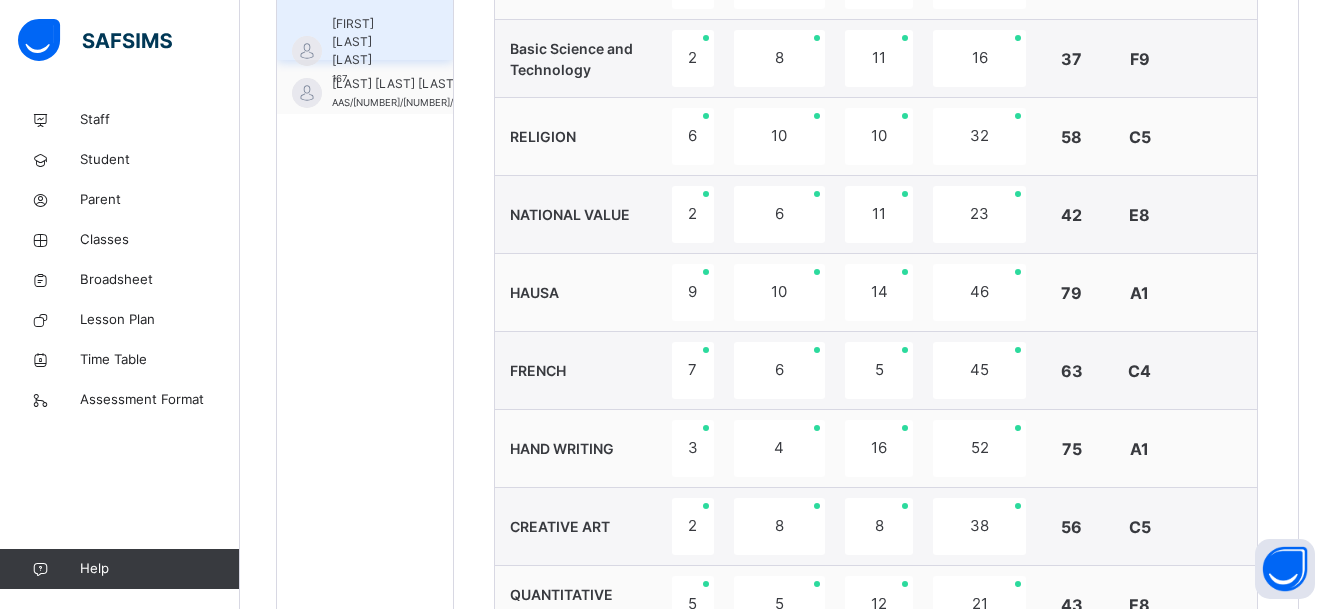 click on "[FIRST] [LAST] [LAST]" at bounding box center [370, 42] 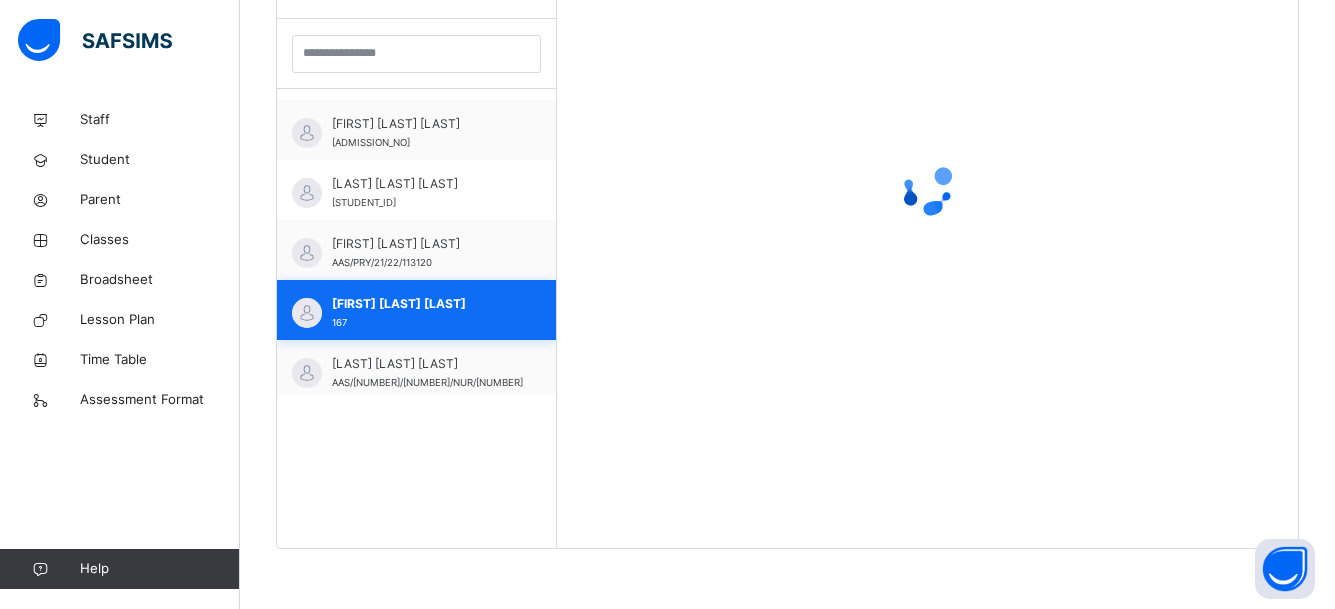 scroll, scrollTop: 581, scrollLeft: 0, axis: vertical 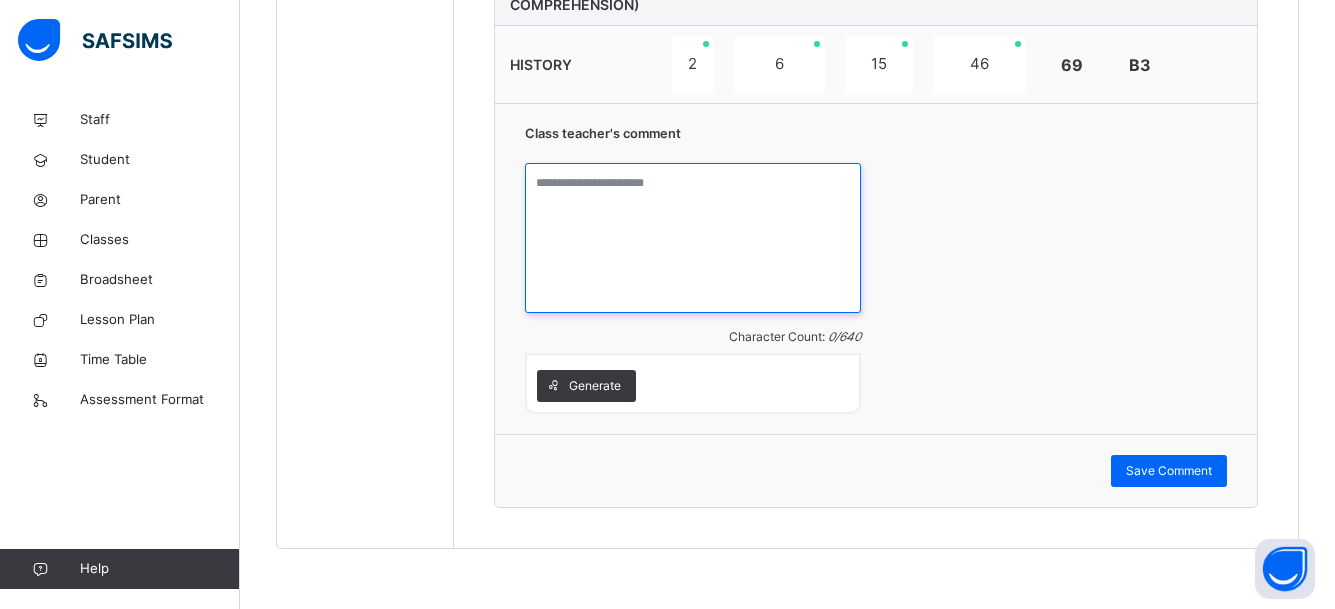 click at bounding box center (693, 238) 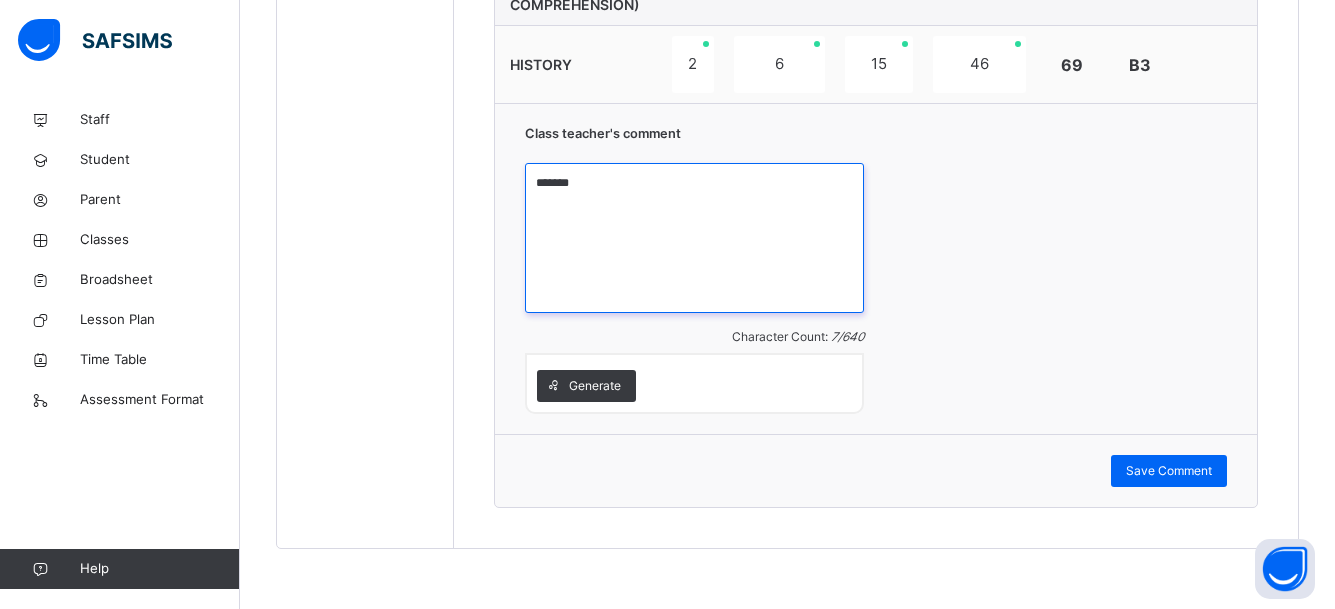 click on "*******" at bounding box center (694, 238) 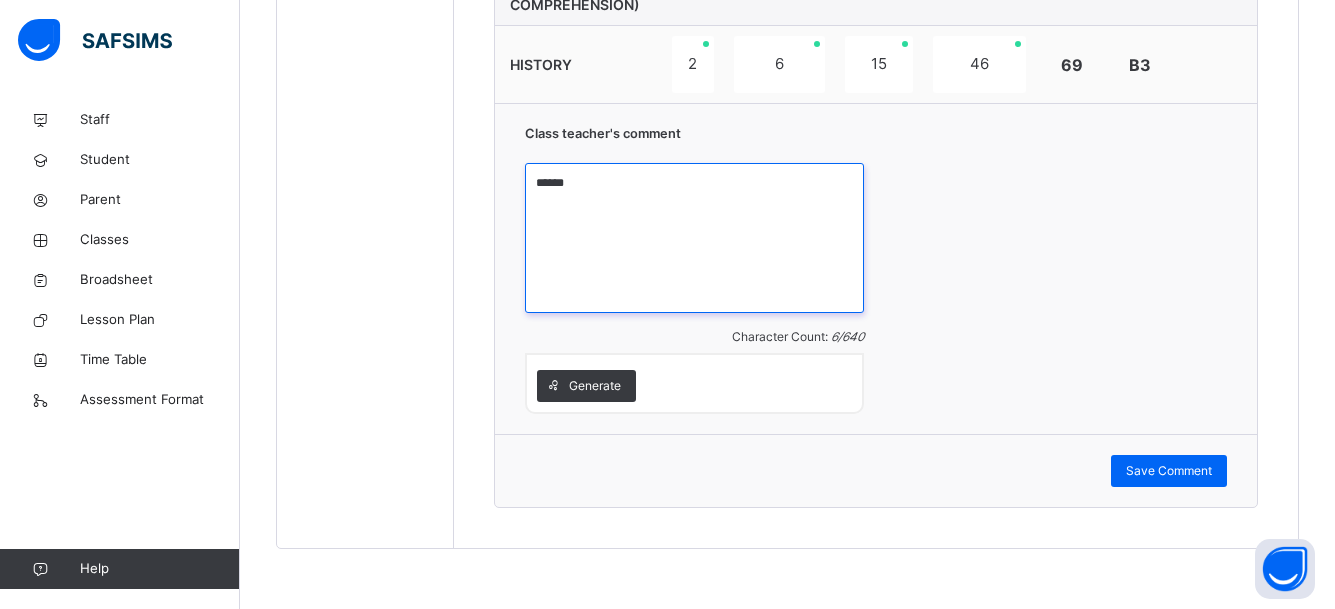 click on "******" at bounding box center [694, 238] 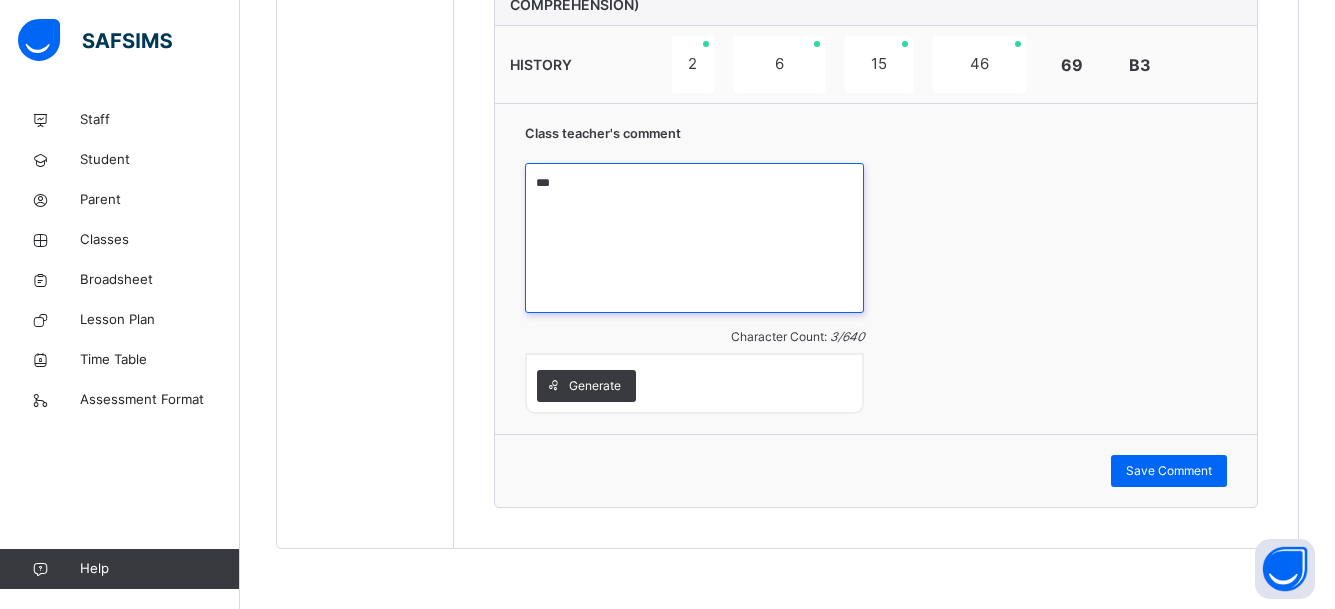 click on "***" at bounding box center [694, 238] 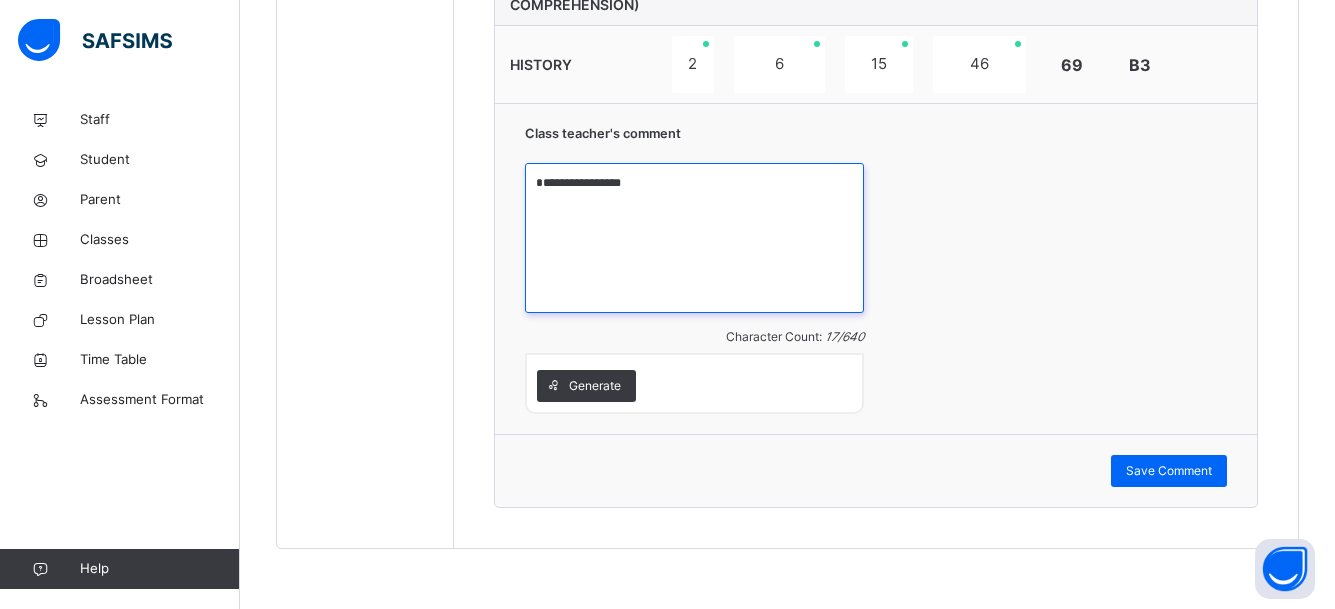 click on "**********" at bounding box center [694, 238] 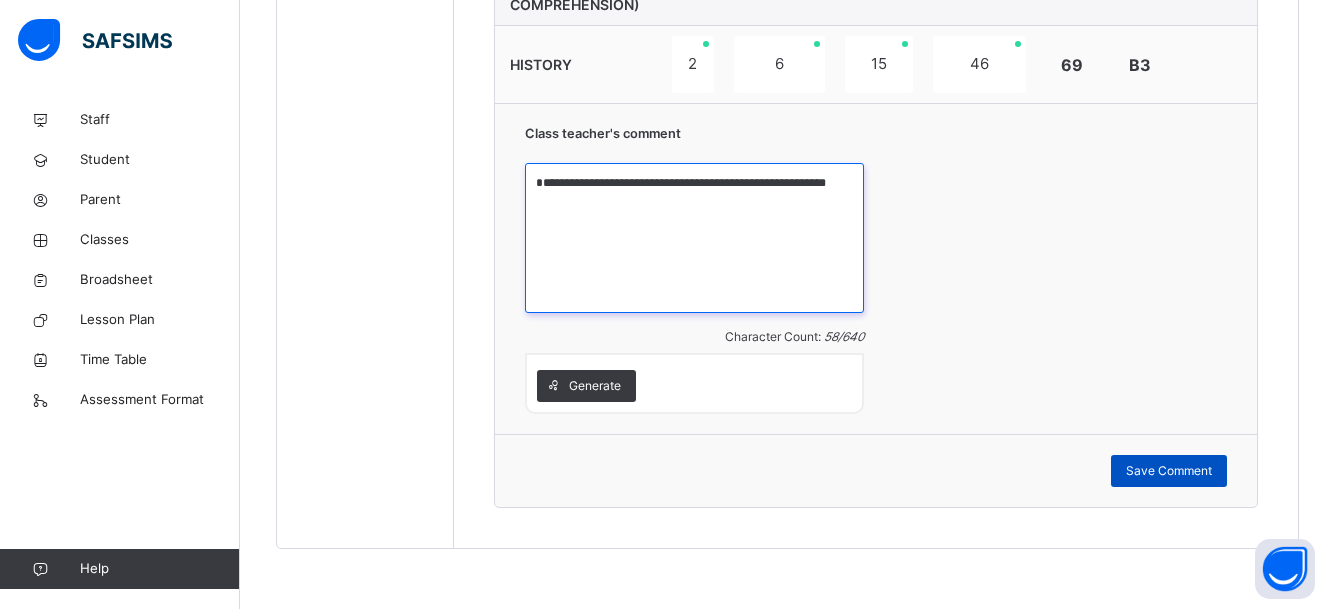type on "**********" 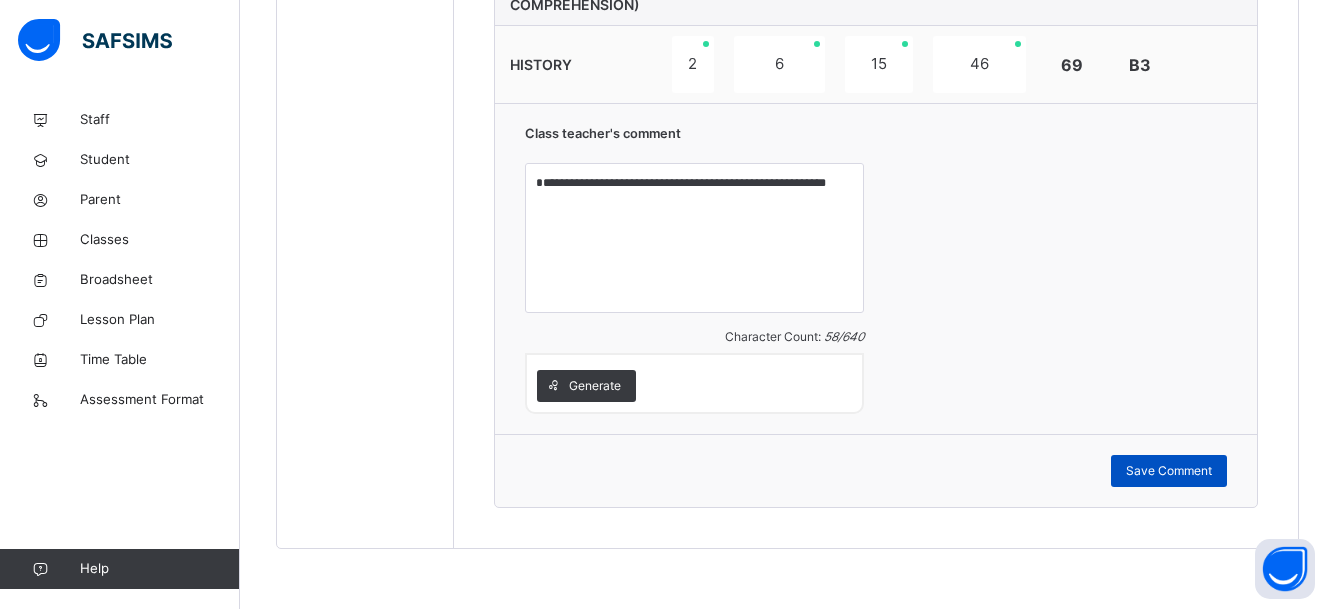 click on "Save Comment" at bounding box center [1169, 471] 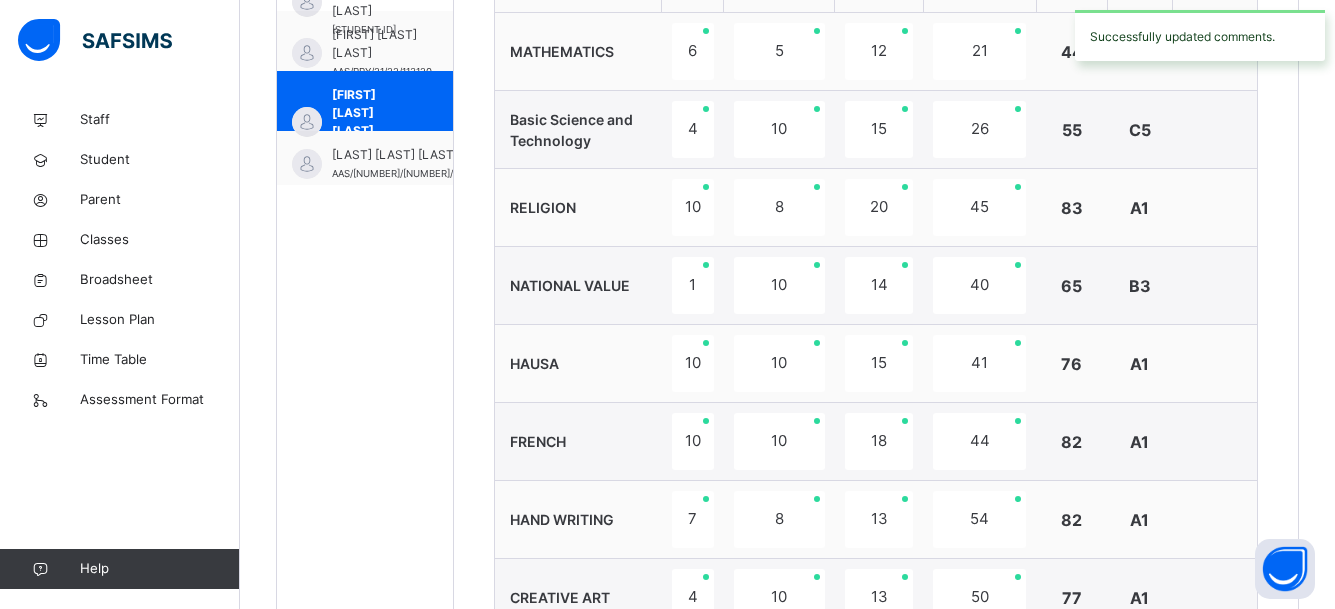 scroll, scrollTop: 761, scrollLeft: 0, axis: vertical 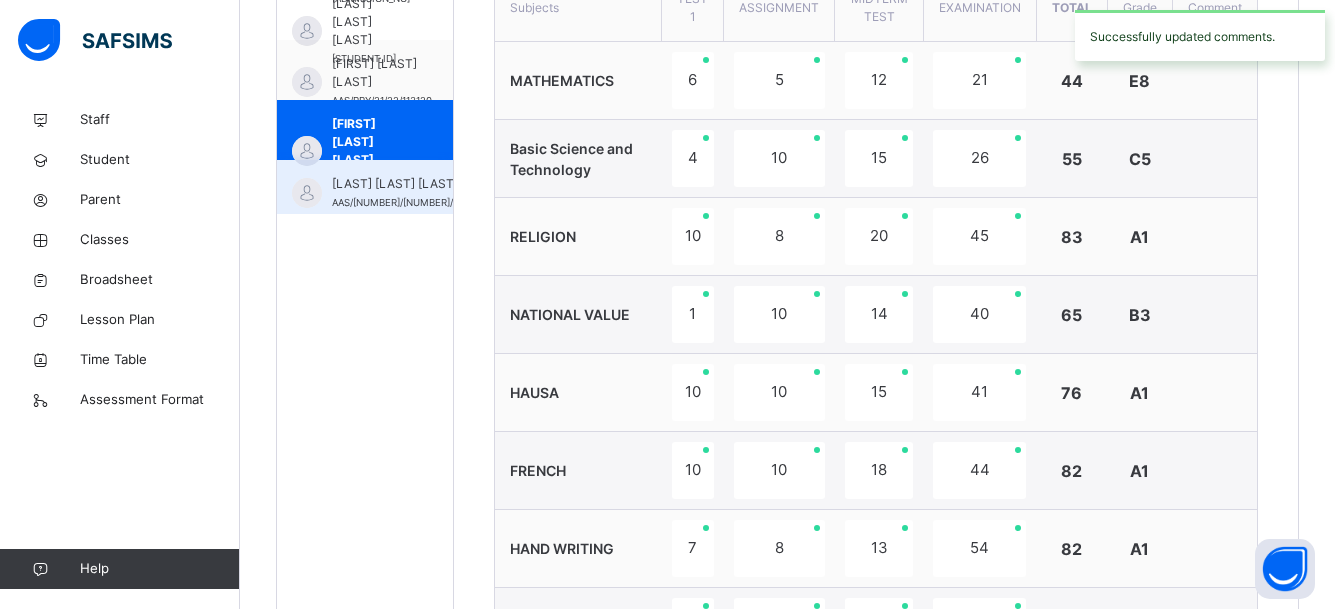 click on "[LAST] [LAST] [LAST]" at bounding box center [427, 184] 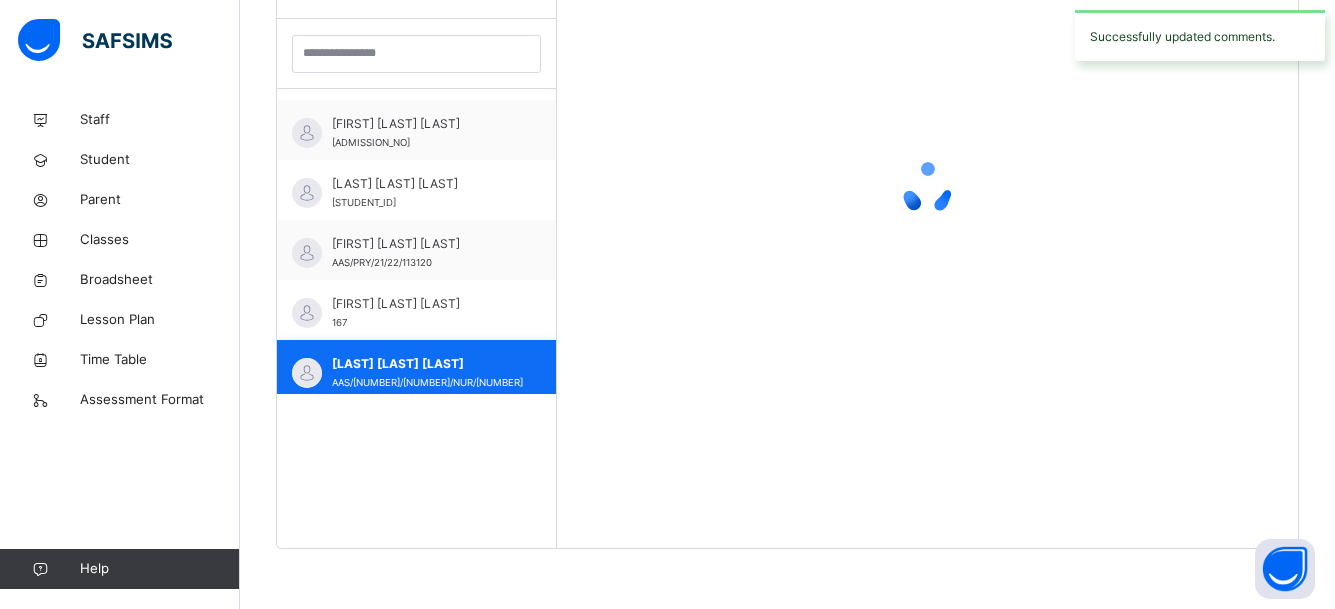 scroll, scrollTop: 581, scrollLeft: 0, axis: vertical 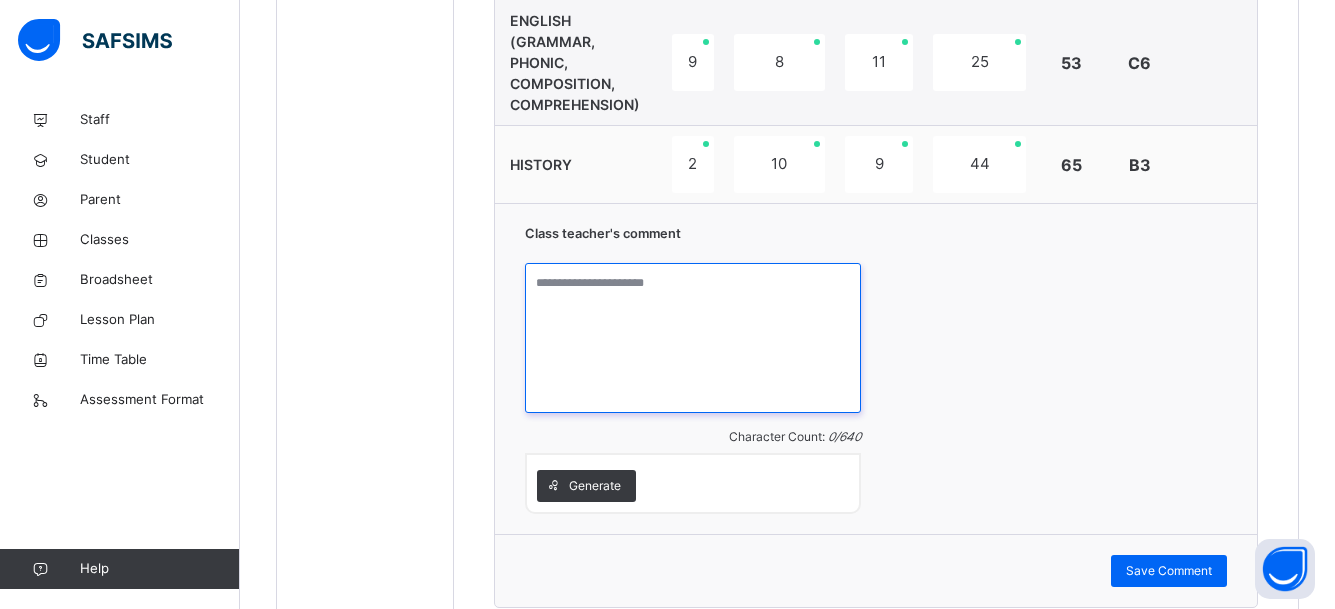 click at bounding box center (693, 338) 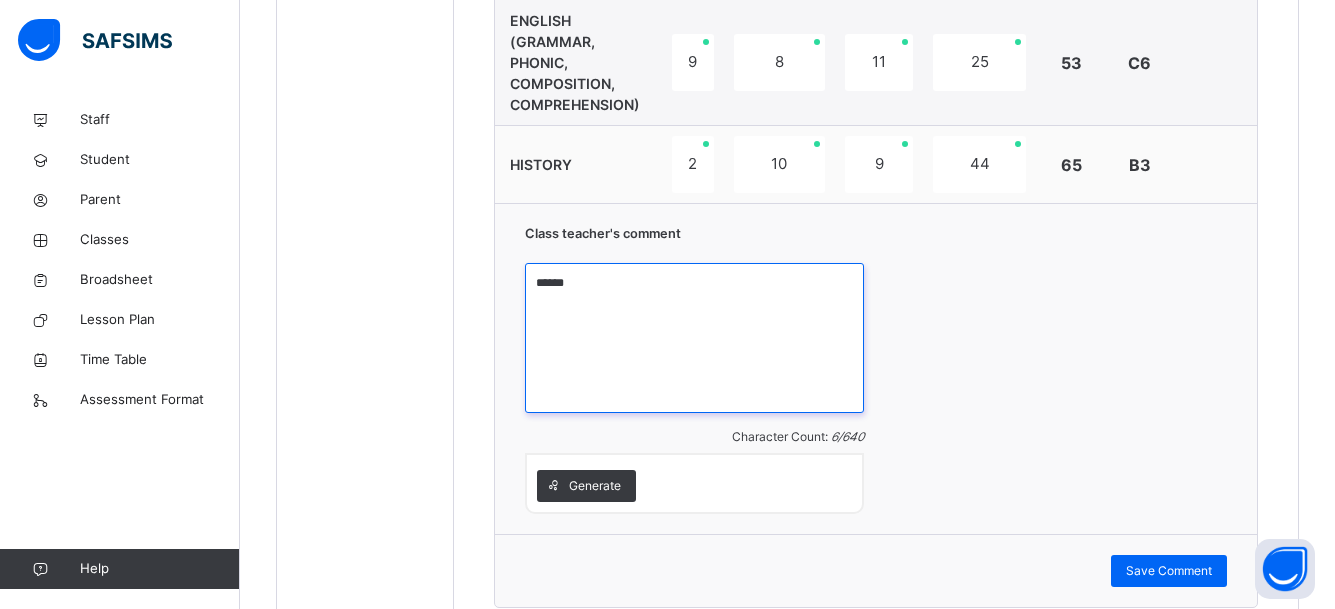 click on "******" at bounding box center (694, 338) 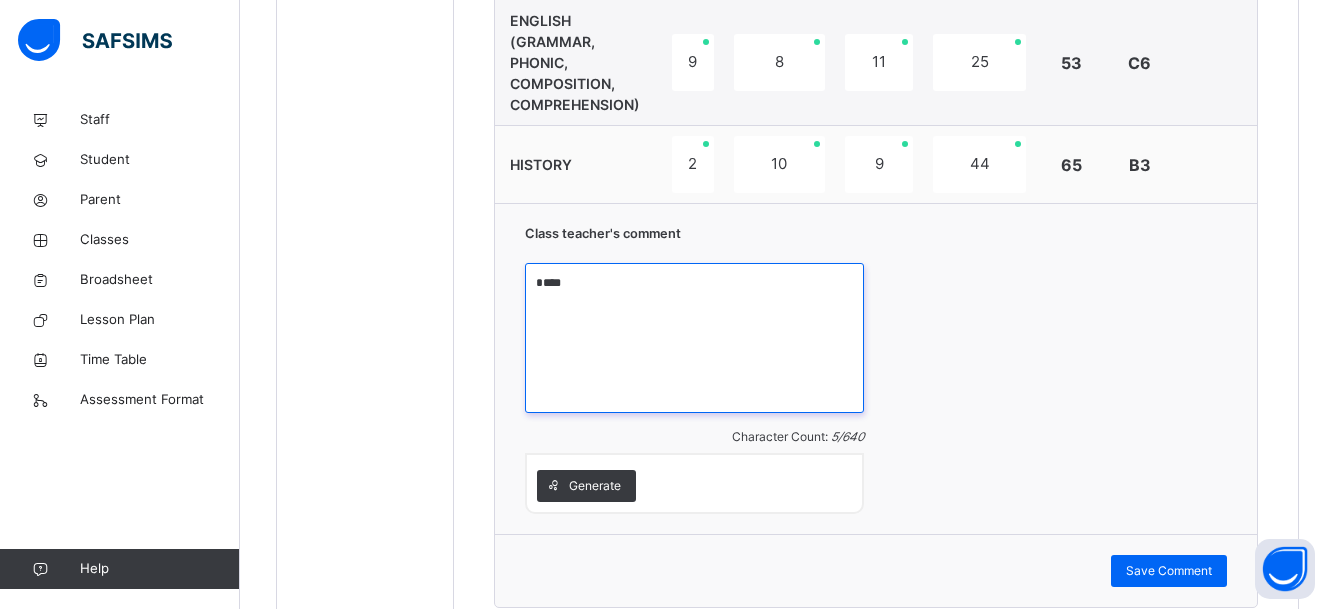 click on "****" at bounding box center [694, 338] 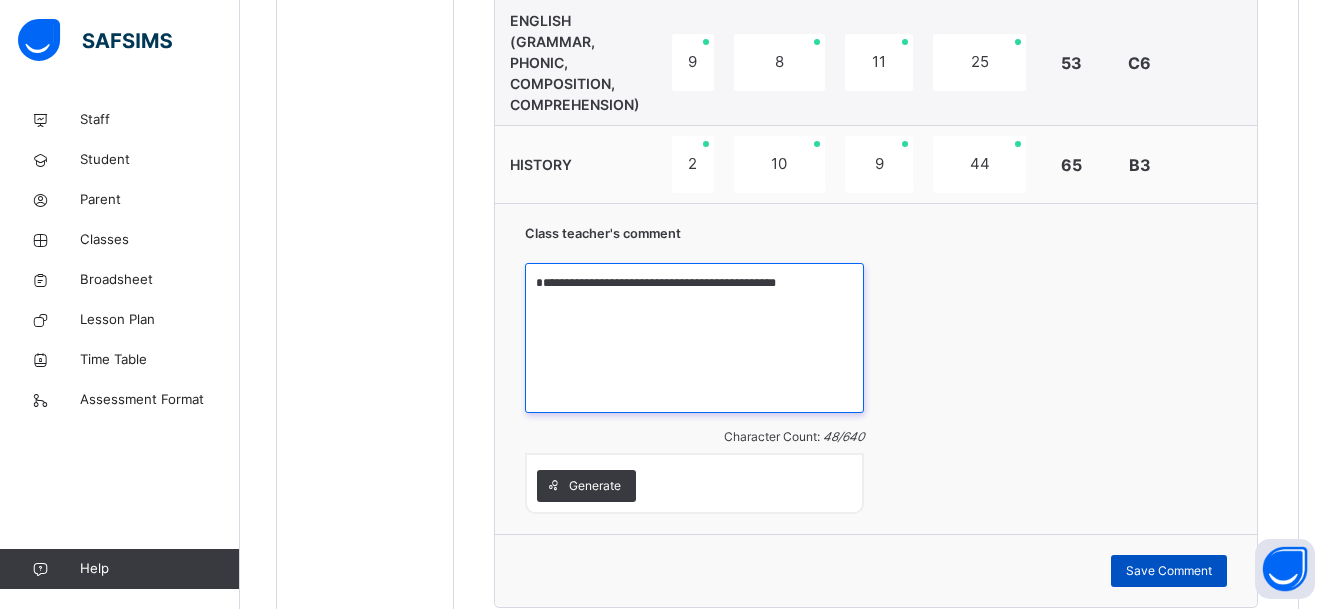 type on "**********" 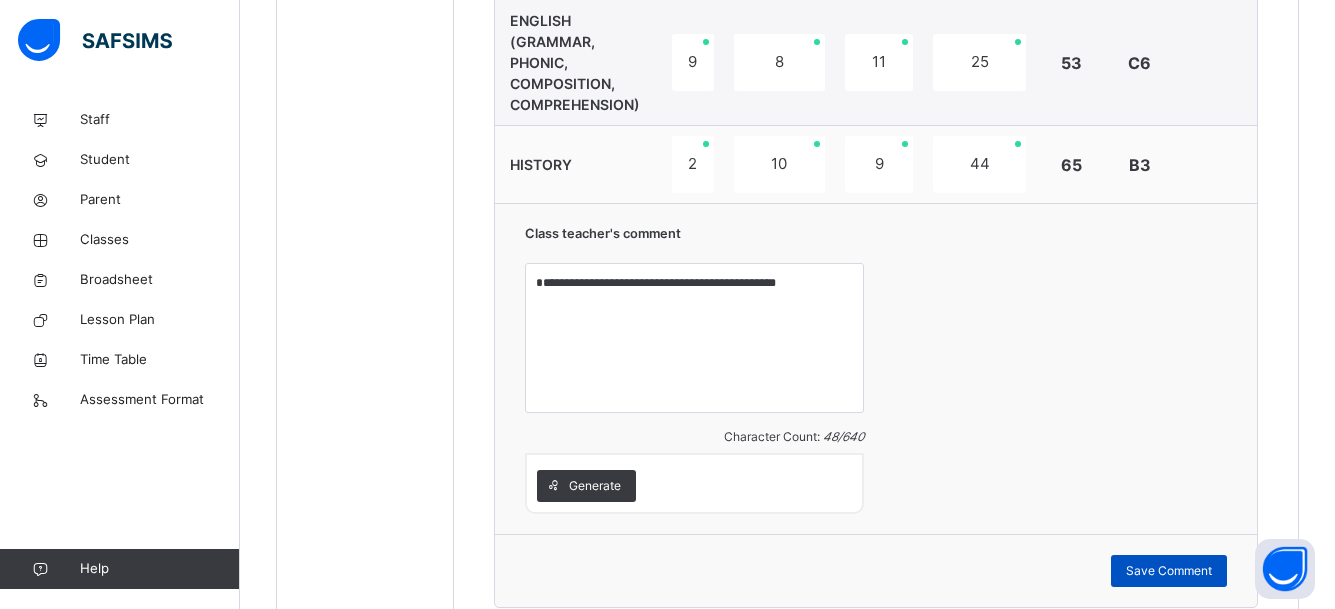 click on "Save Comment" at bounding box center (1169, 571) 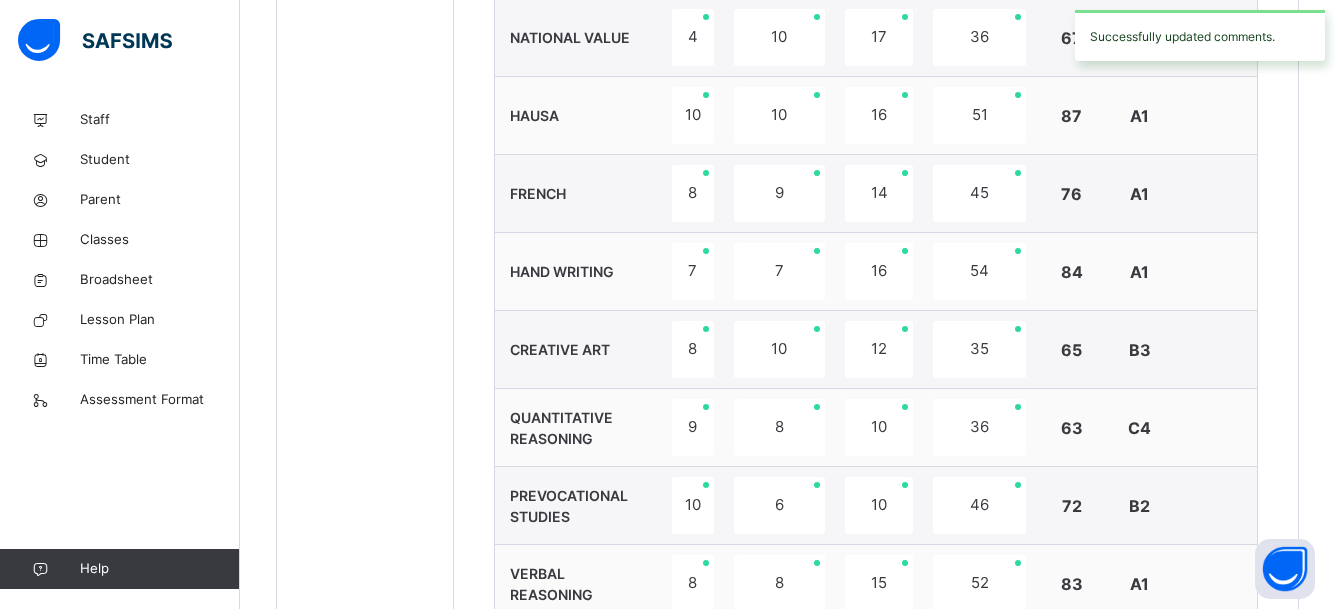 scroll, scrollTop: 861, scrollLeft: 0, axis: vertical 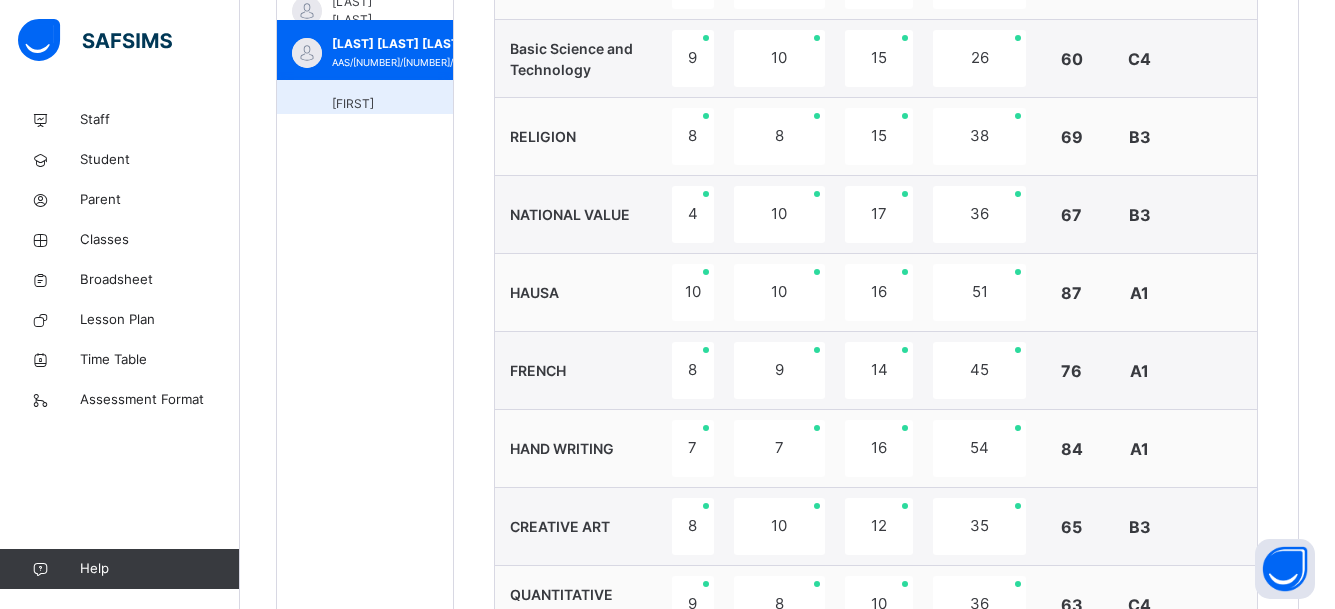 click on "[FIRST] [LAST] [LAST] [STUDENT_ID]" at bounding box center (365, 110) 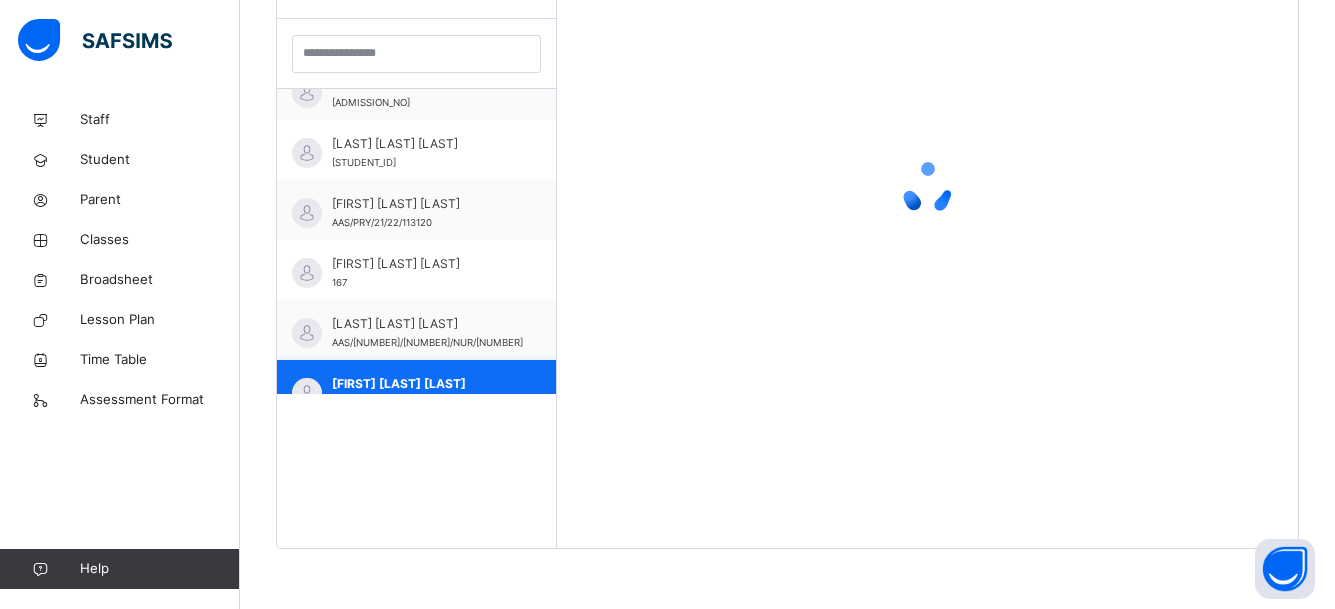 scroll, scrollTop: 581, scrollLeft: 0, axis: vertical 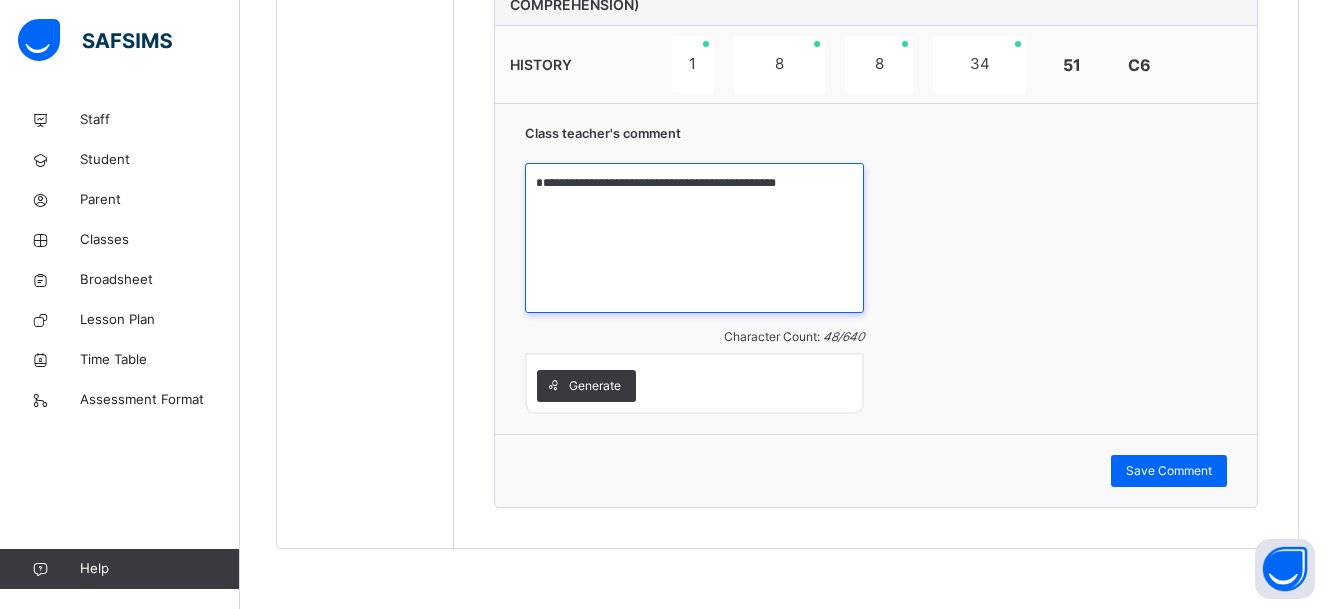 click on "**********" at bounding box center [694, 238] 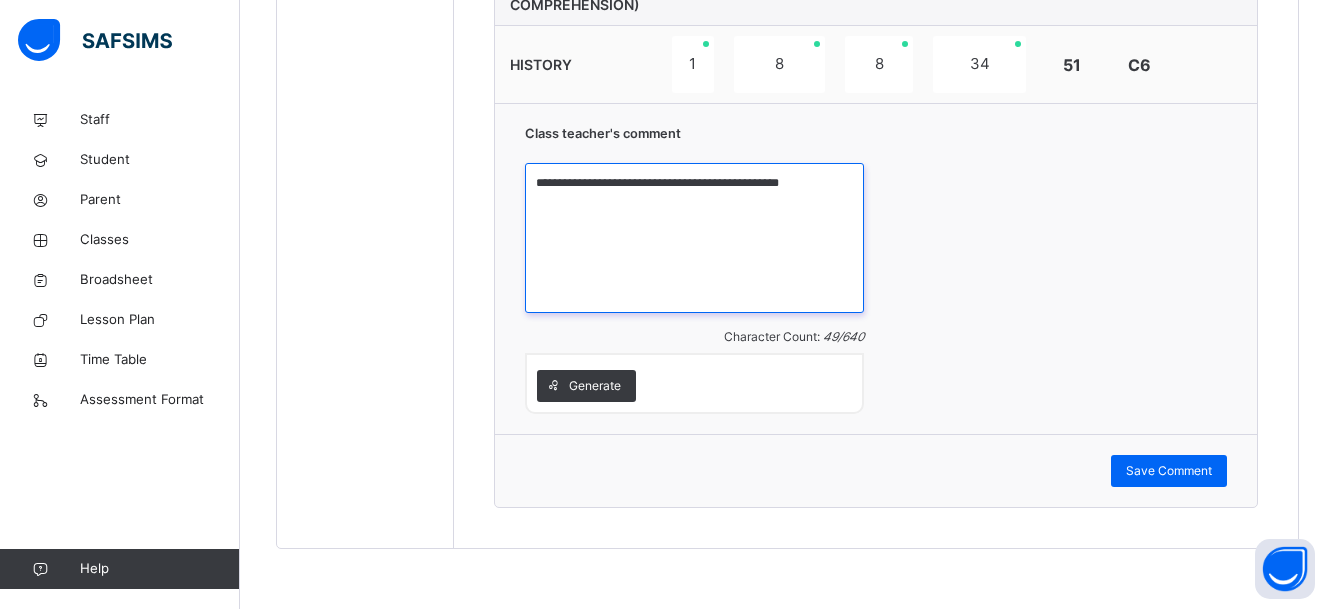 click on "**********" at bounding box center [694, 238] 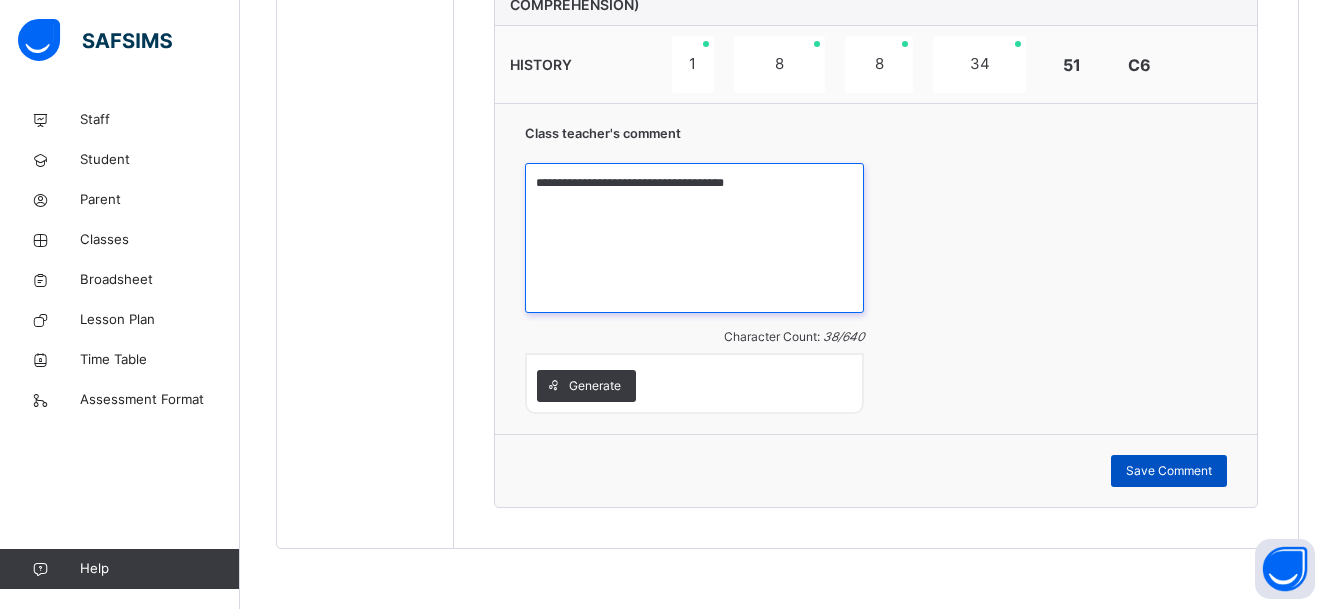 type on "**********" 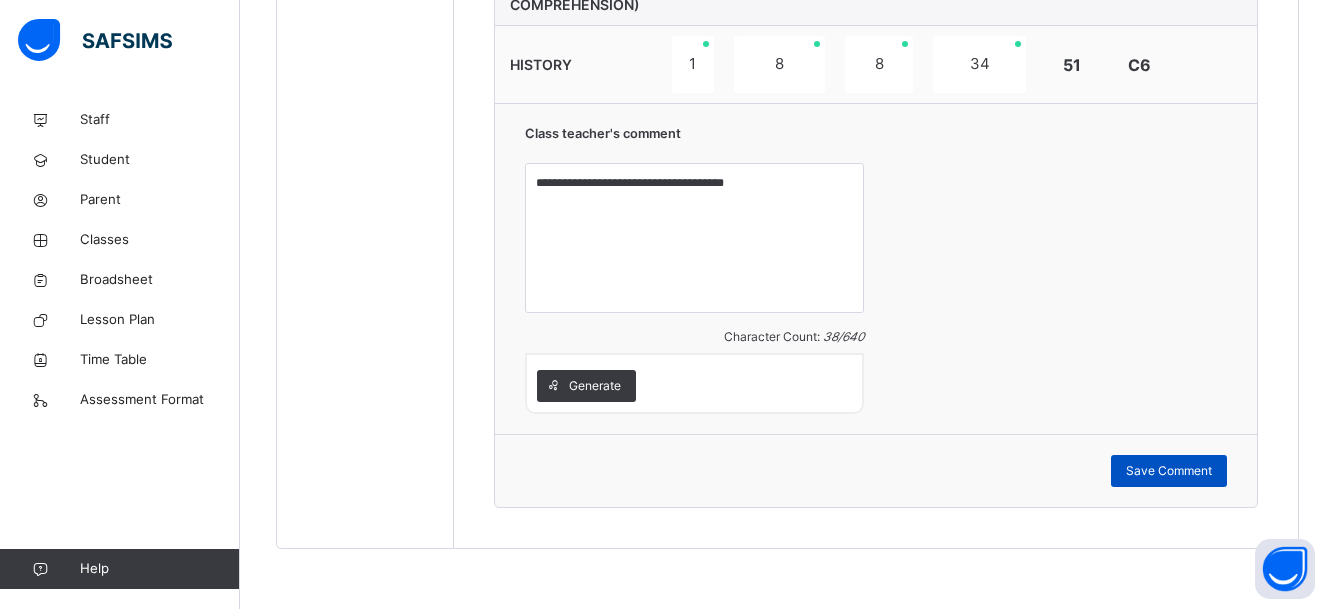 click on "Save Comment" at bounding box center [1169, 471] 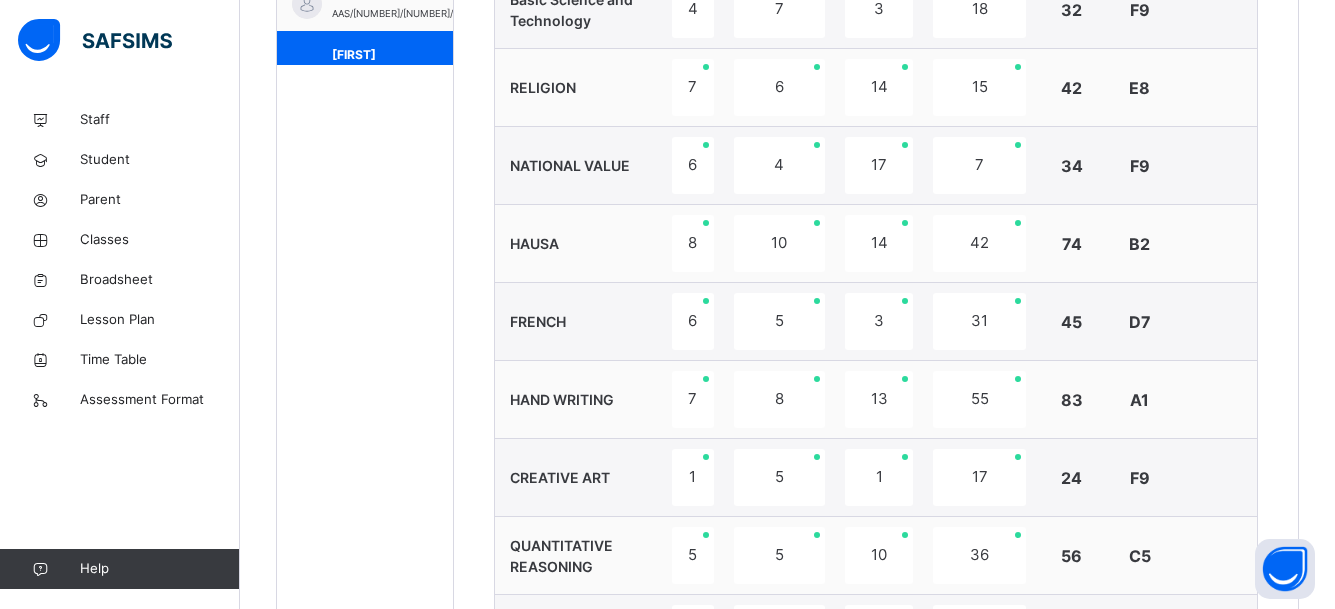 scroll, scrollTop: 861, scrollLeft: 0, axis: vertical 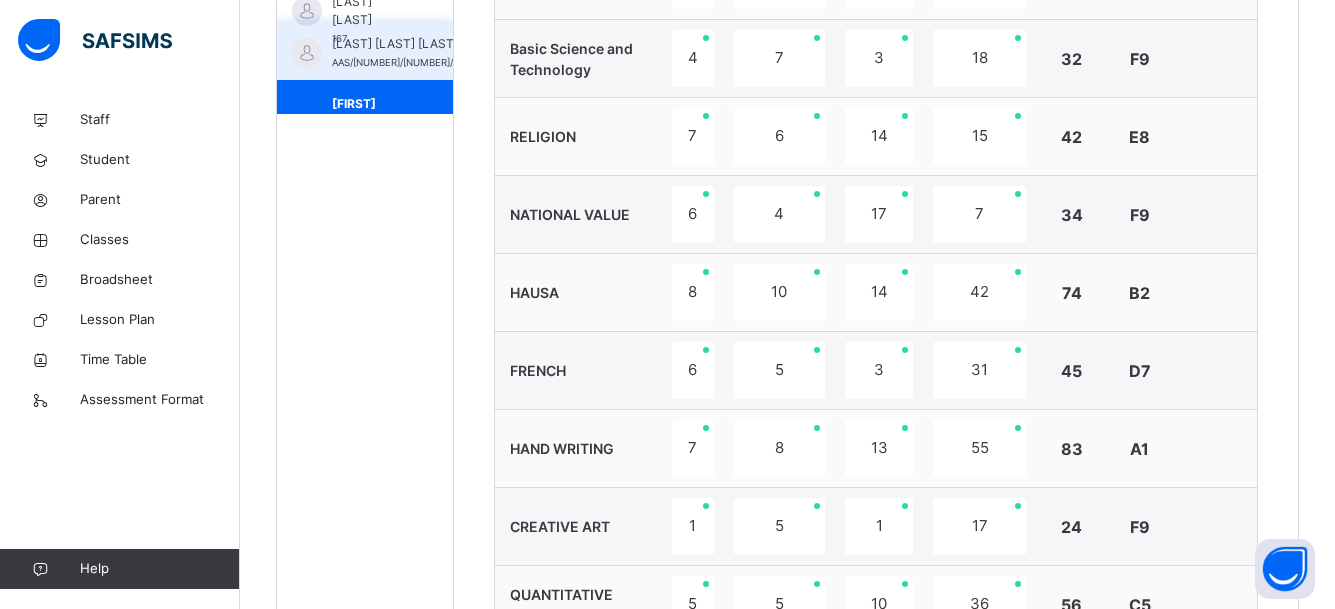 click on "[LAST] [LAST] [LAST]" at bounding box center (427, 44) 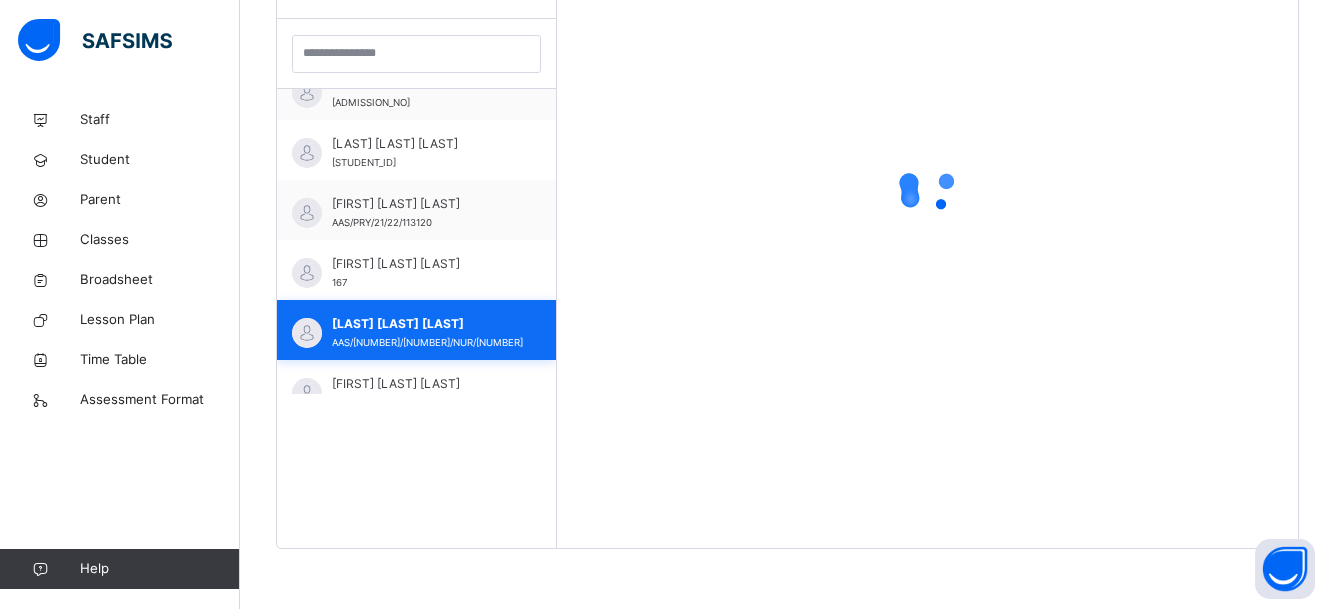 scroll, scrollTop: 581, scrollLeft: 0, axis: vertical 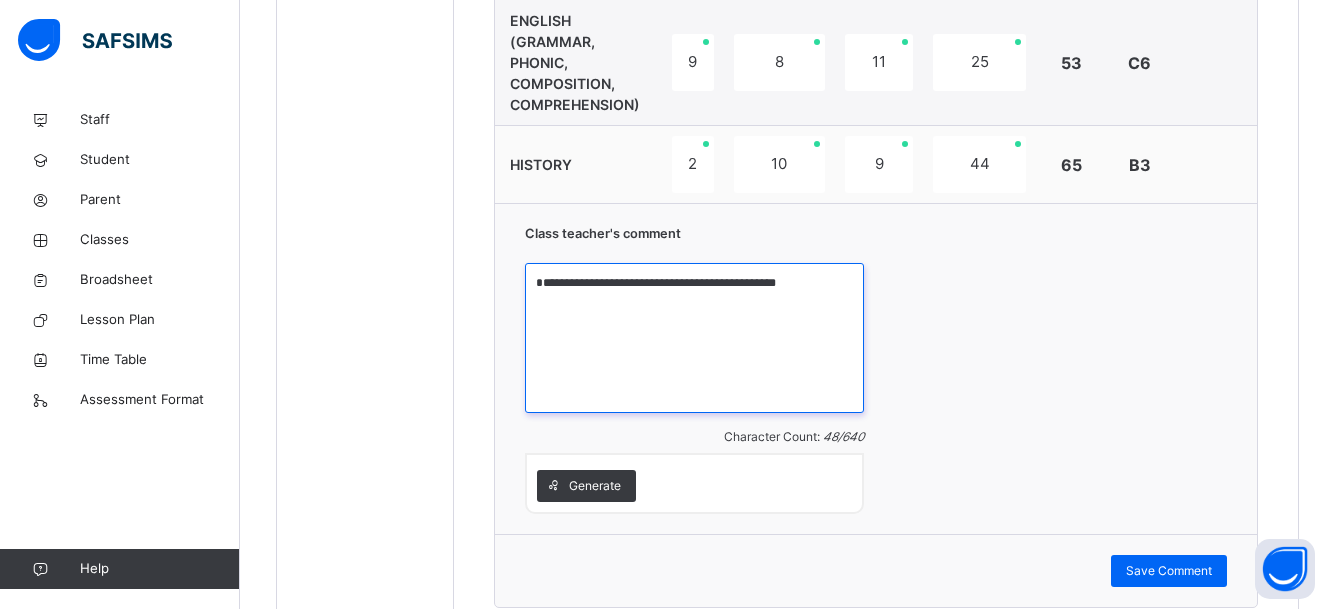 click on "**********" at bounding box center [694, 338] 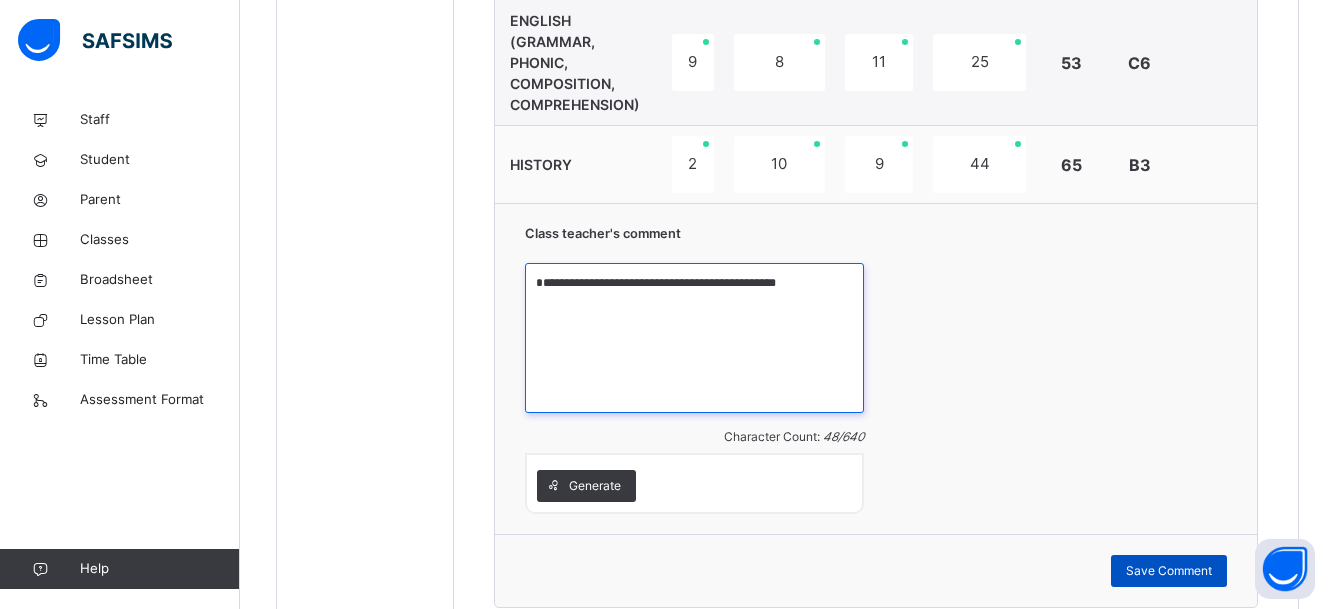 type on "**********" 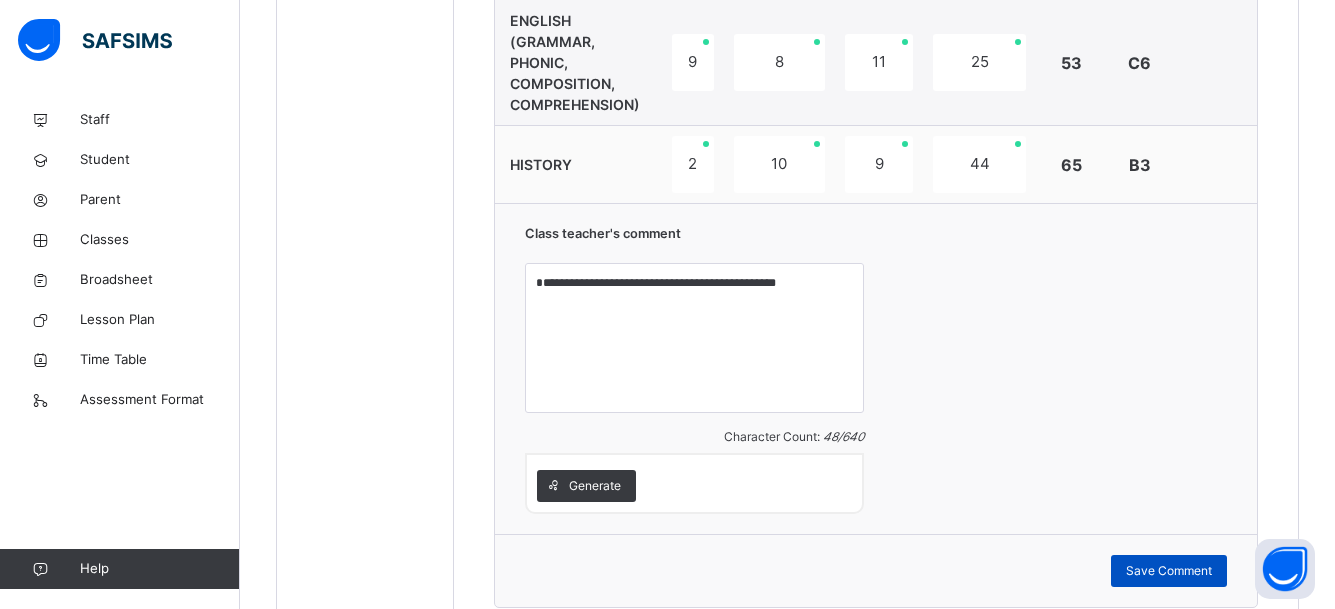 click on "Save Comment" at bounding box center [1169, 571] 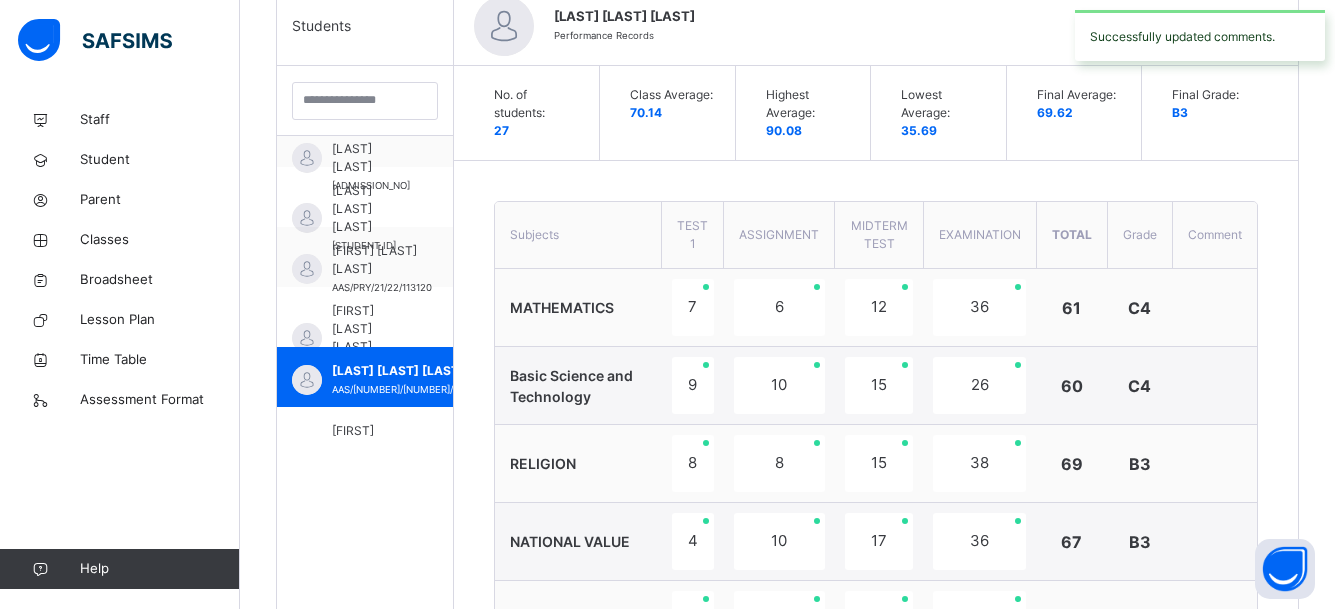 scroll, scrollTop: 461, scrollLeft: 0, axis: vertical 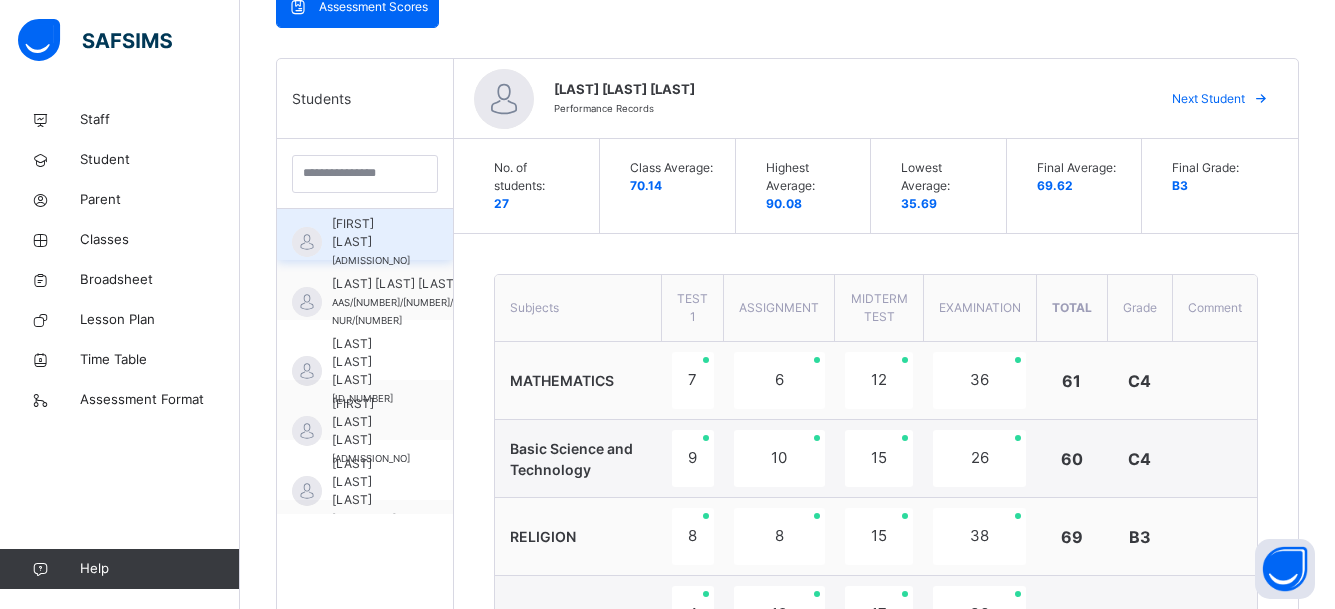 click on "[FIRST] [LAST]" at bounding box center (371, 233) 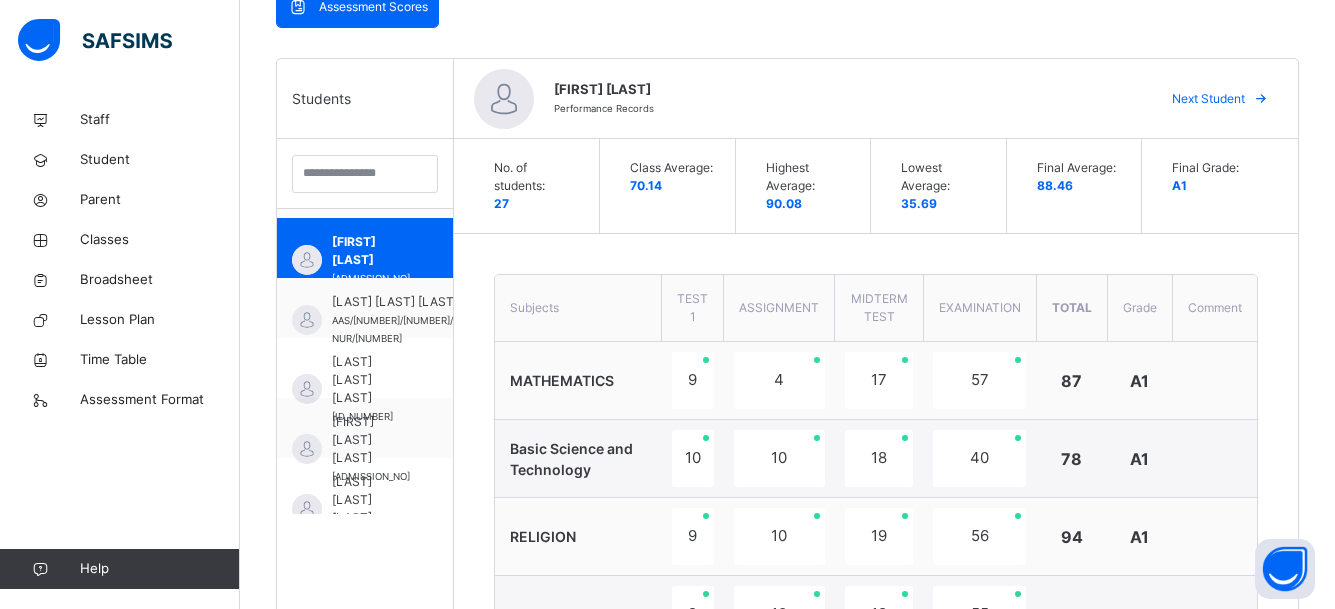 scroll, scrollTop: 1209, scrollLeft: 0, axis: vertical 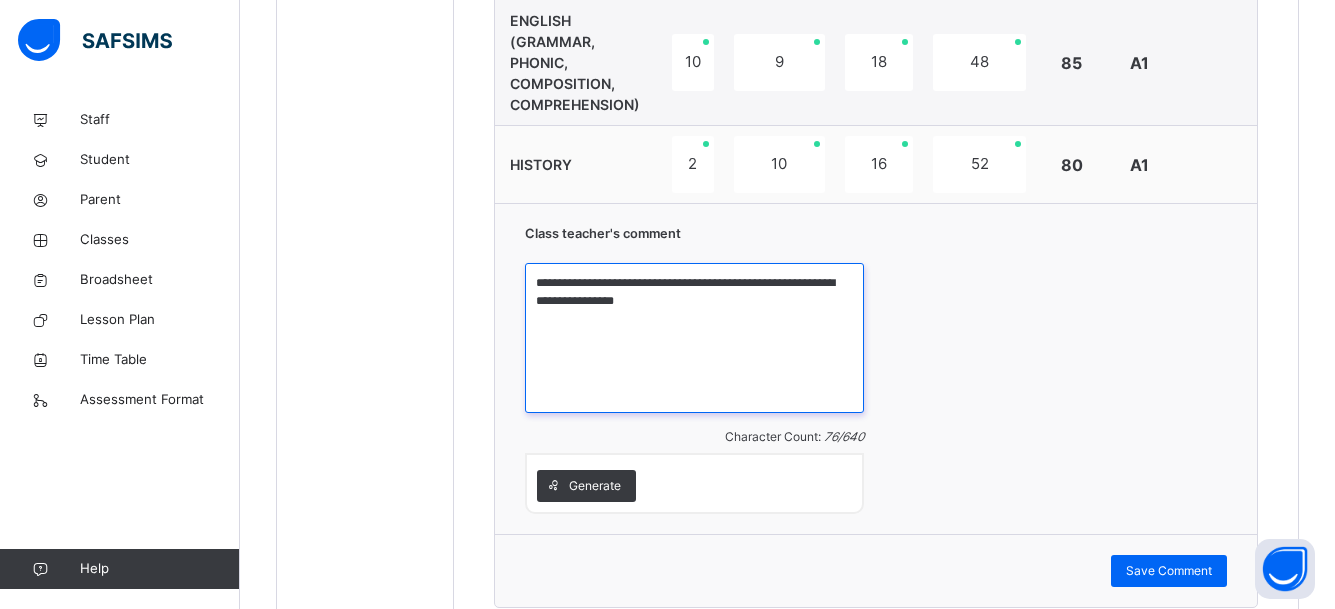 click on "**********" at bounding box center [694, 338] 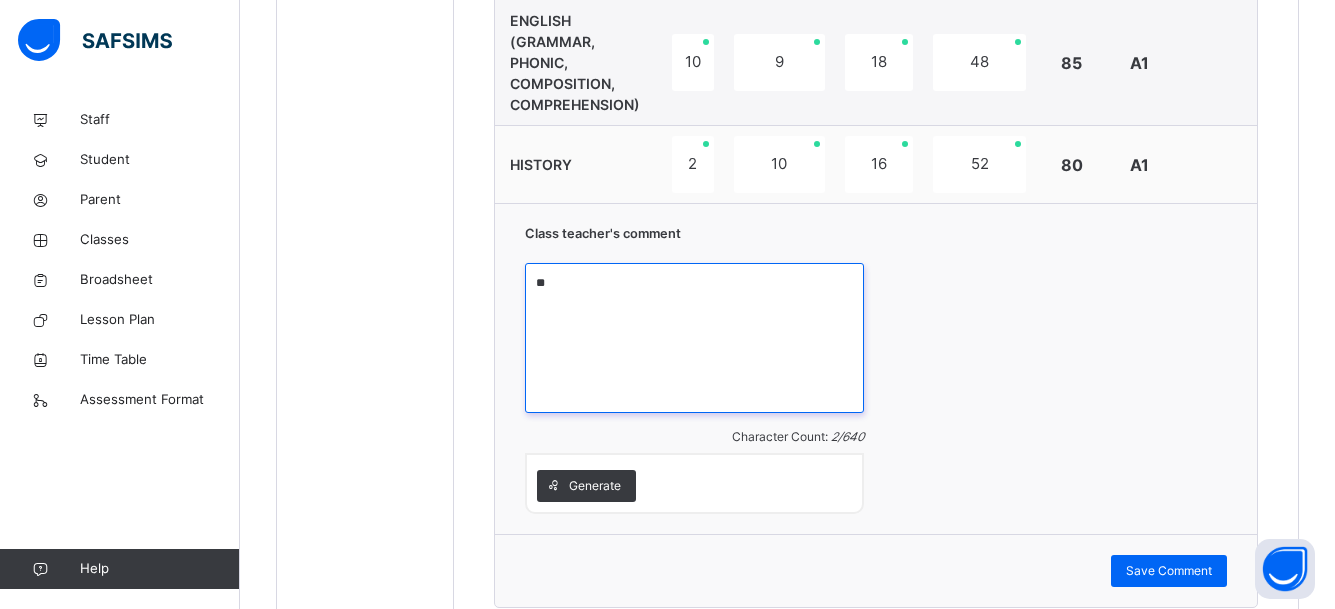click on "**" at bounding box center (694, 338) 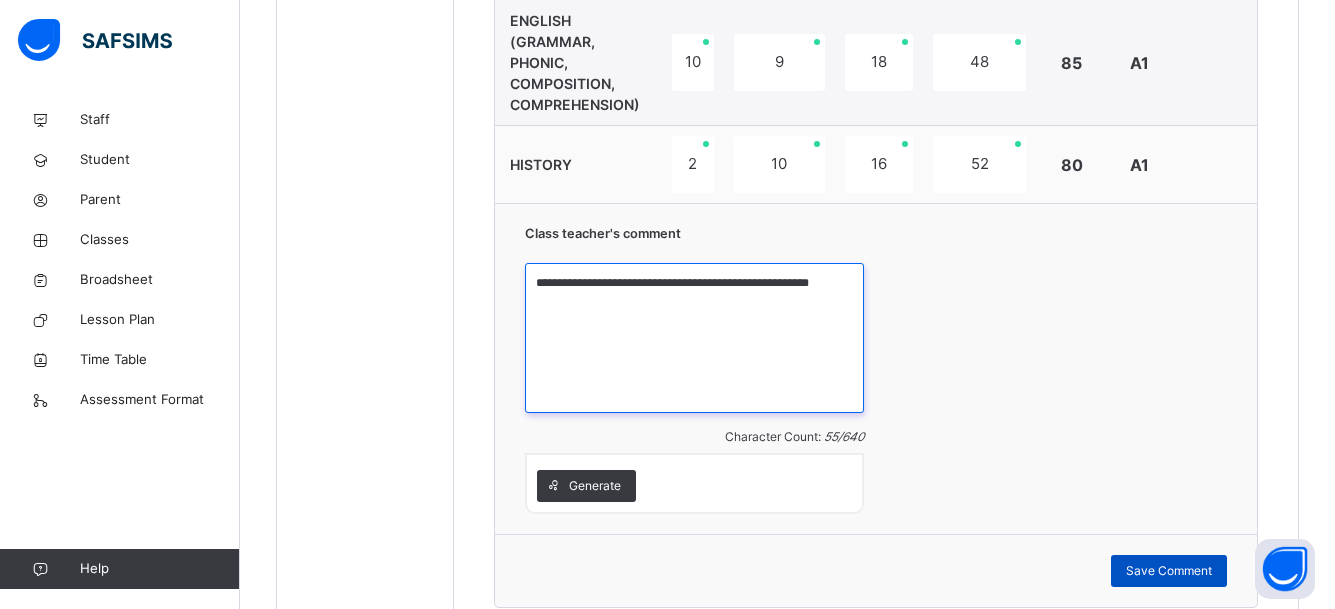 type on "**********" 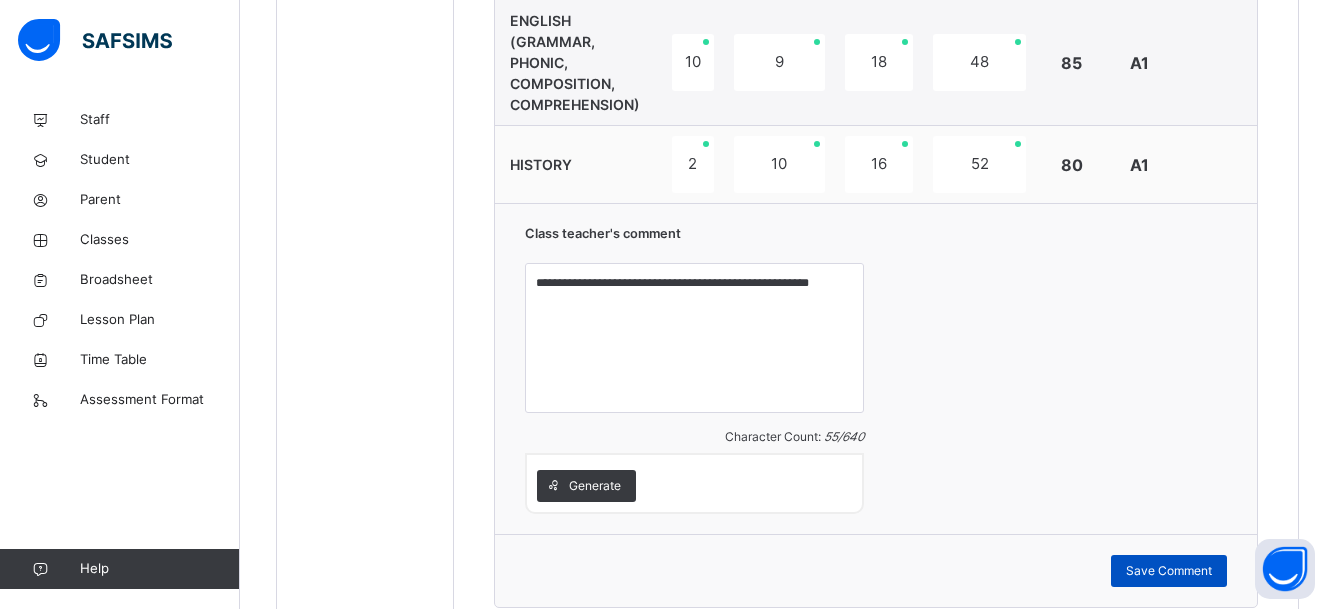 click on "Save Comment" at bounding box center [1169, 571] 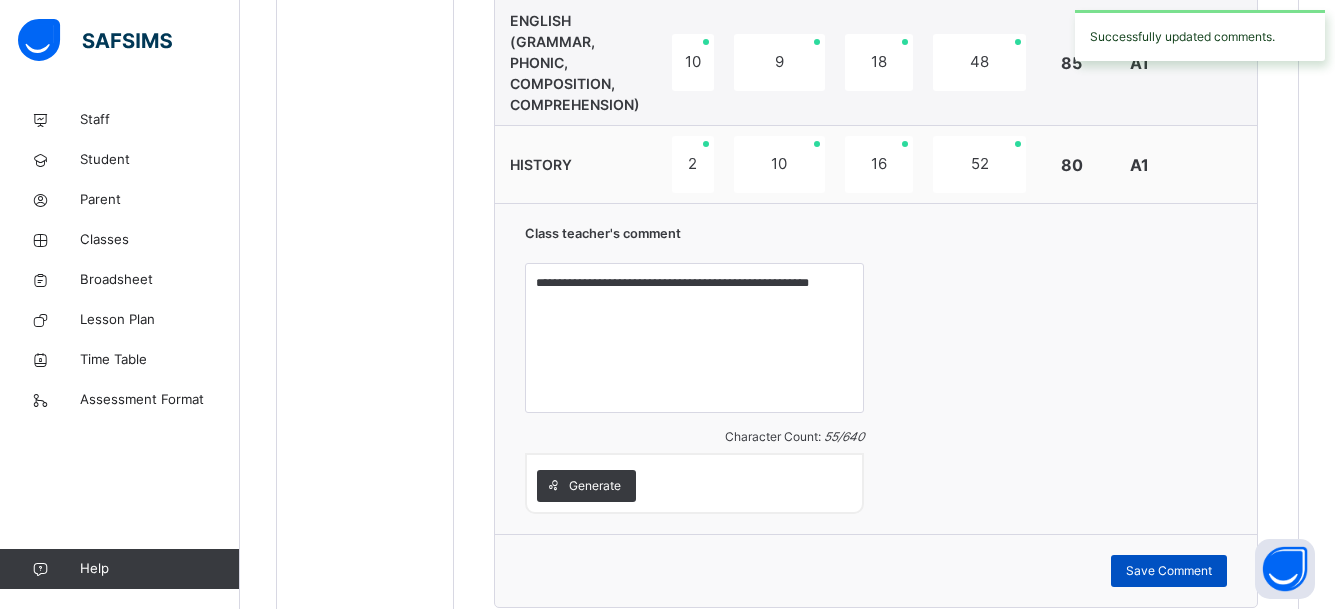 click on "Save Comment" at bounding box center (1169, 571) 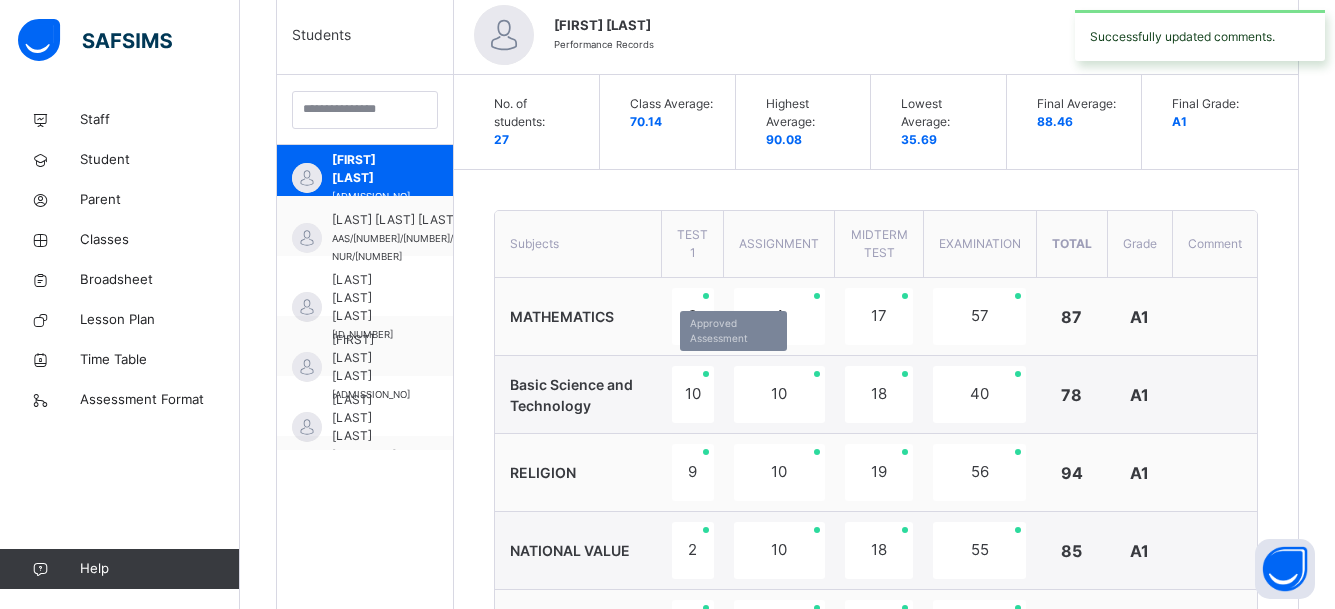 scroll, scrollTop: 461, scrollLeft: 0, axis: vertical 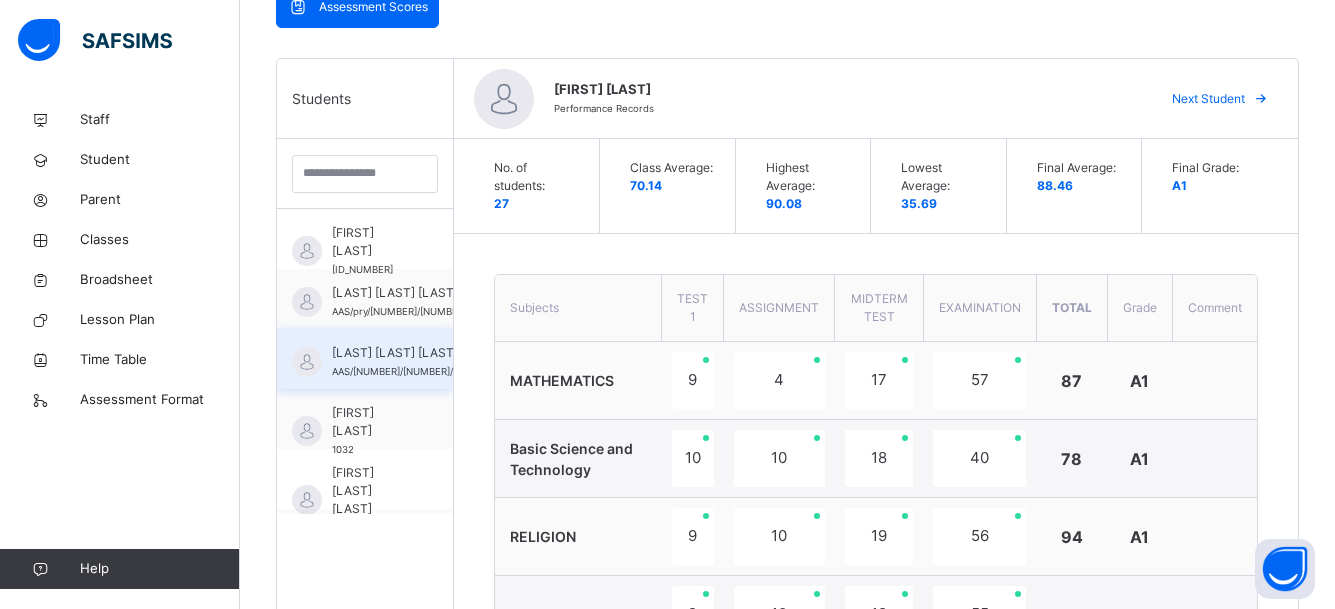 click on "[LAST] [LAST] [LAST]" at bounding box center (427, 353) 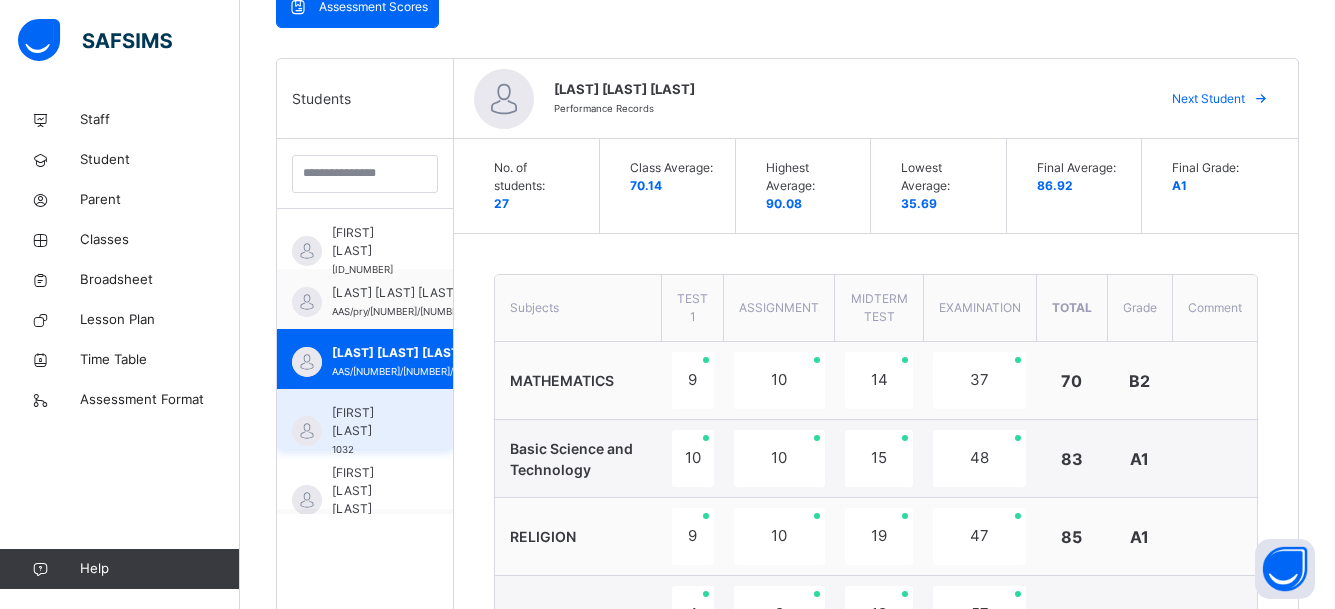 click on "[FIRST] [LAST]" at bounding box center (370, 422) 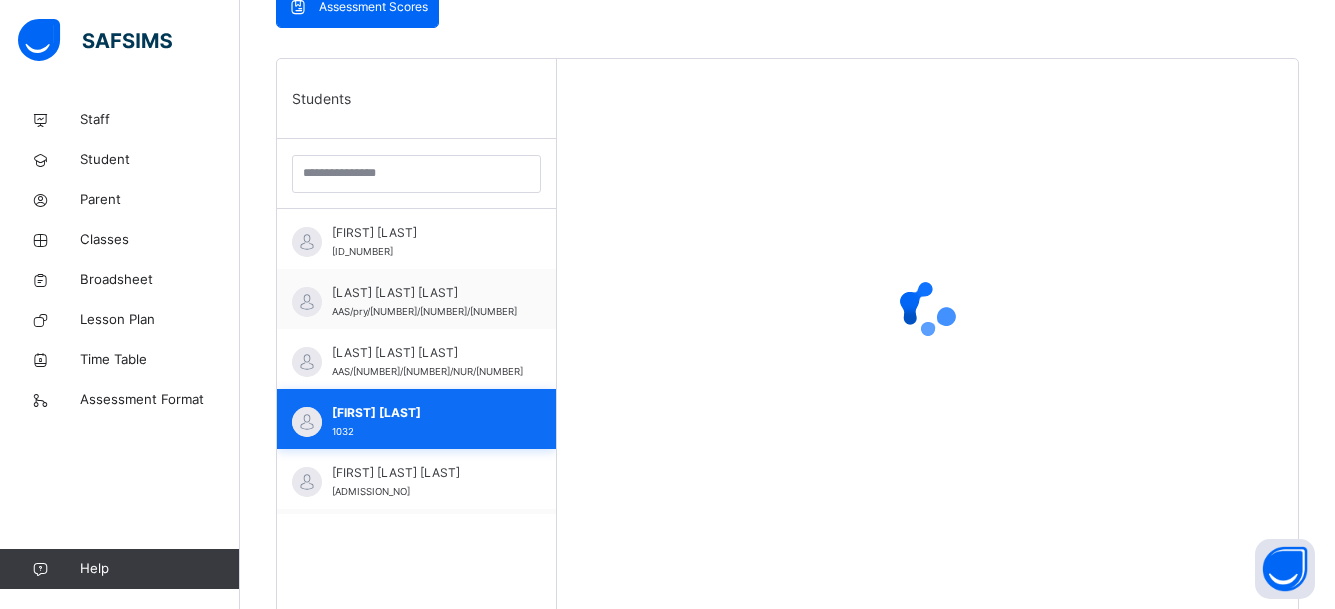 click on "[FIRST] [LAST]" at bounding box center [421, 413] 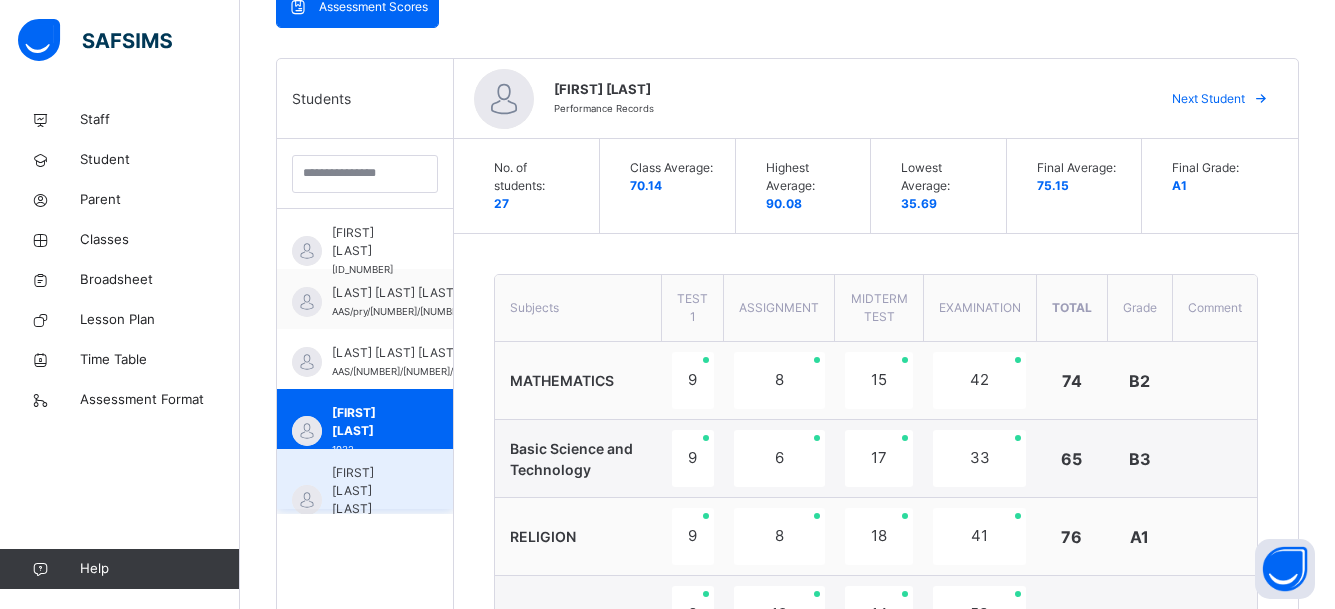click on "[FIRST] [LAST] [LAST]" at bounding box center [371, 491] 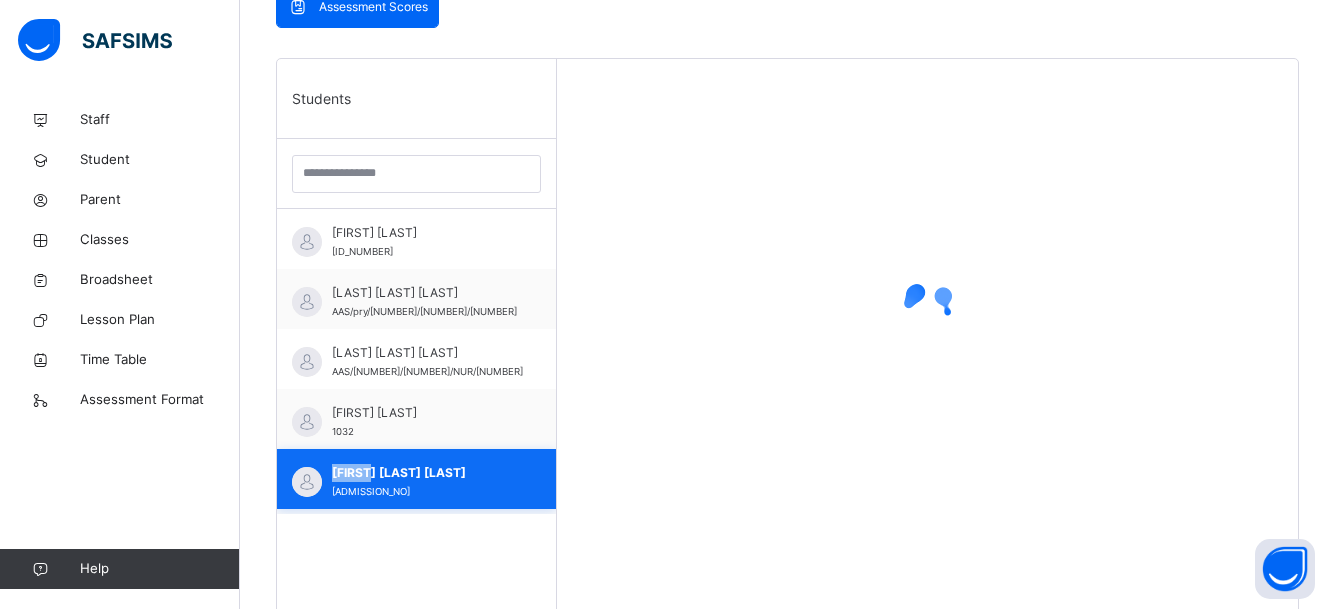 click on "[FIRST] [LAST] [LAST]" at bounding box center (421, 473) 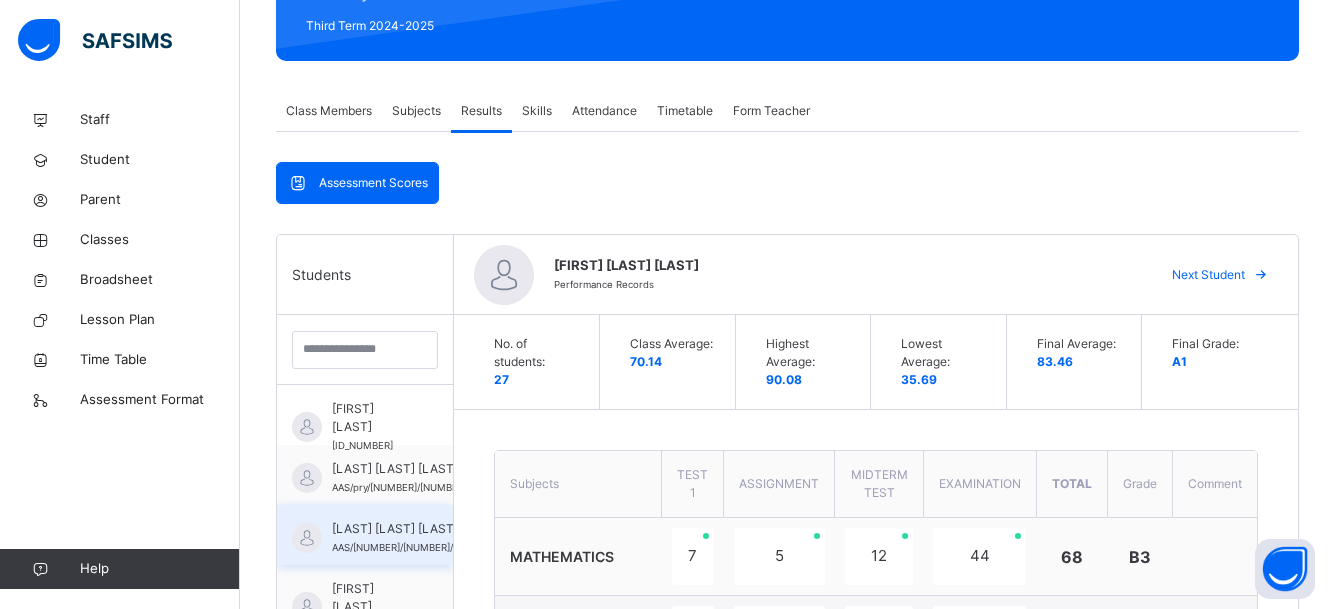 scroll, scrollTop: 561, scrollLeft: 0, axis: vertical 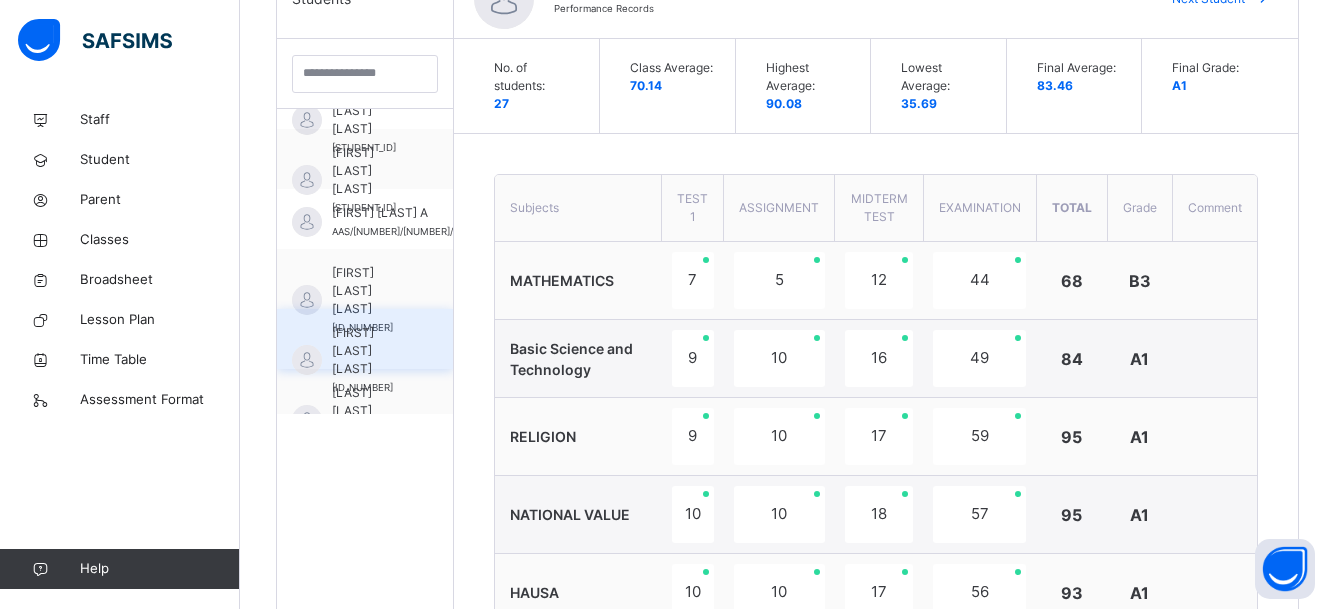 click on "[FIRST] [LAST] [LAST]" at bounding box center (370, 351) 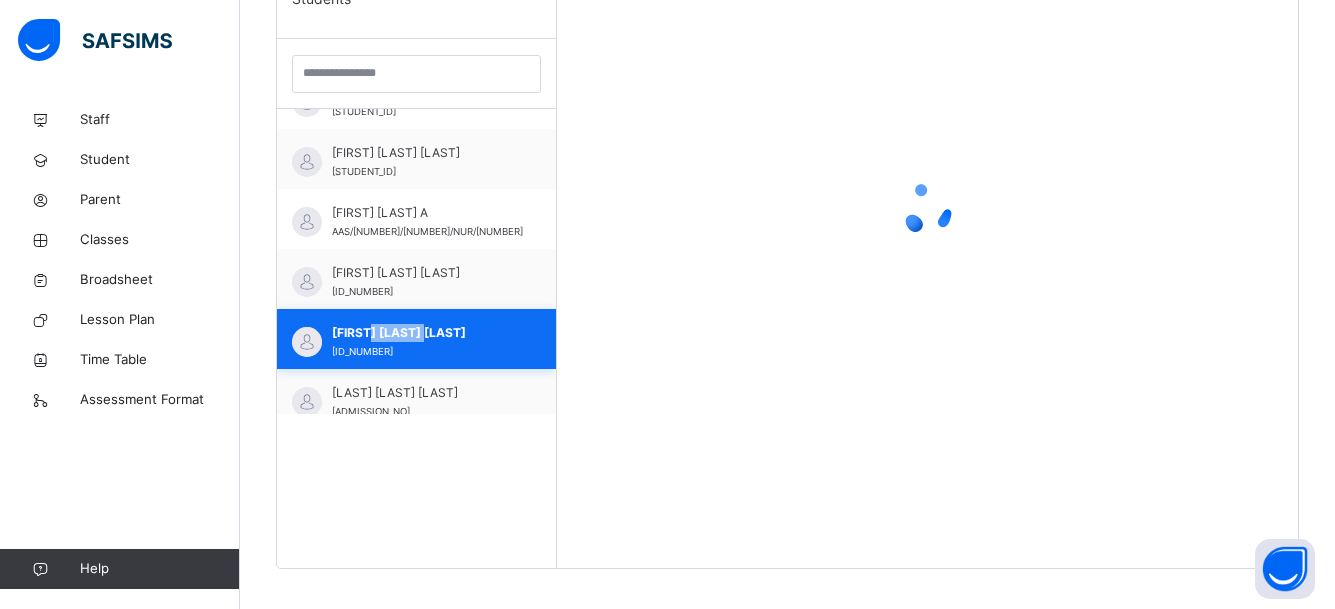 click on "[FIRST] [LAST] [LAST]" at bounding box center [421, 333] 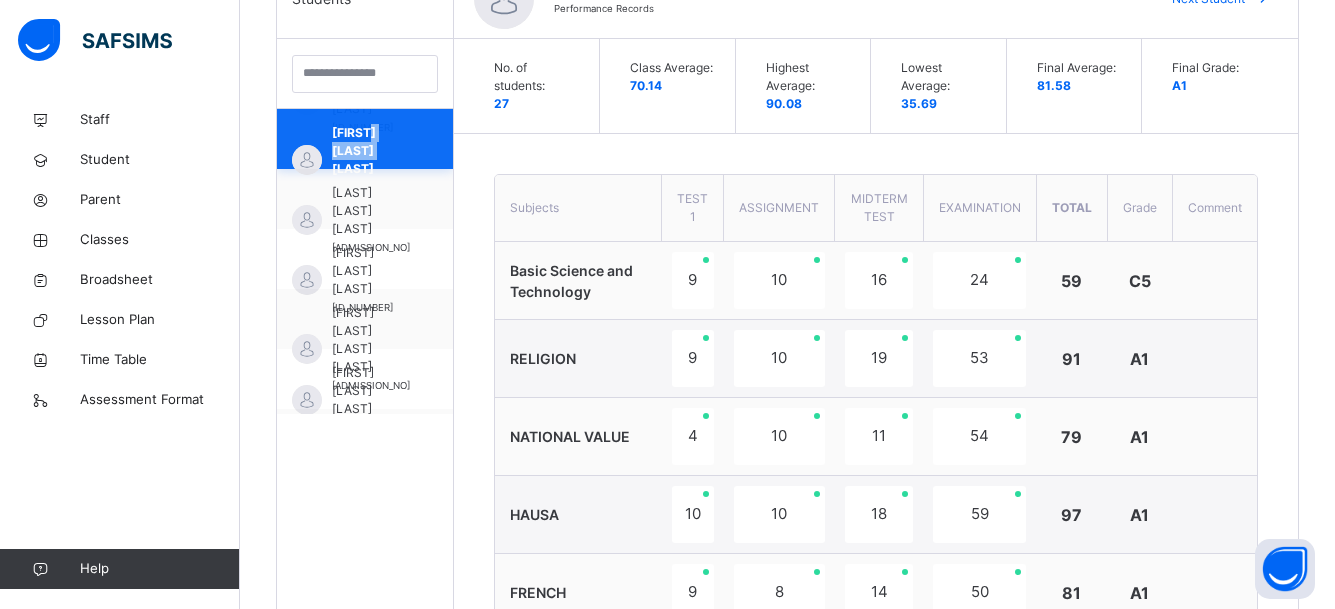 scroll, scrollTop: 940, scrollLeft: 0, axis: vertical 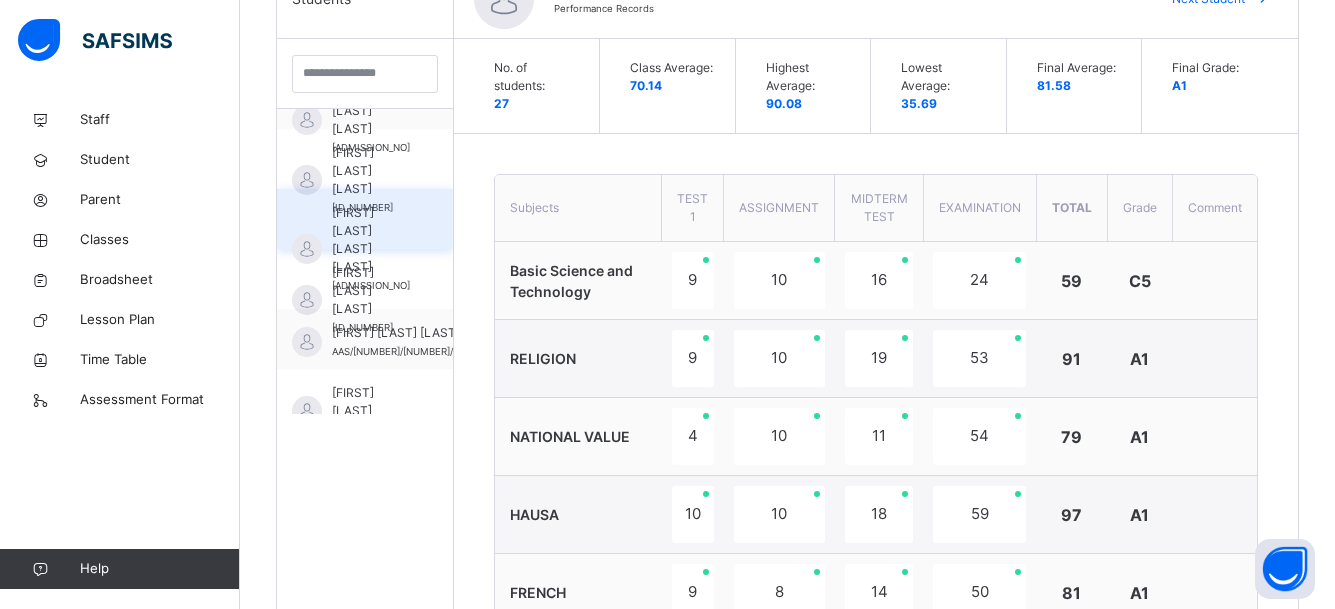 click on "[FIRST] [LAST] [LAST] [LAST]" at bounding box center (371, 240) 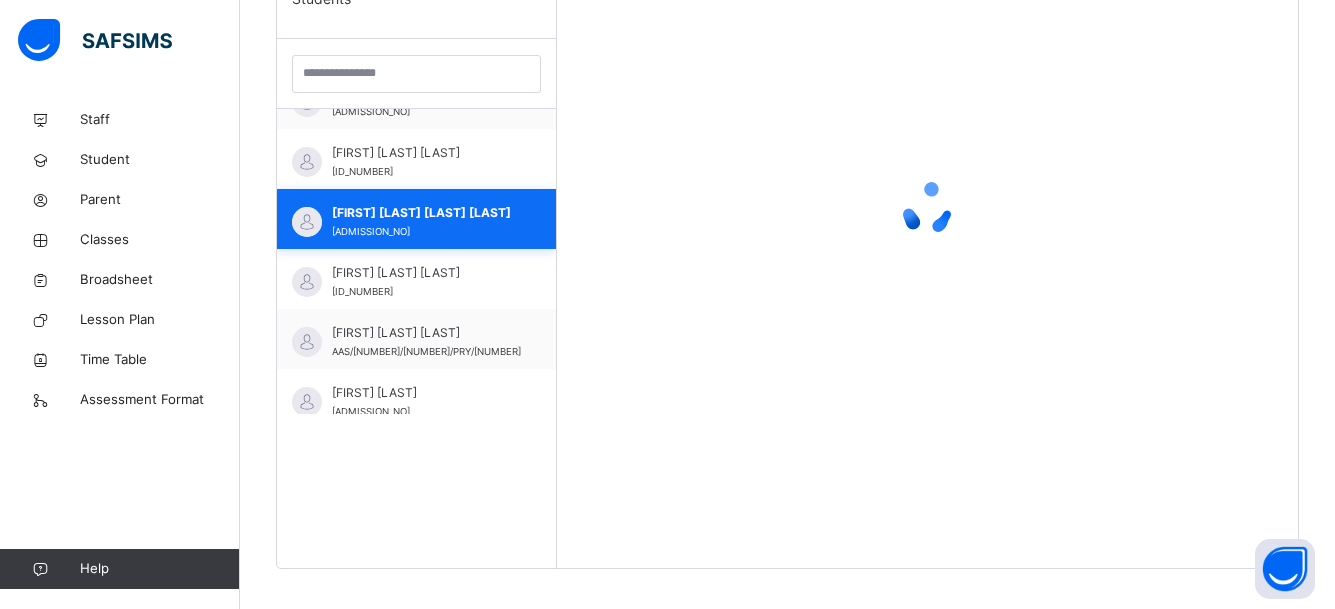 click on "[FIRST] [LAST] [LAST] [LAST] [STUDENT_ID]" at bounding box center [416, 219] 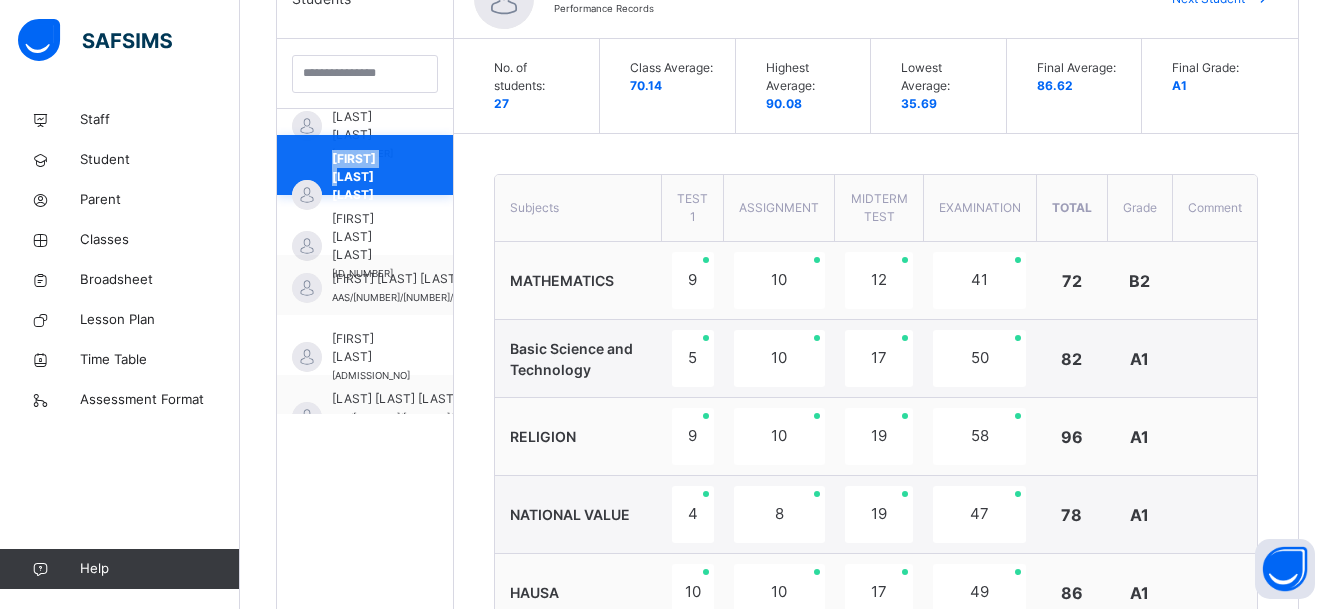 scroll, scrollTop: 1040, scrollLeft: 0, axis: vertical 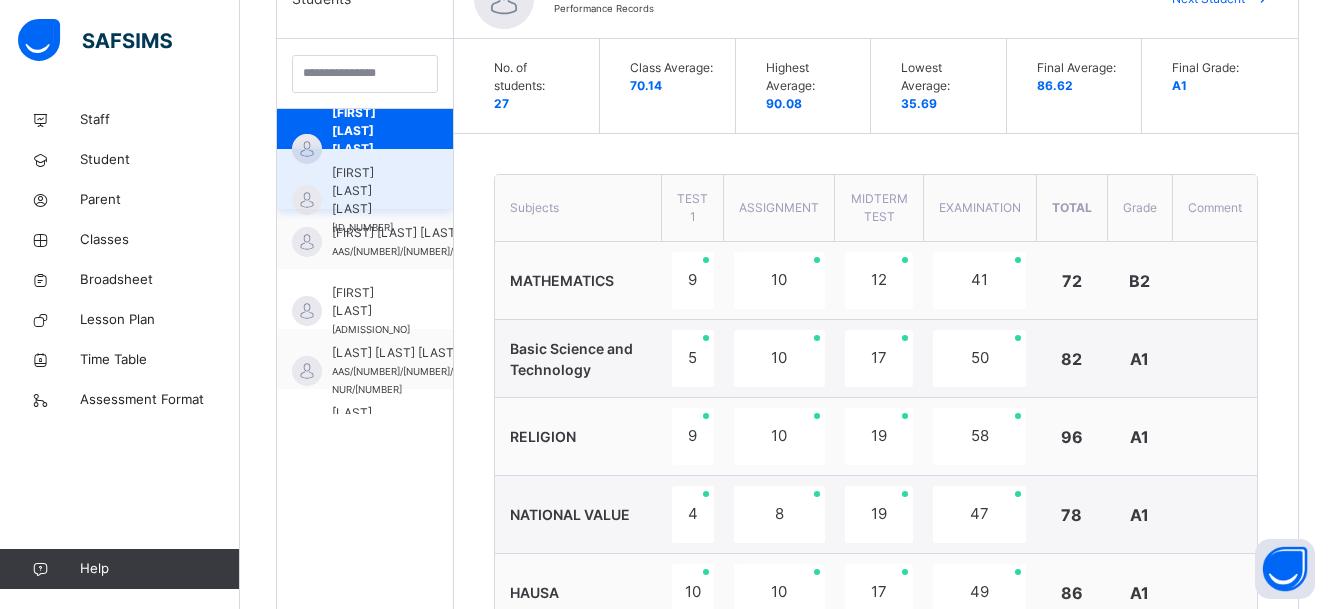 click on "[FIRST] [LAST] [LAST]" at bounding box center [370, 191] 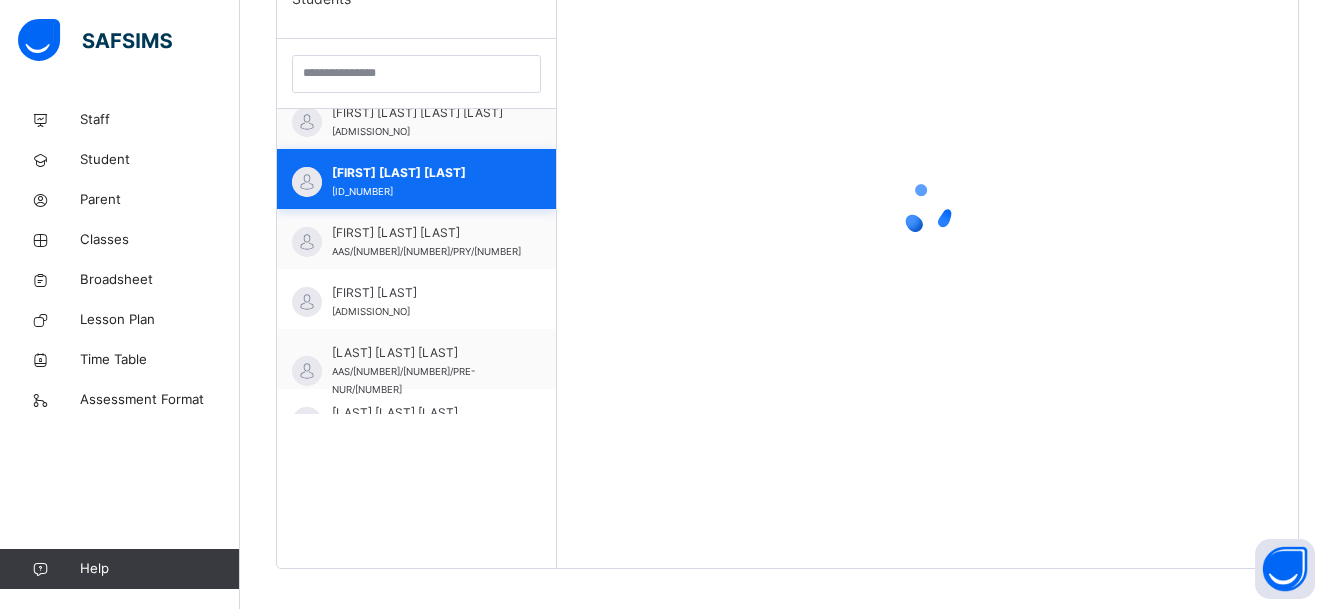 click on "[FIRST] [LAST] [LAST] [ADMISSION_NO]" at bounding box center [416, 179] 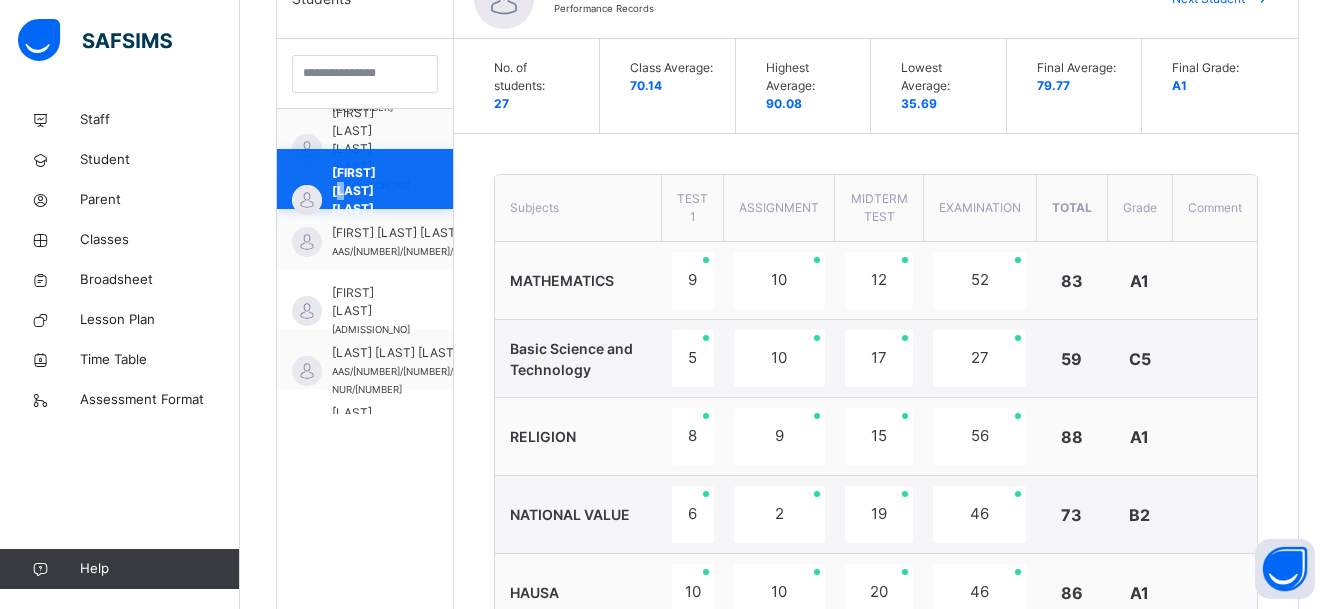 scroll, scrollTop: 1140, scrollLeft: 0, axis: vertical 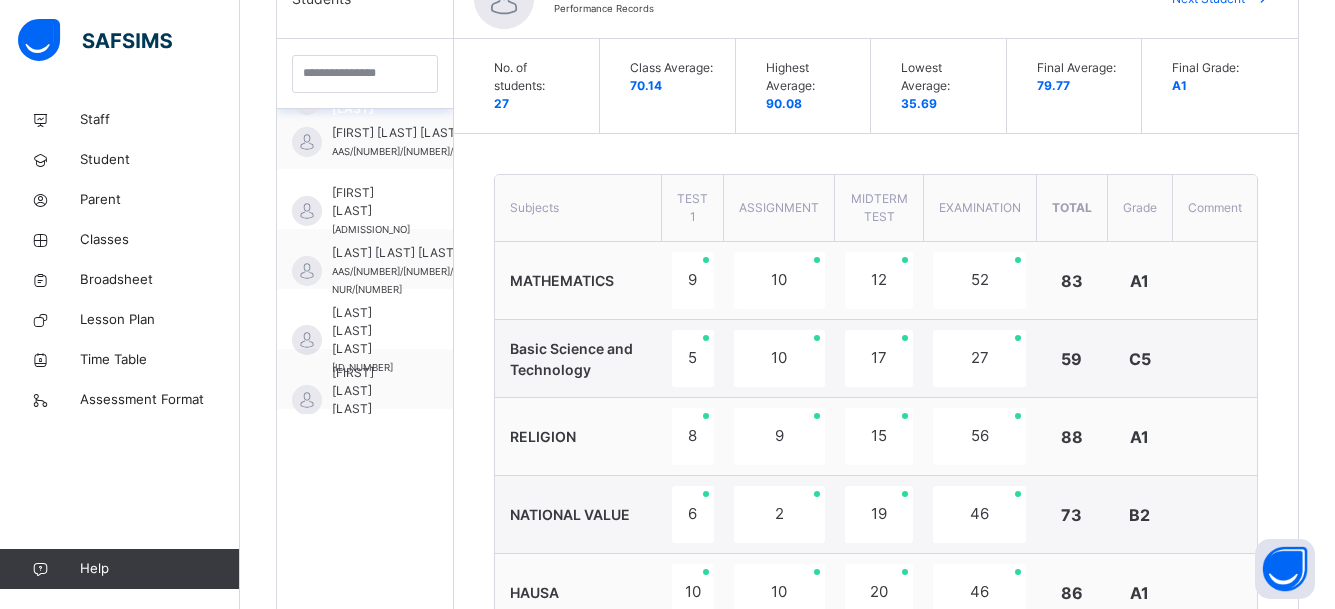 click on "[FIRST] [LAST]" at bounding box center (371, 202) 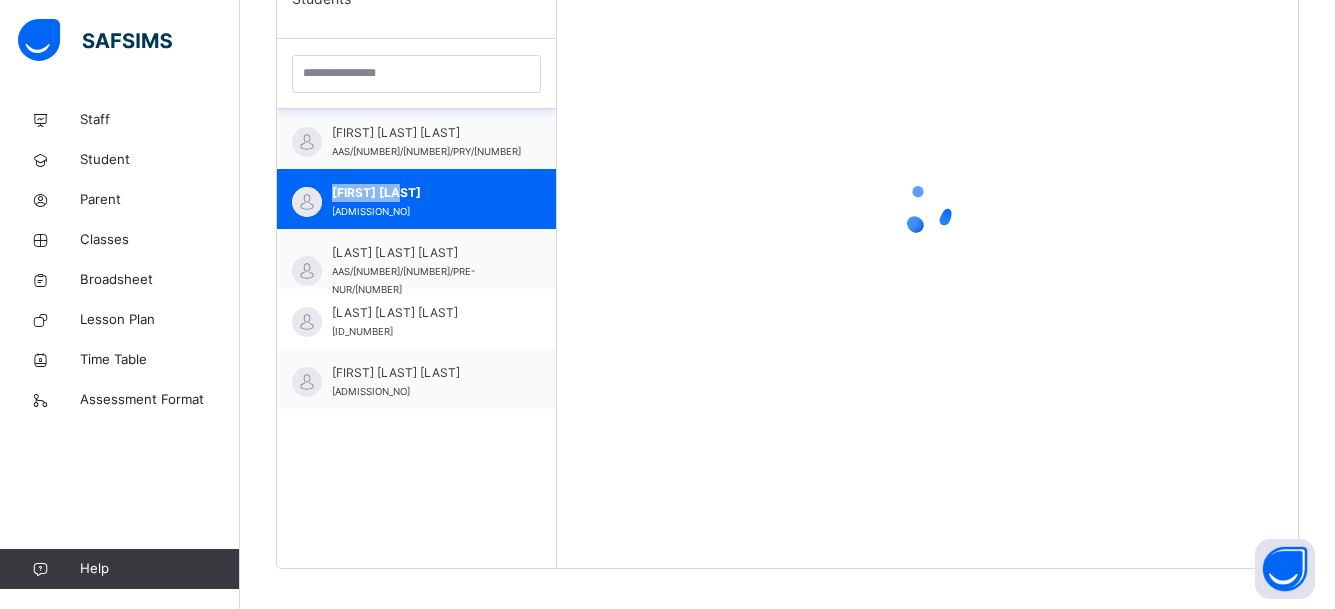 scroll, scrollTop: 1122, scrollLeft: 0, axis: vertical 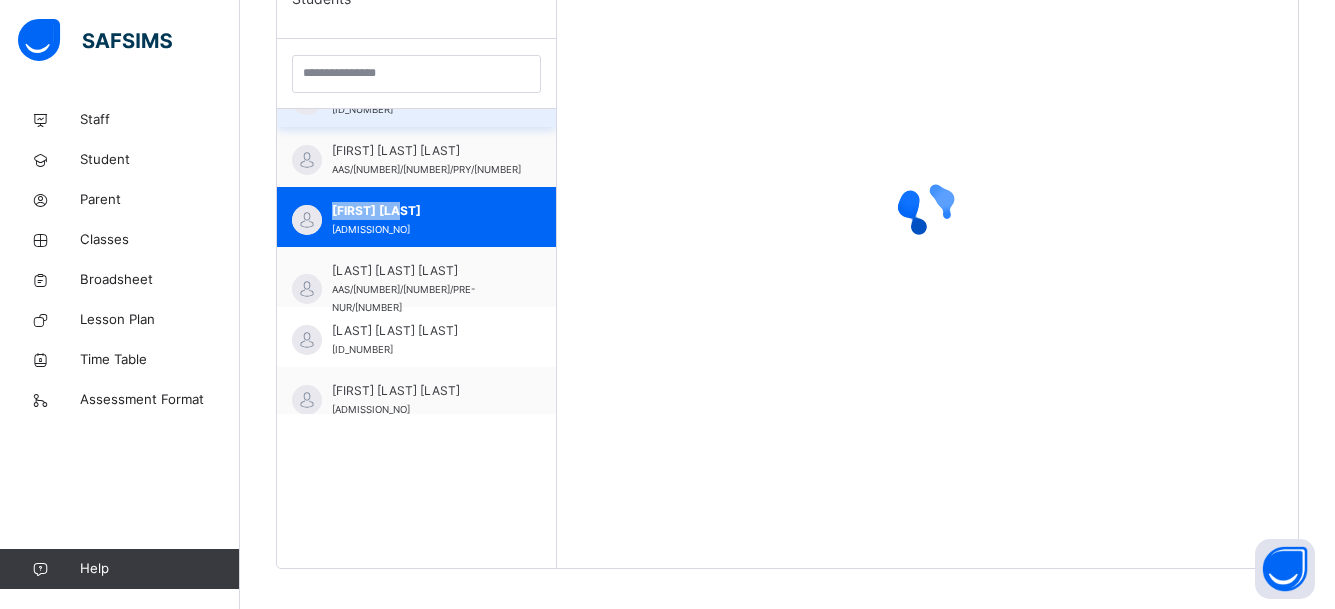 click on "[FIRST] [LAST] [ID_NUMBER]" at bounding box center (416, 217) 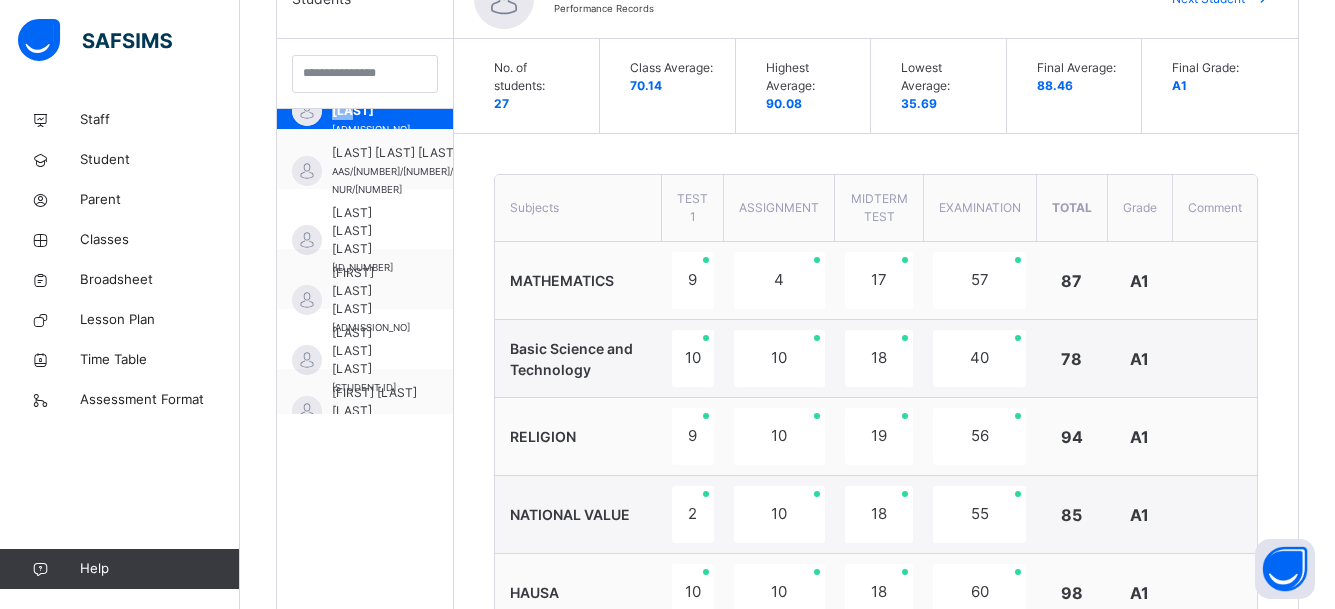 scroll, scrollTop: 1340, scrollLeft: 0, axis: vertical 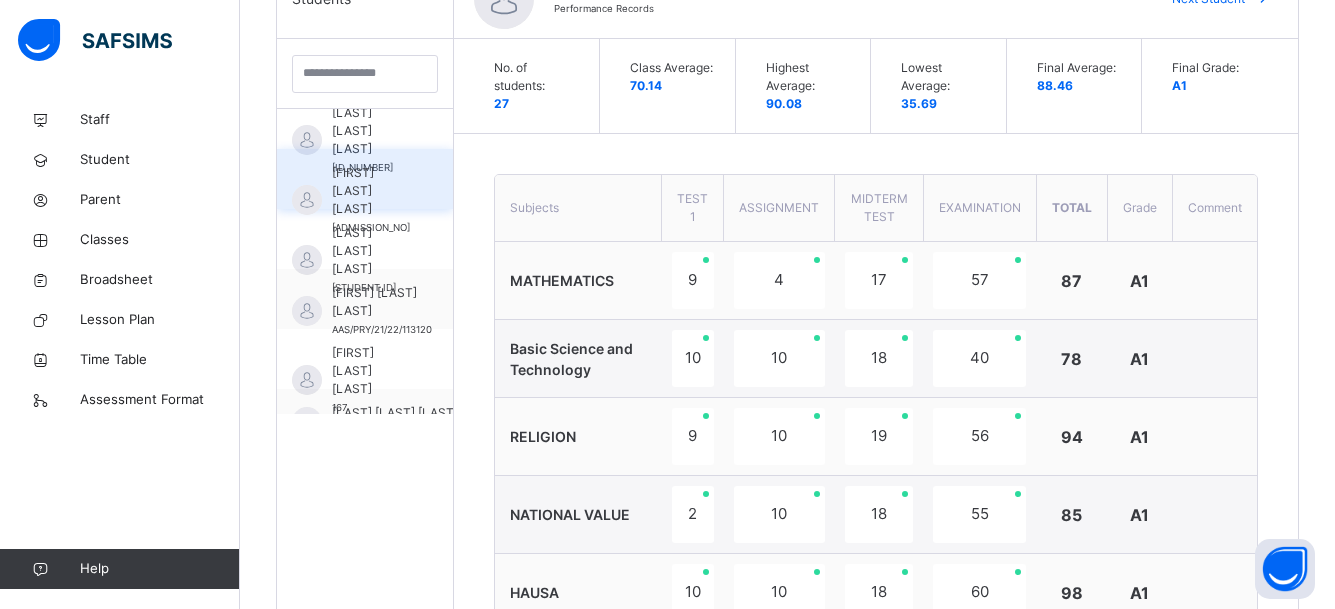 click on "[FIRST] [LAST] [LAST]" at bounding box center [371, 191] 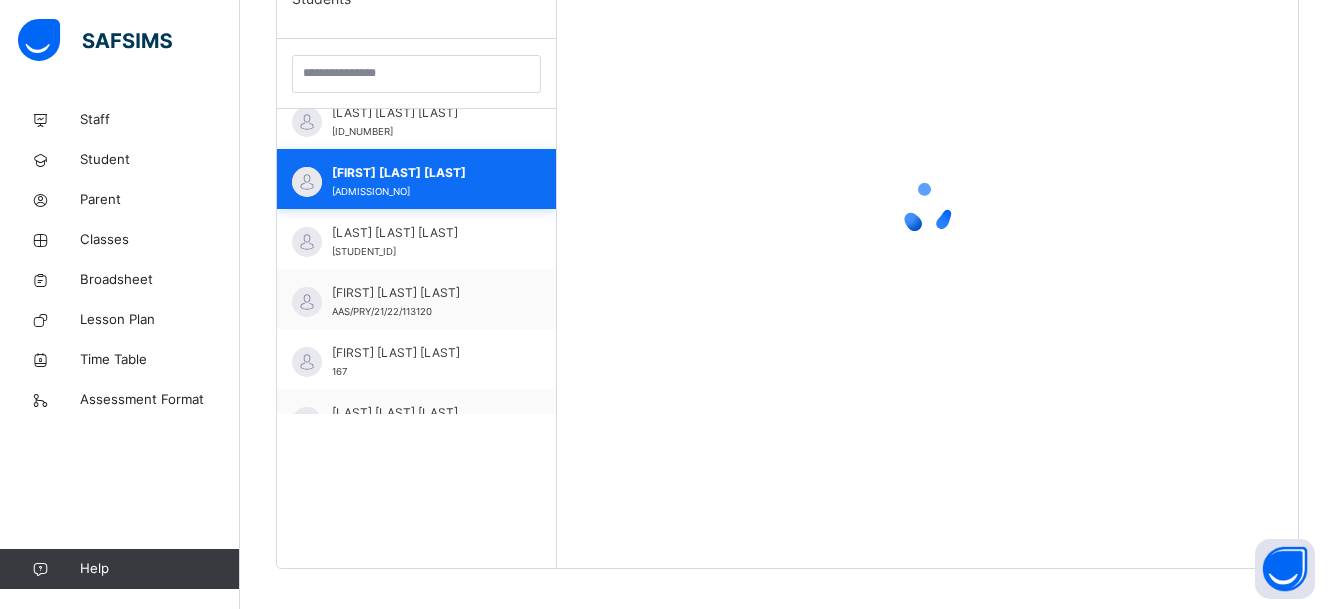 click on "[FIRST] [LAST] [LAST] [ID_NUMBER]" at bounding box center [416, 179] 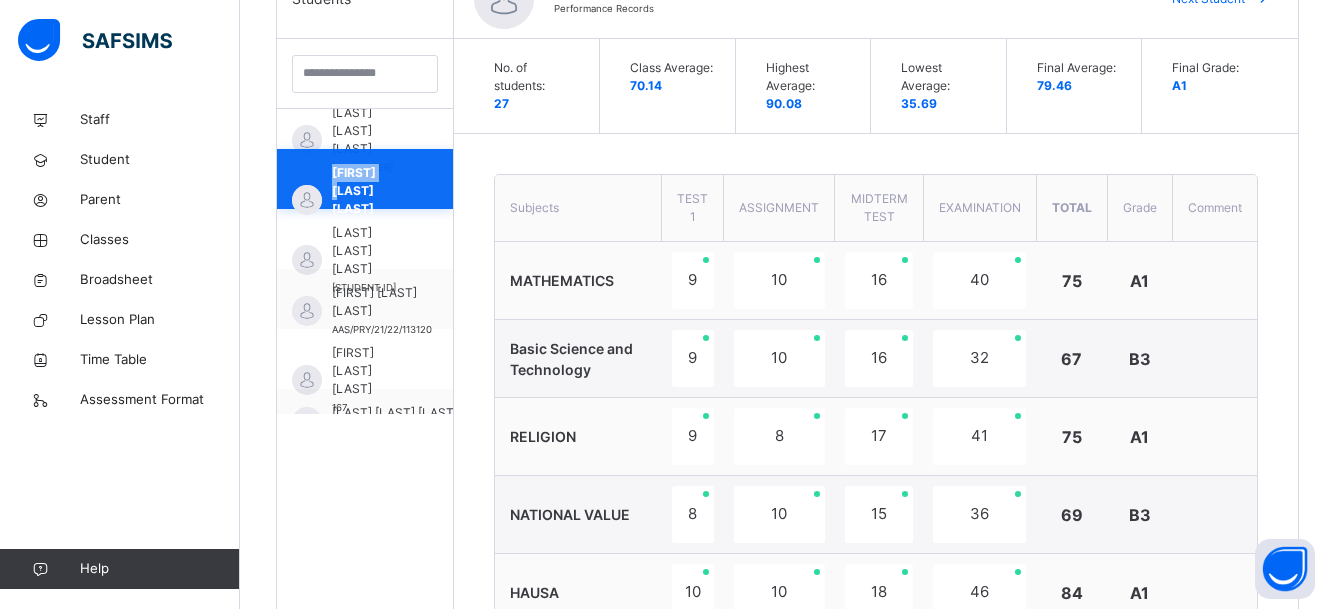 scroll, scrollTop: 1440, scrollLeft: 0, axis: vertical 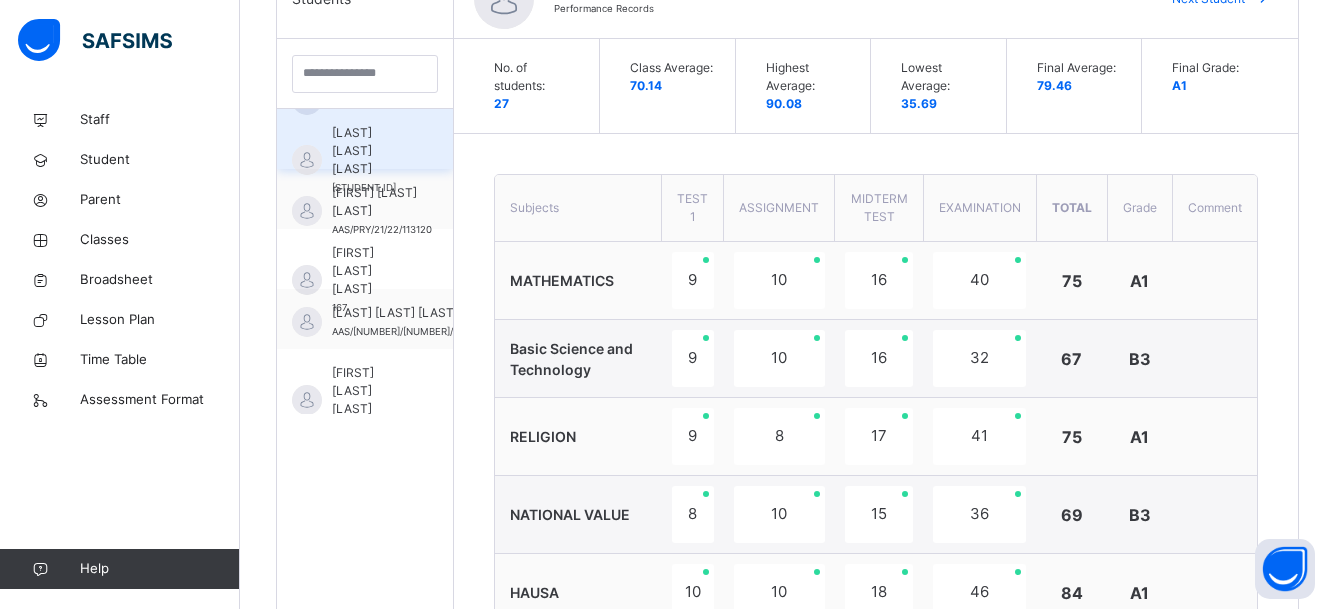 click on "[LAST] [LAST] [LAST]" at bounding box center (370, 151) 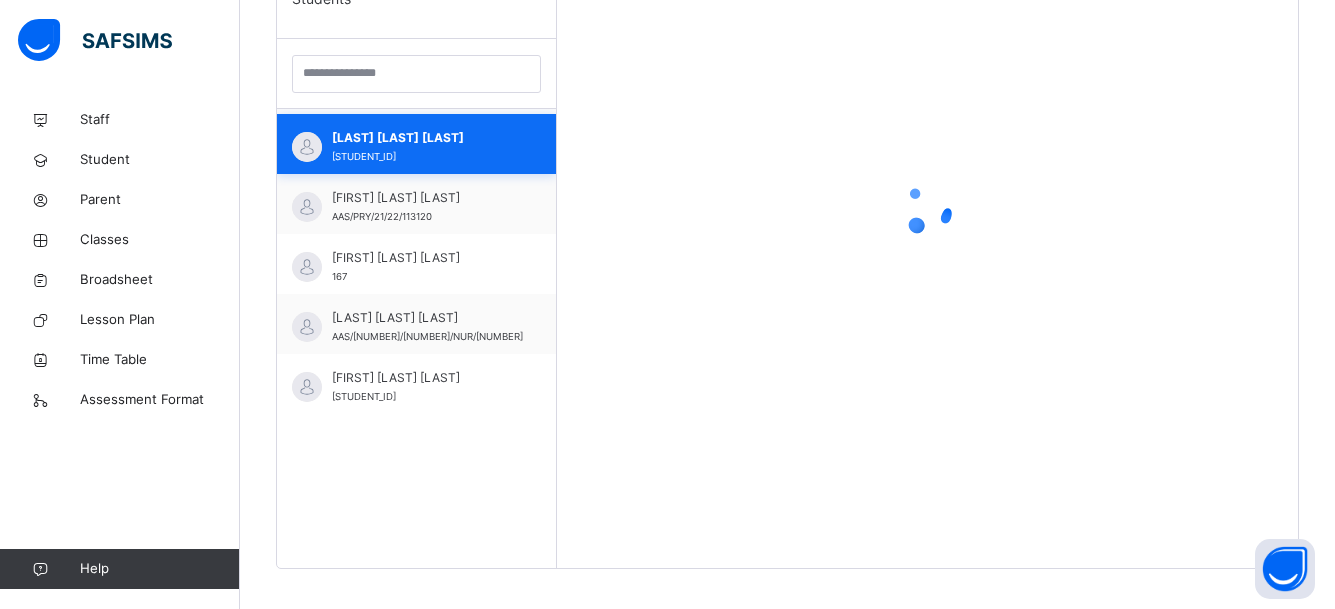 click on "[FIRST] [LAST] [LAST] AAS/[NUMBER]/[NUMBER]/PRE-NUR/[NUMBER]" at bounding box center (416, 144) 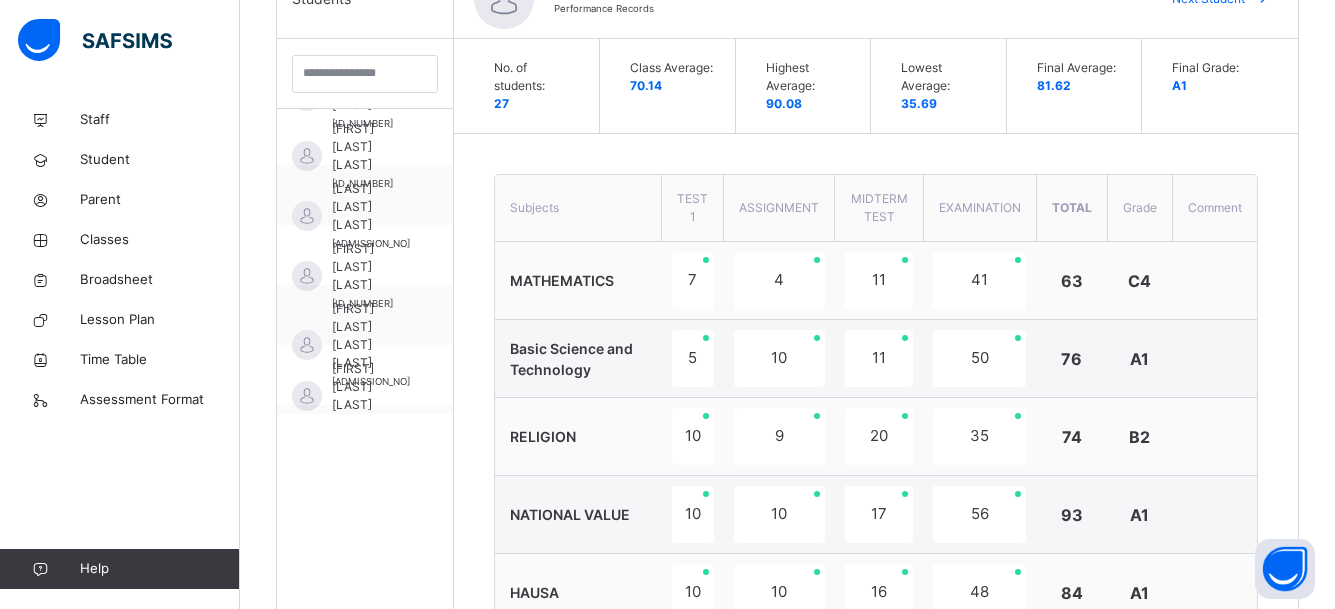 scroll, scrollTop: 840, scrollLeft: 0, axis: vertical 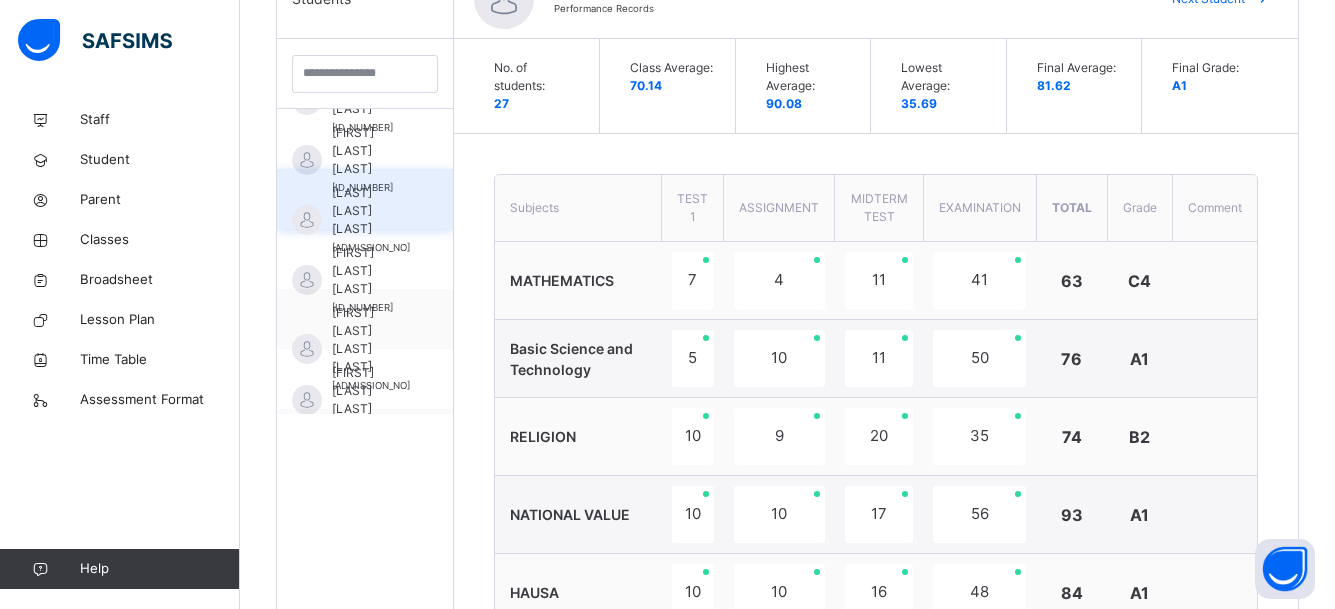 click on "[LAST] [LAST] [LAST]" at bounding box center (371, 211) 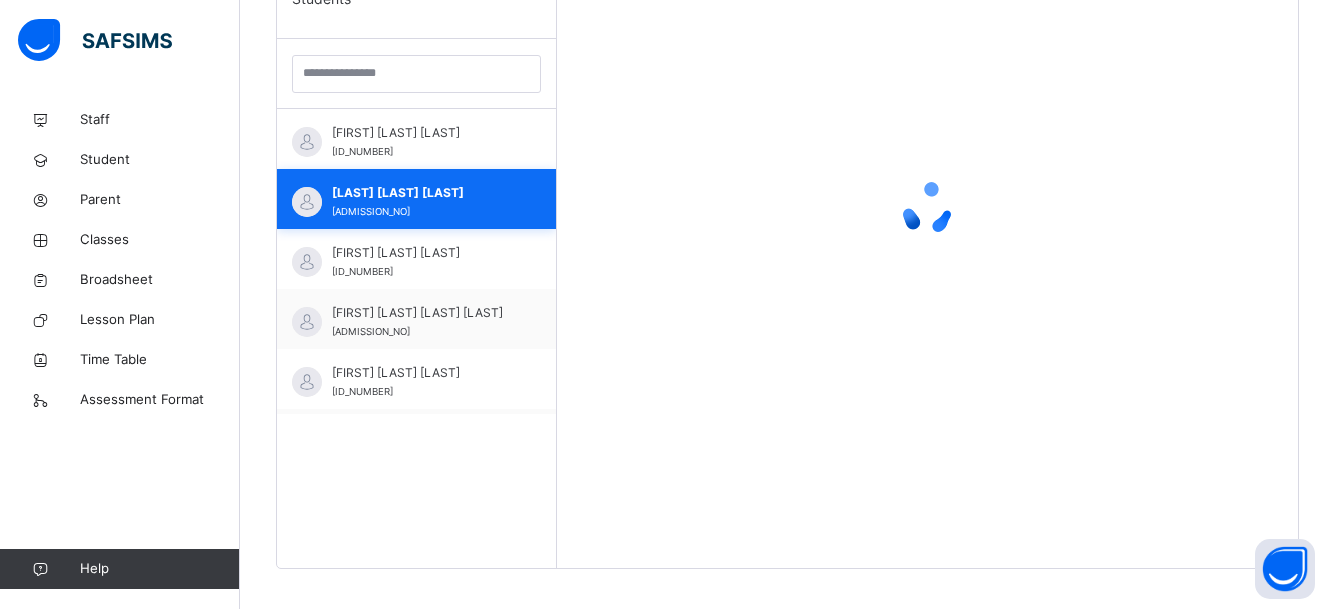 click on "[FIRST] [LAST] [STUDENT_ID]" at bounding box center (416, 199) 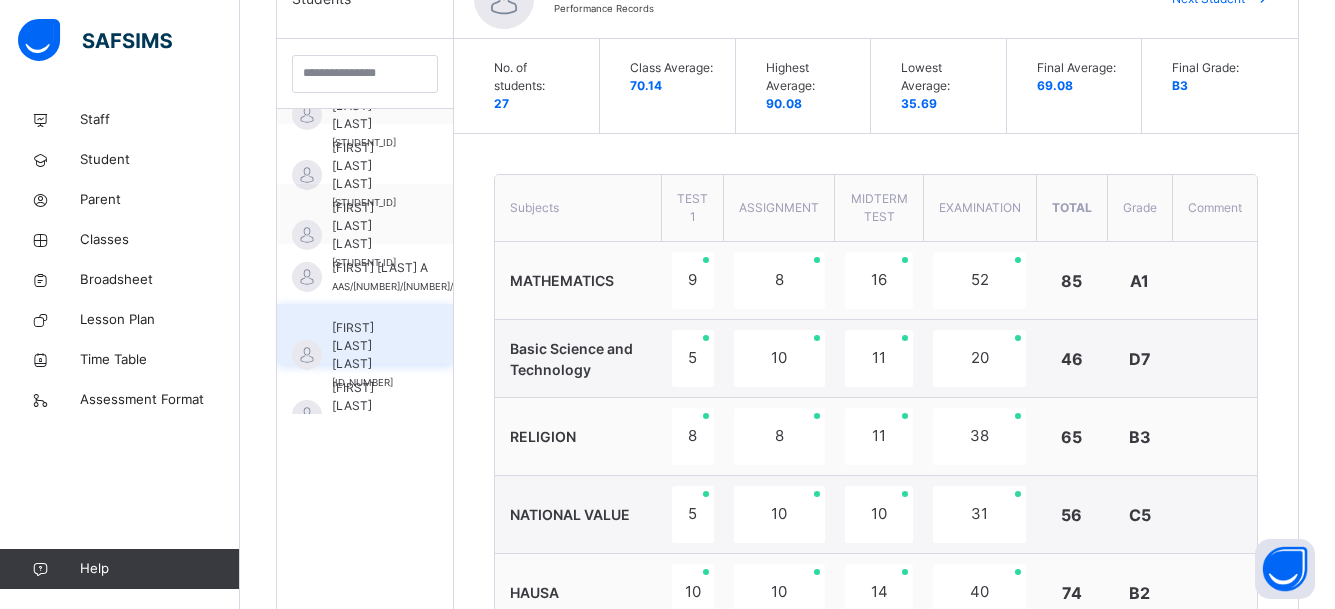 scroll, scrollTop: 540, scrollLeft: 0, axis: vertical 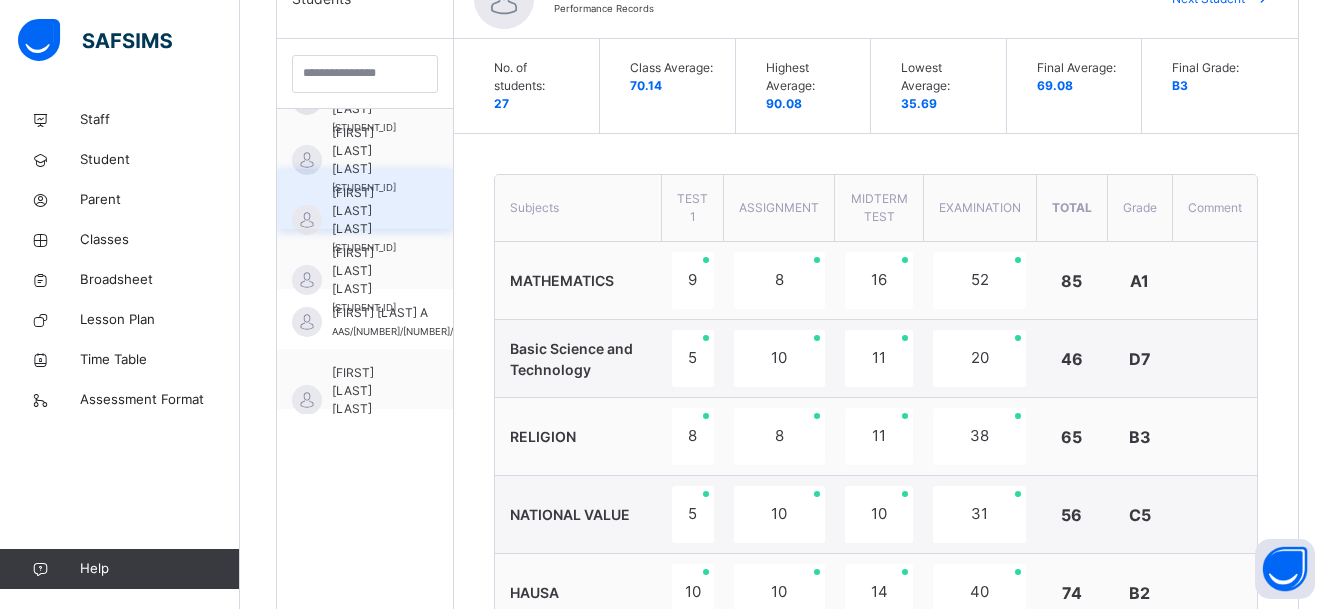 click on "[FIRST] [LAST] [LAST]" at bounding box center (370, 211) 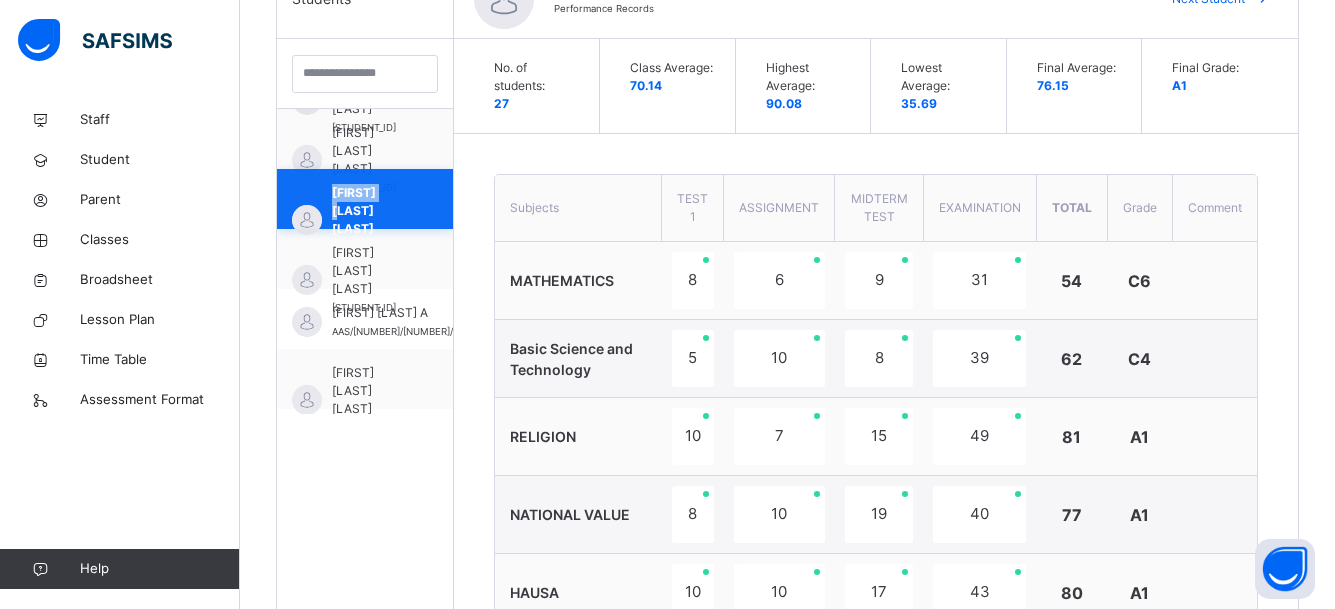 scroll, scrollTop: 440, scrollLeft: 0, axis: vertical 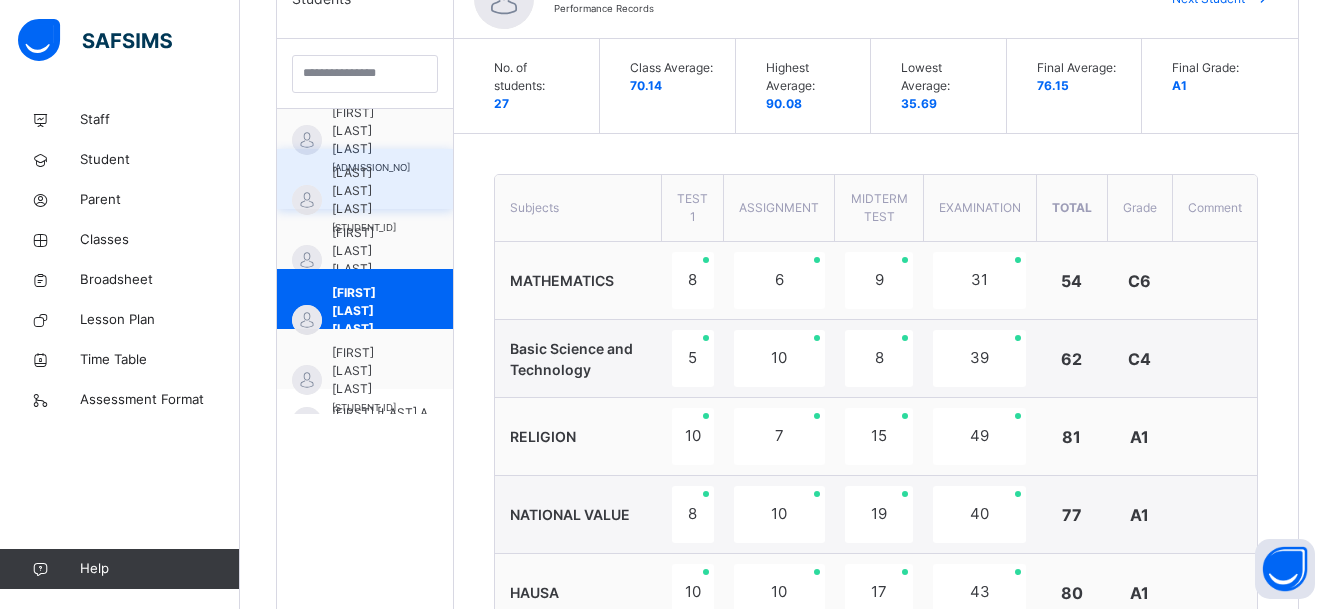click on "[LAST] [LAST] [LAST]" at bounding box center (370, 191) 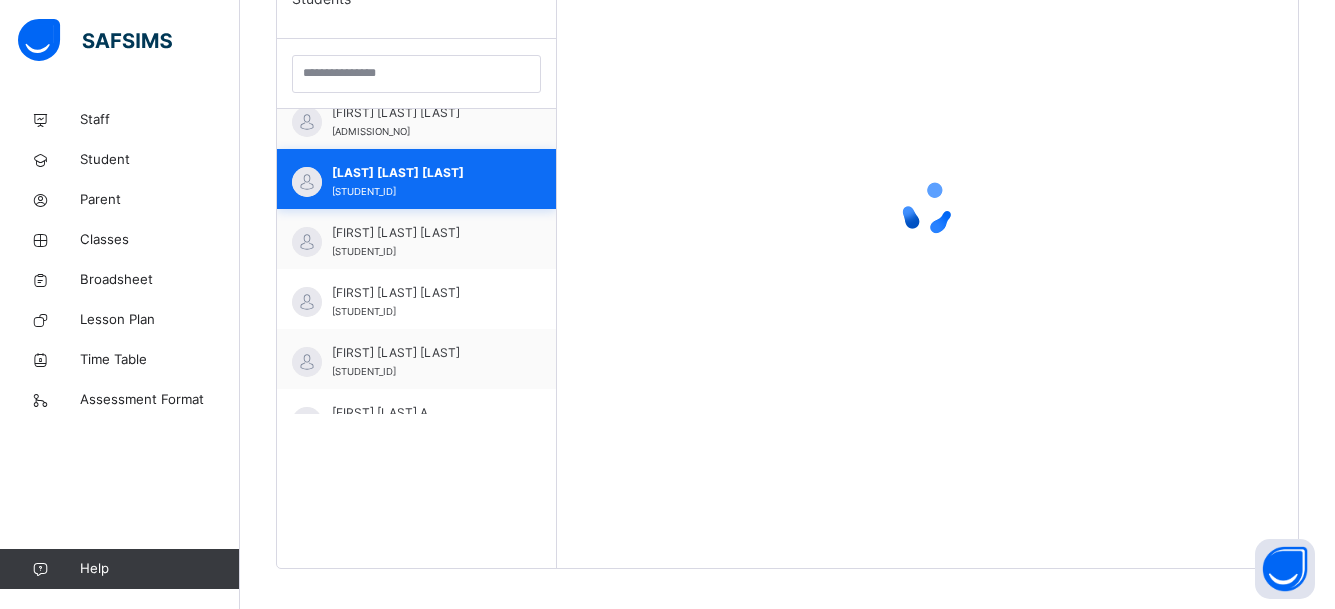 click on "[LAST] [LAST] [LAST]" at bounding box center (421, 173) 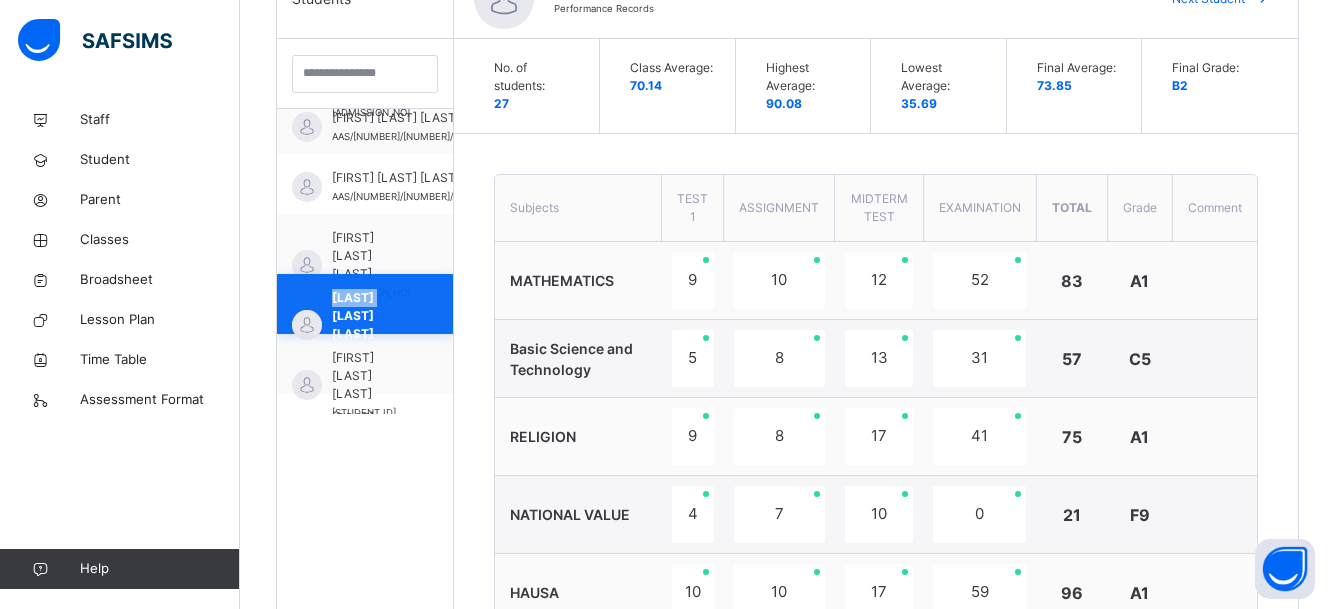scroll, scrollTop: 240, scrollLeft: 0, axis: vertical 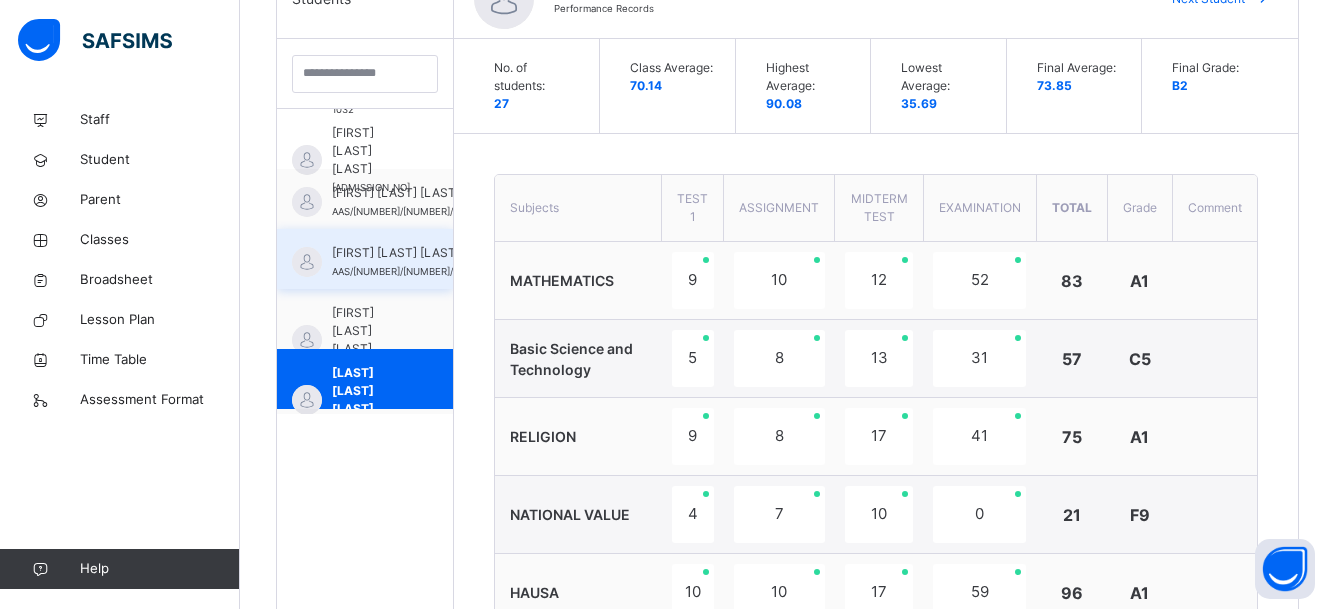 click on "[FIRST] [LAST] [LAST]" at bounding box center (427, 253) 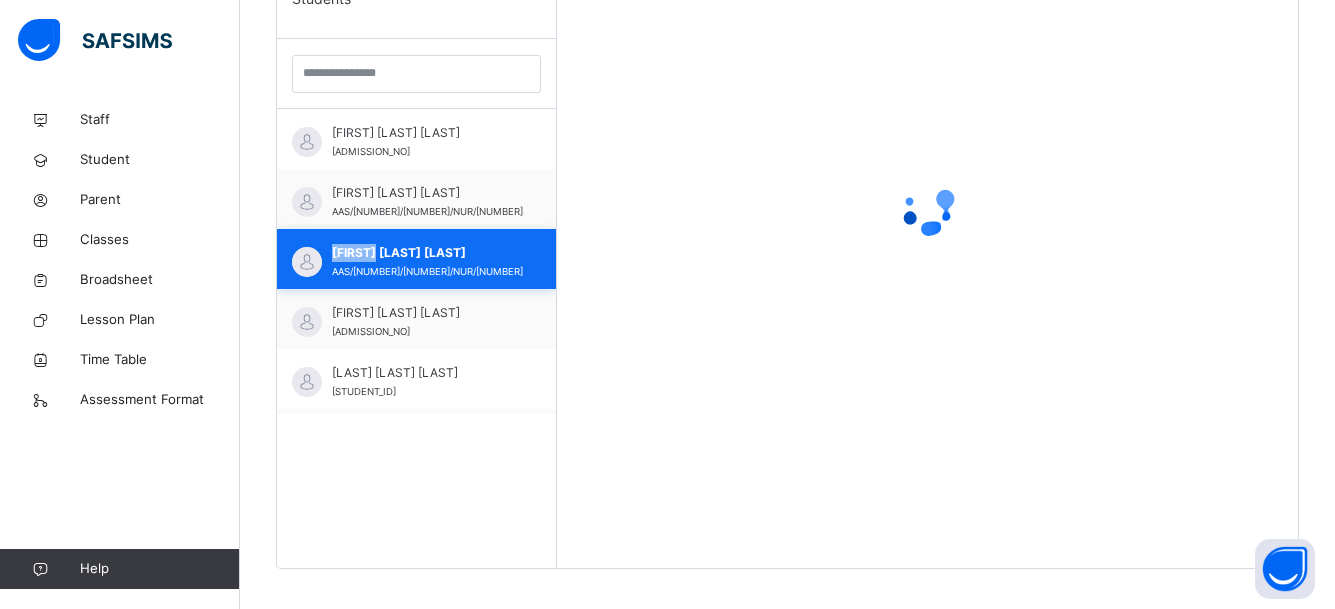 click on "[FIRST] [LAST] [LAST]" at bounding box center (427, 253) 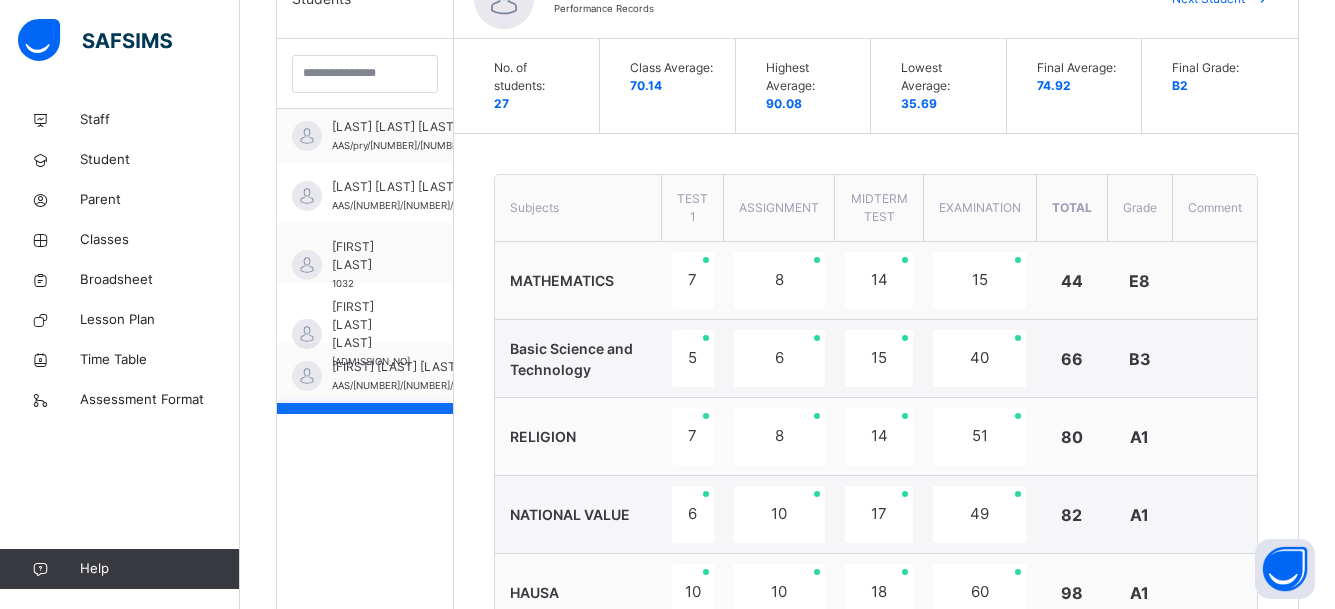 scroll, scrollTop: 40, scrollLeft: 0, axis: vertical 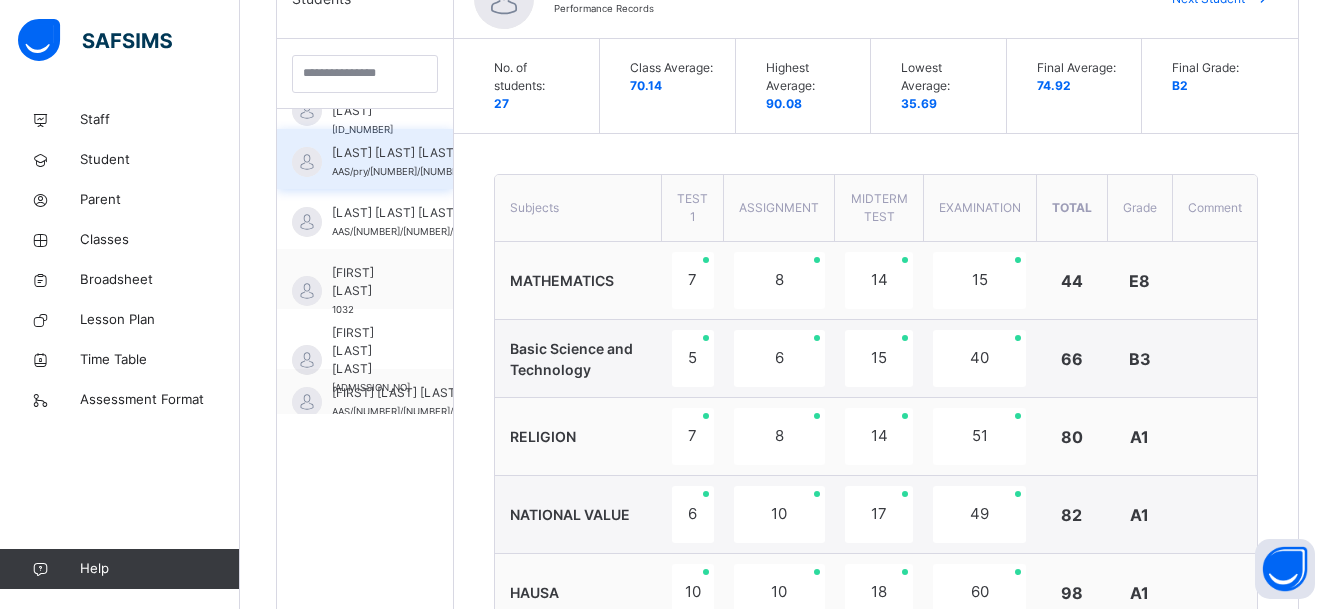 click on "[LAST] [LAST] [LAST]" at bounding box center (424, 153) 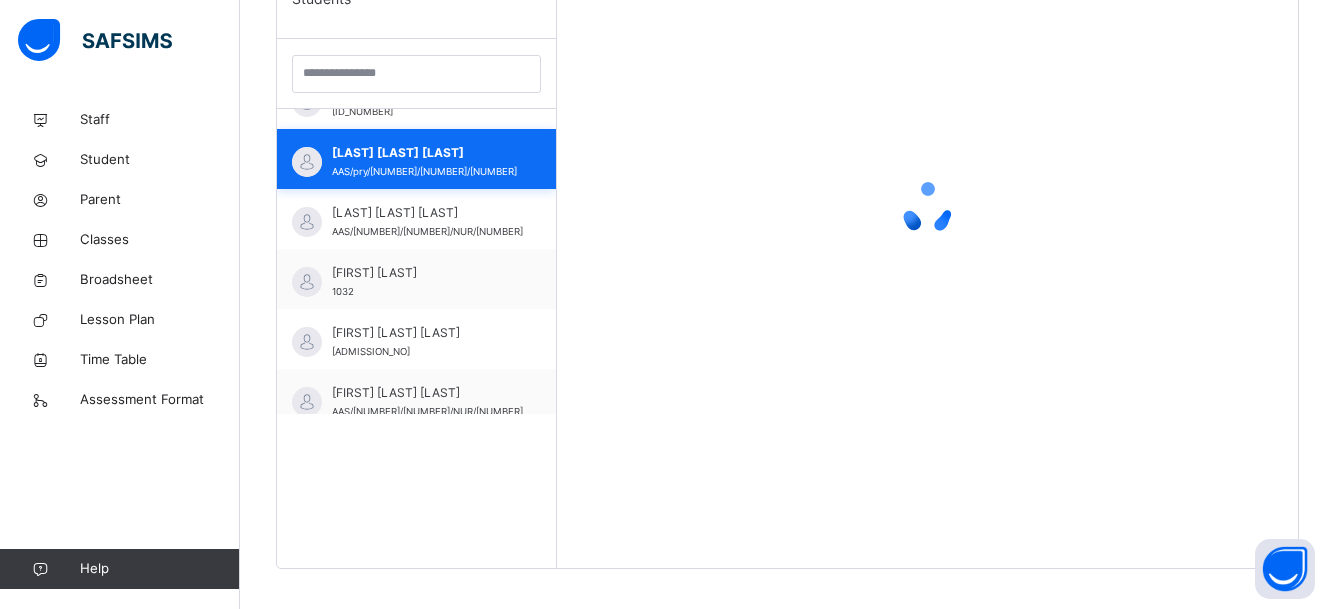 click on "[LAST] [LAST] [LAST]" at bounding box center (424, 153) 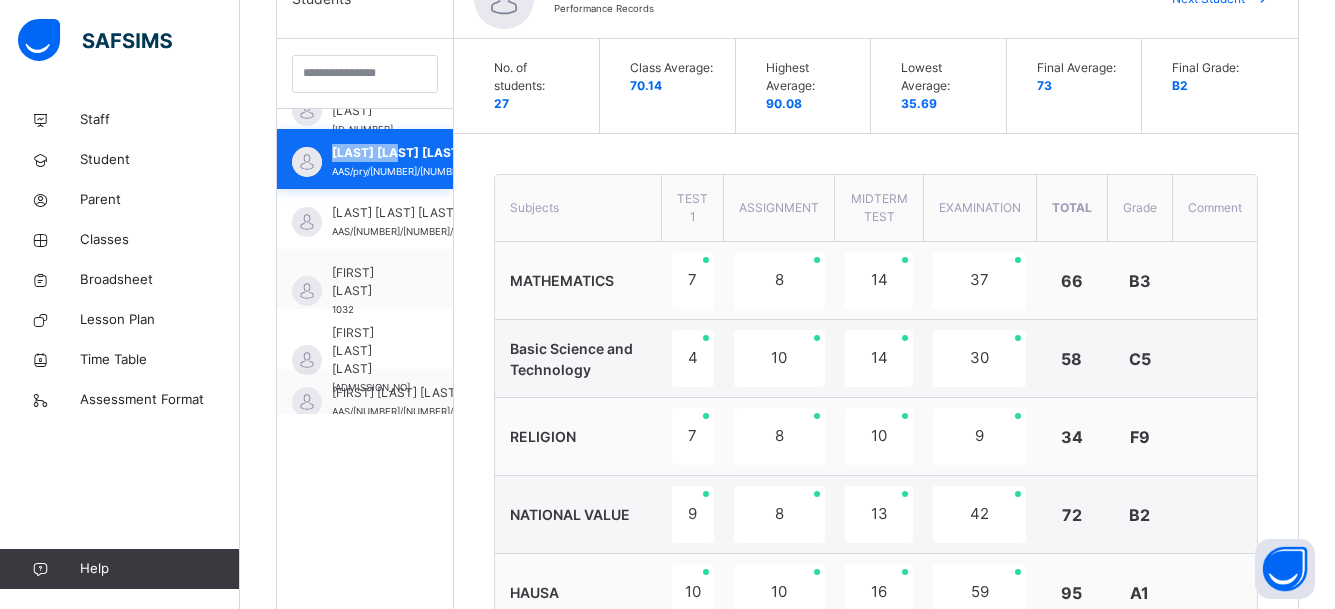 scroll, scrollTop: 0, scrollLeft: 0, axis: both 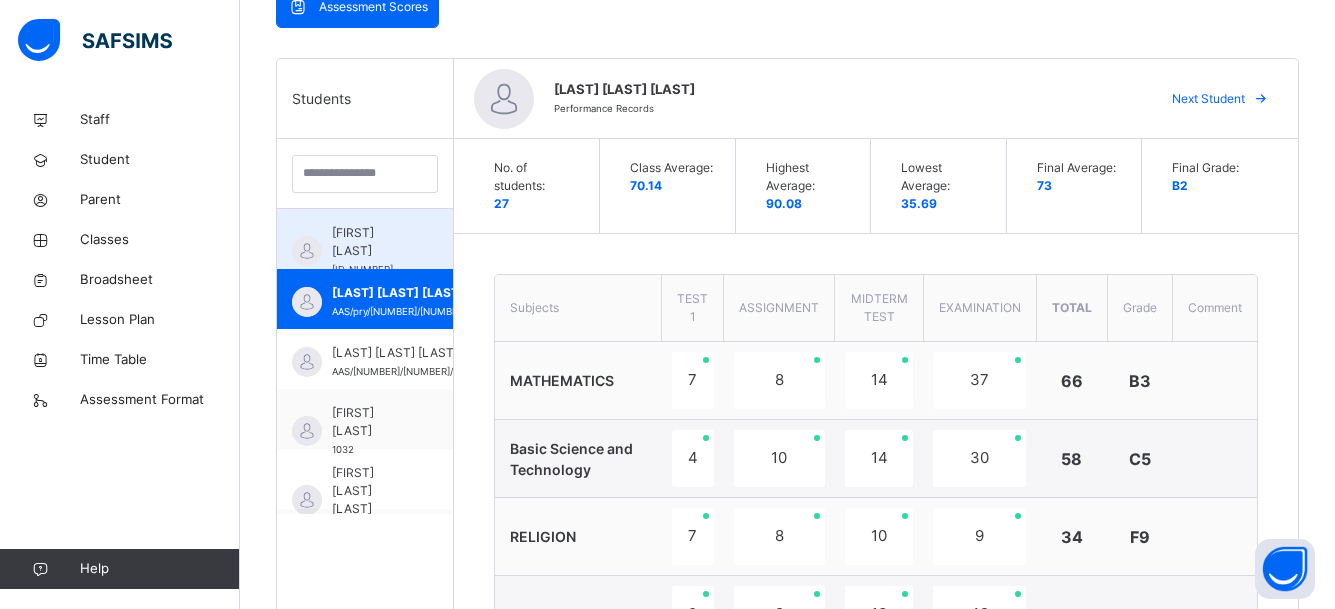 click on "[FIRST] [LAST] [STUDENT_ID]" at bounding box center (365, 239) 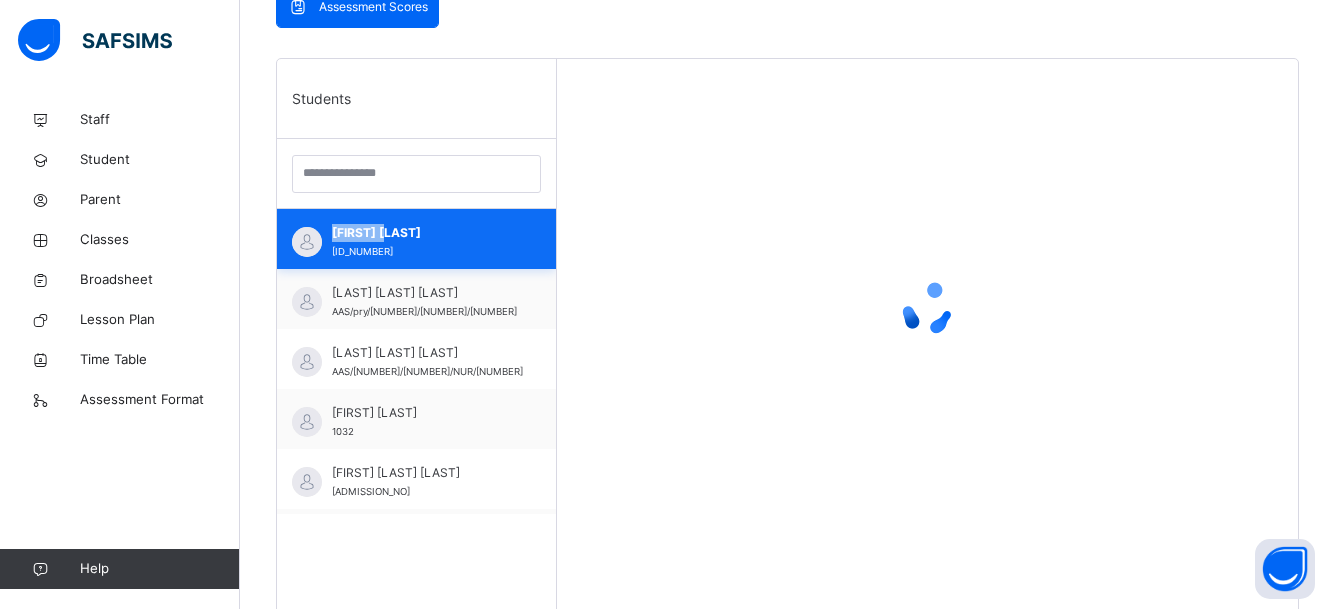 click on "[FIRST] [LAST] [STUDENT_ID]" at bounding box center (416, 239) 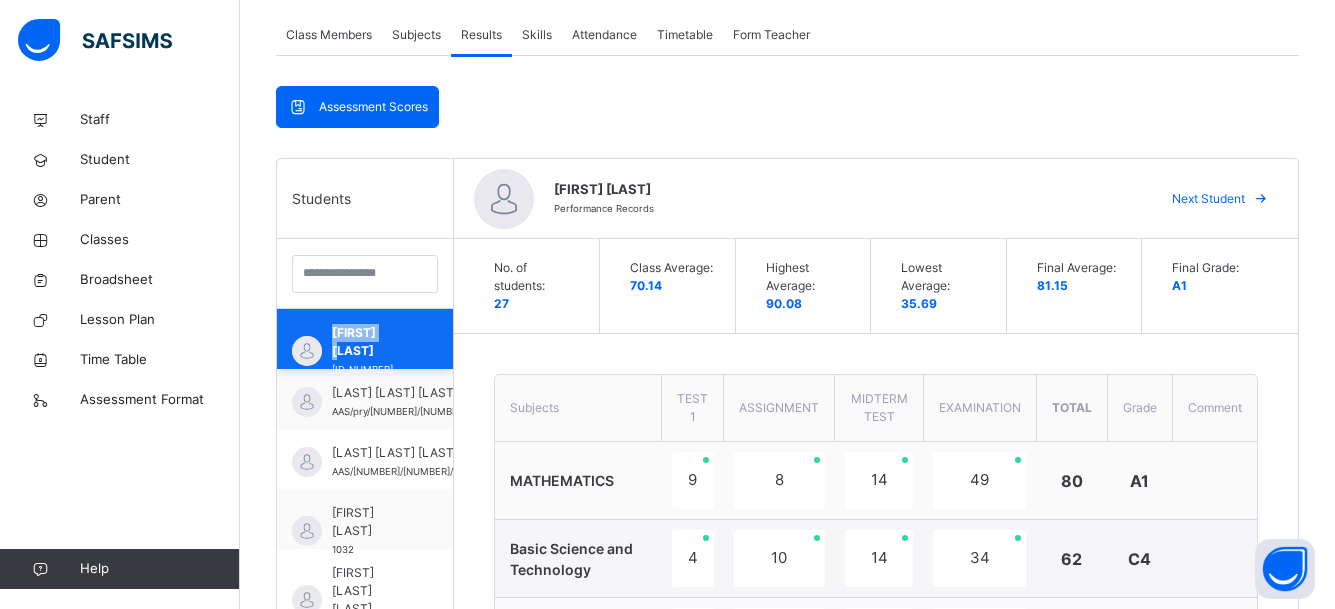 scroll, scrollTop: 461, scrollLeft: 0, axis: vertical 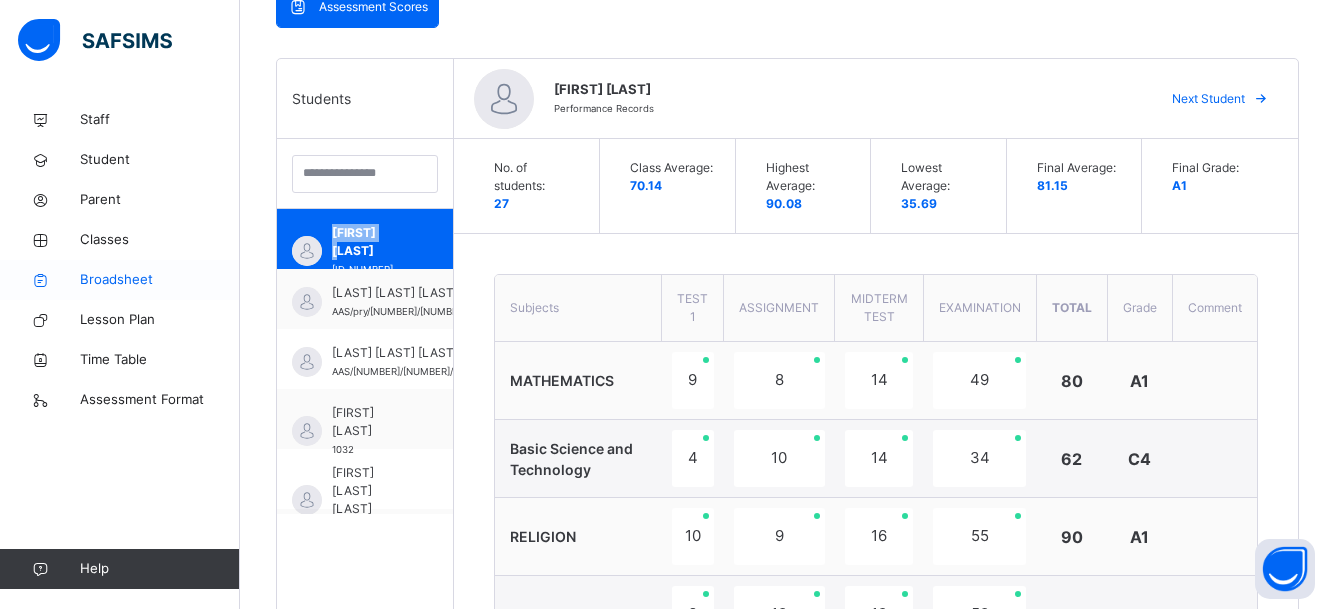 click on "Broadsheet" at bounding box center (160, 280) 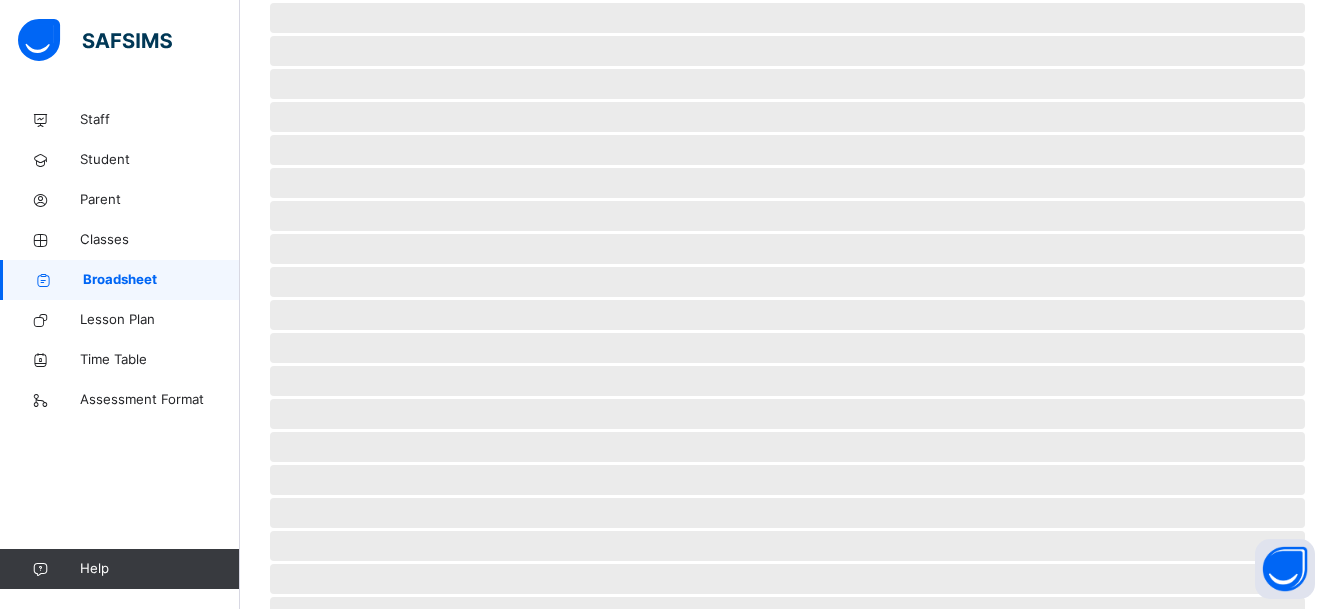 click on "Broadsheet" at bounding box center (161, 280) 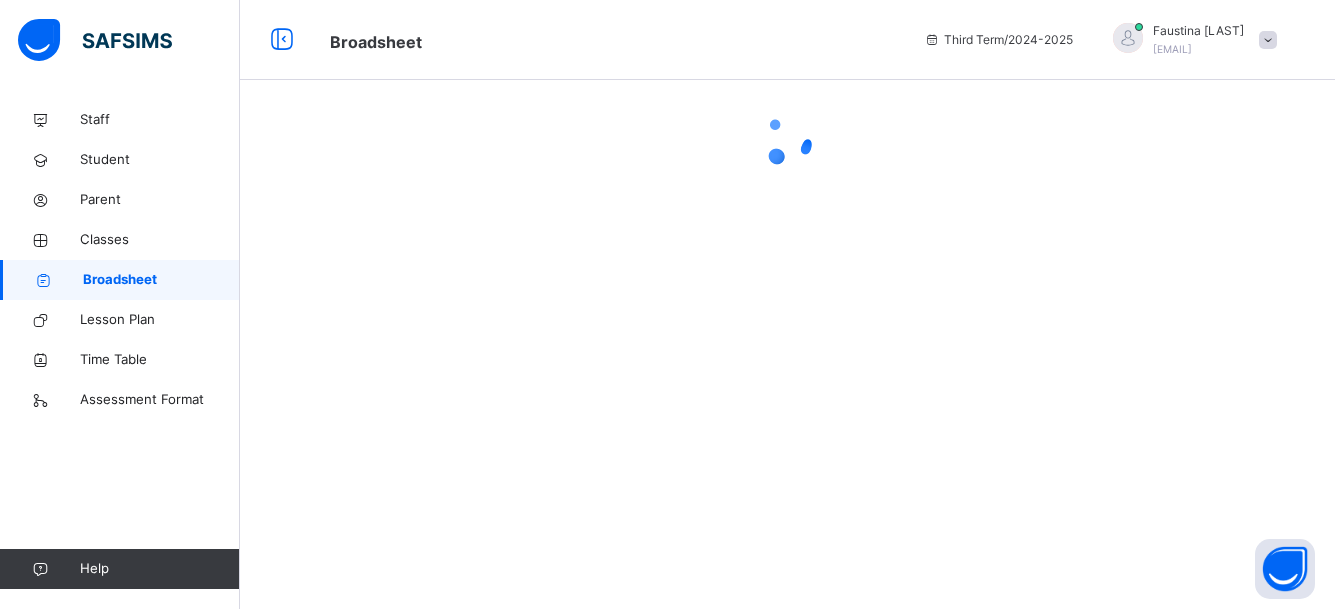 scroll, scrollTop: 0, scrollLeft: 0, axis: both 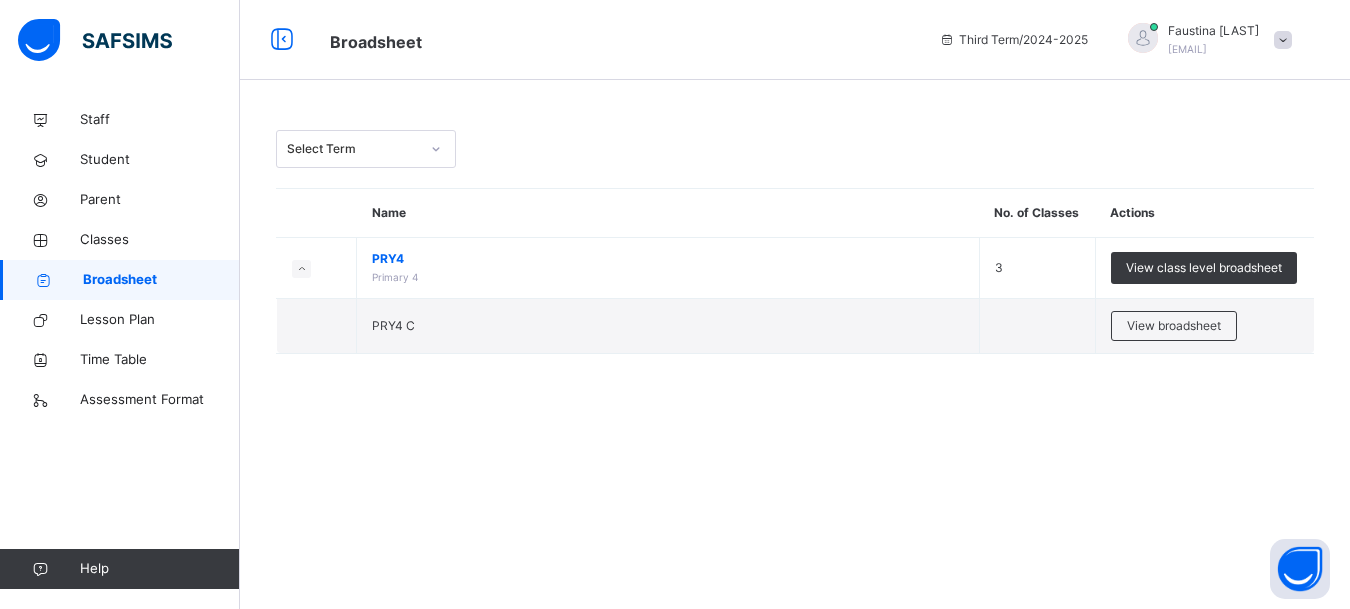 click on "View class level broadsheet" at bounding box center [1204, 268] 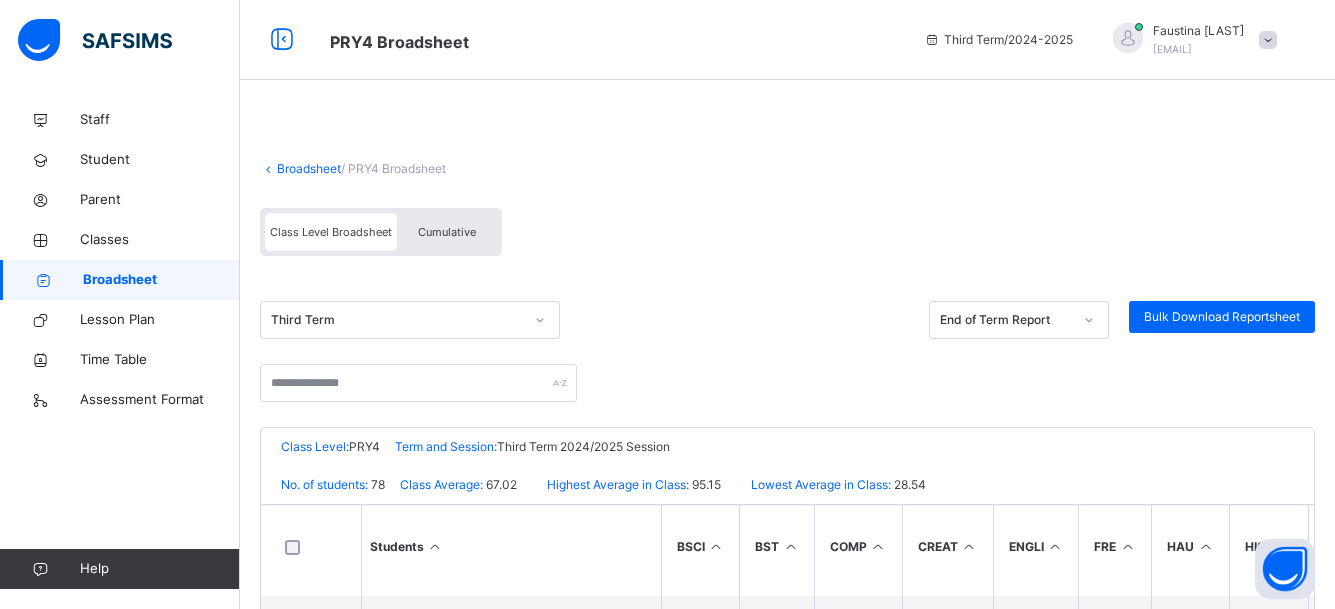 scroll, scrollTop: 1000, scrollLeft: 0, axis: vertical 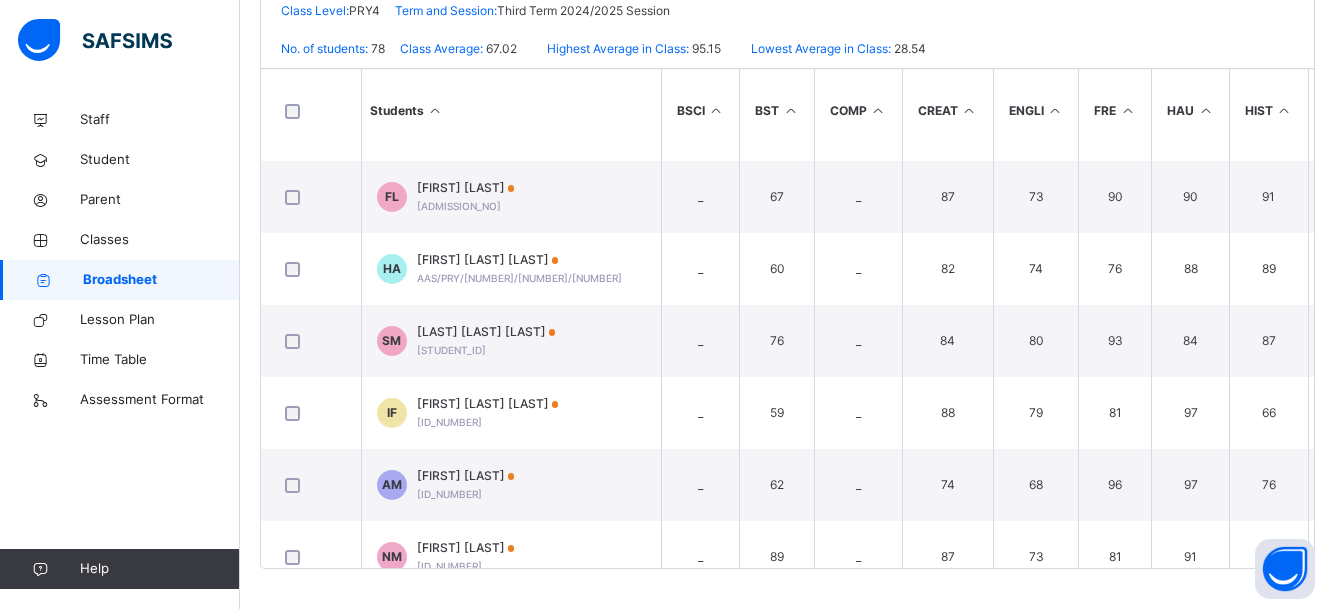 click at bounding box center (1284, 110) 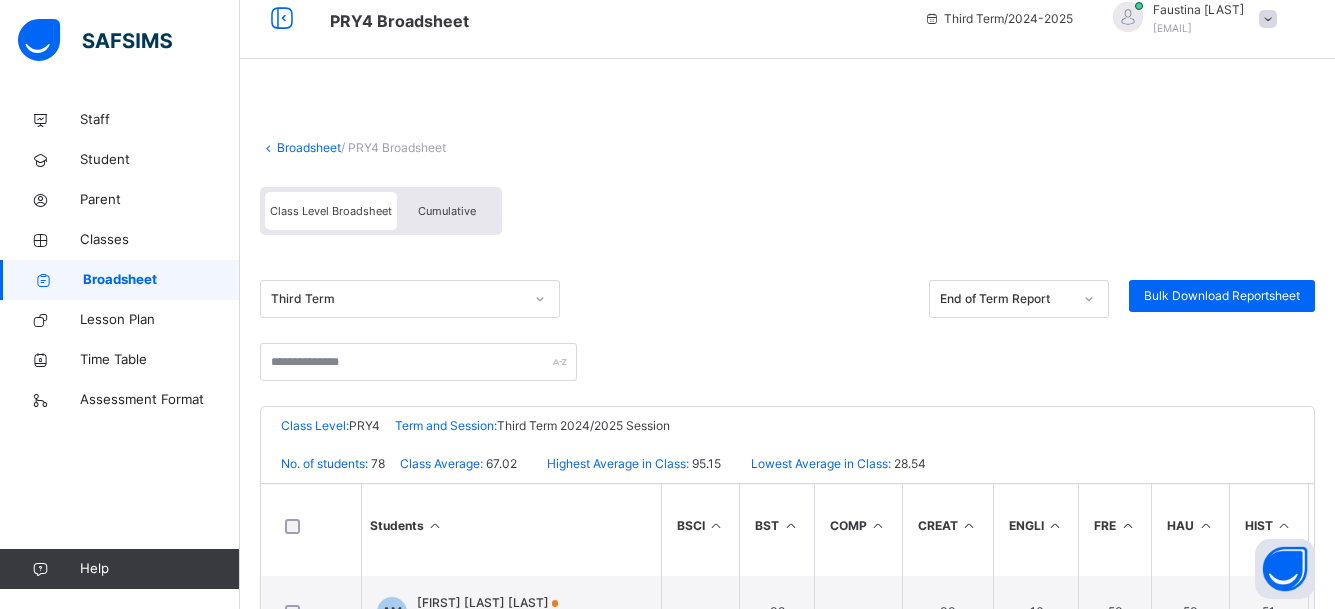 scroll, scrollTop: 0, scrollLeft: 0, axis: both 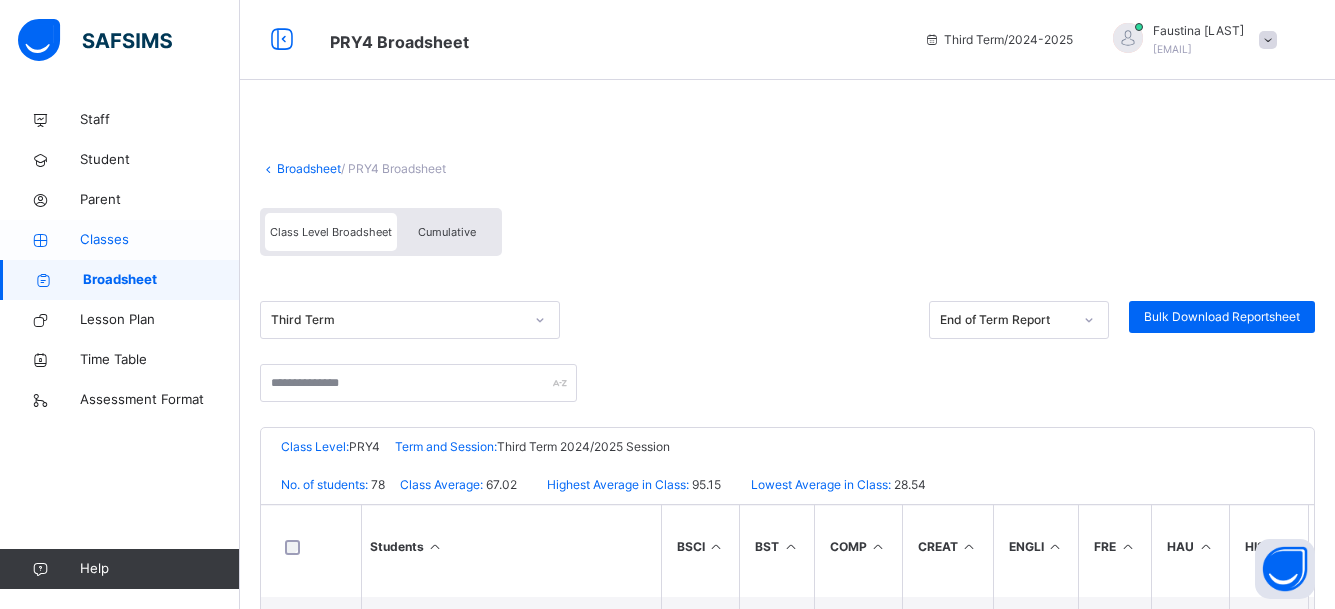 click on "Classes" at bounding box center [160, 240] 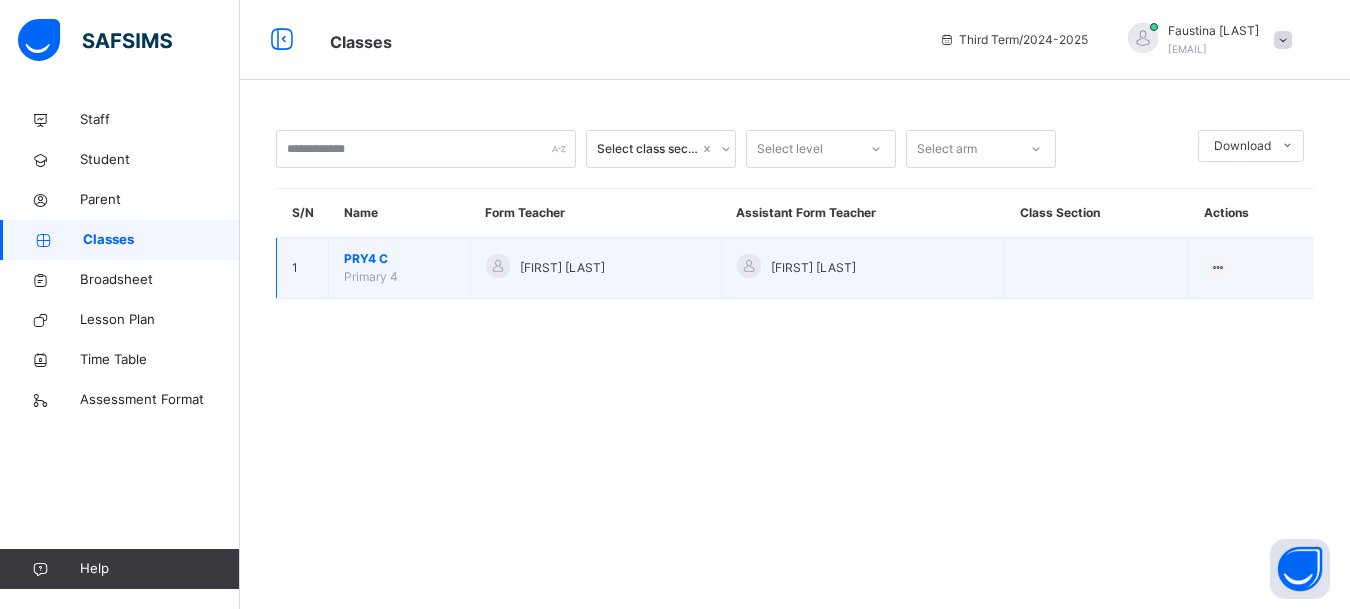 click on "[FIRST] [LAST]" at bounding box center (562, 268) 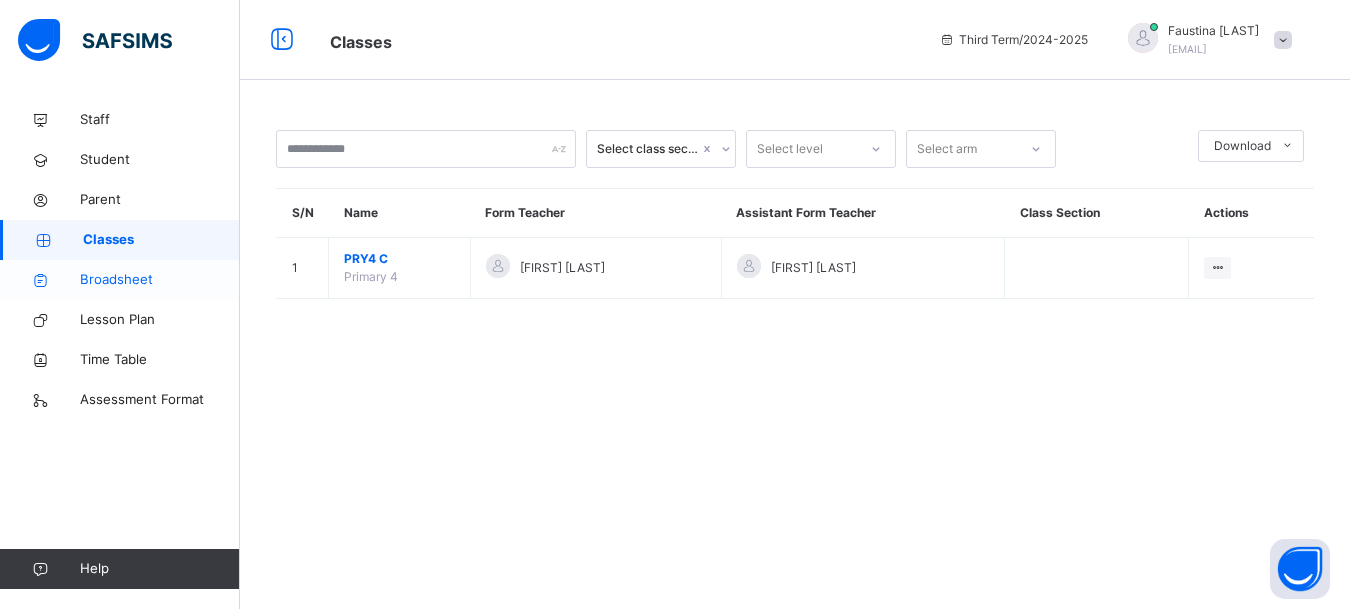 click on "Broadsheet" at bounding box center (160, 280) 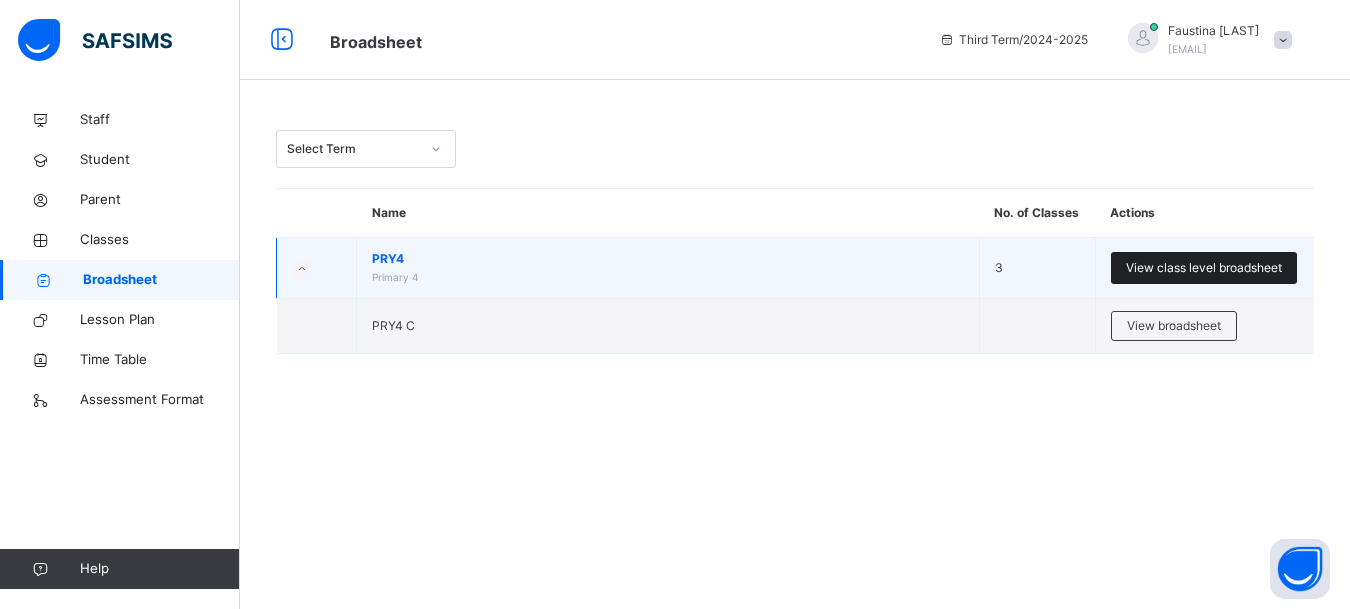 click on "View class level broadsheet" at bounding box center [1204, 268] 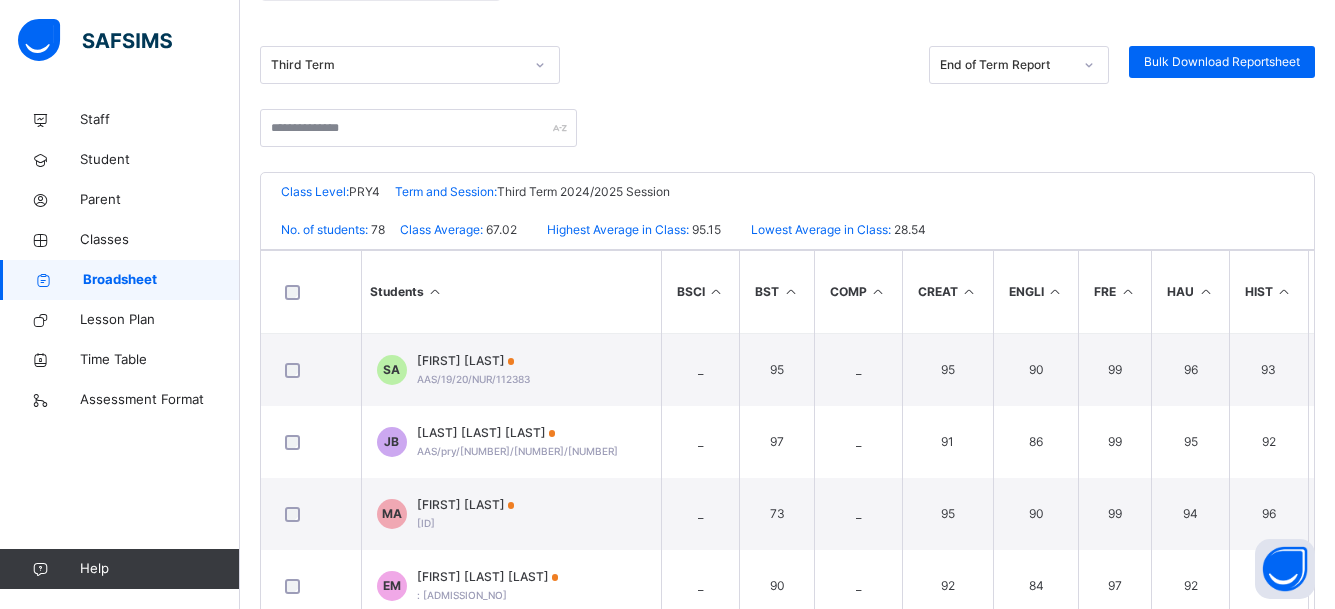 scroll, scrollTop: 300, scrollLeft: 0, axis: vertical 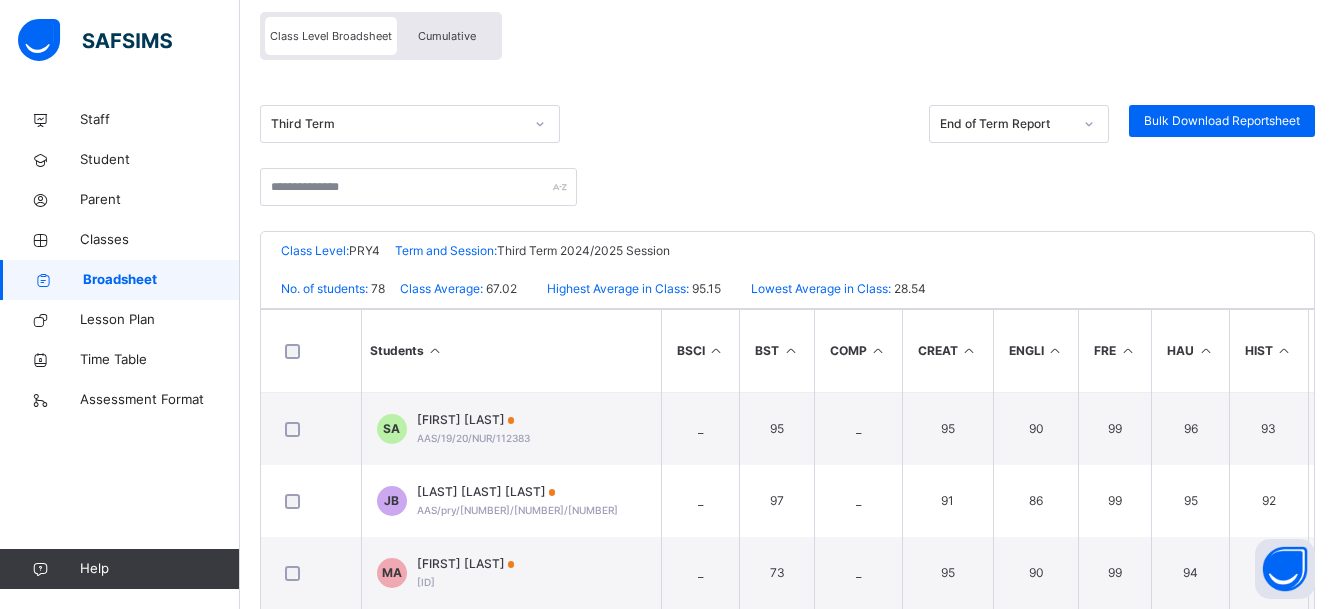 click 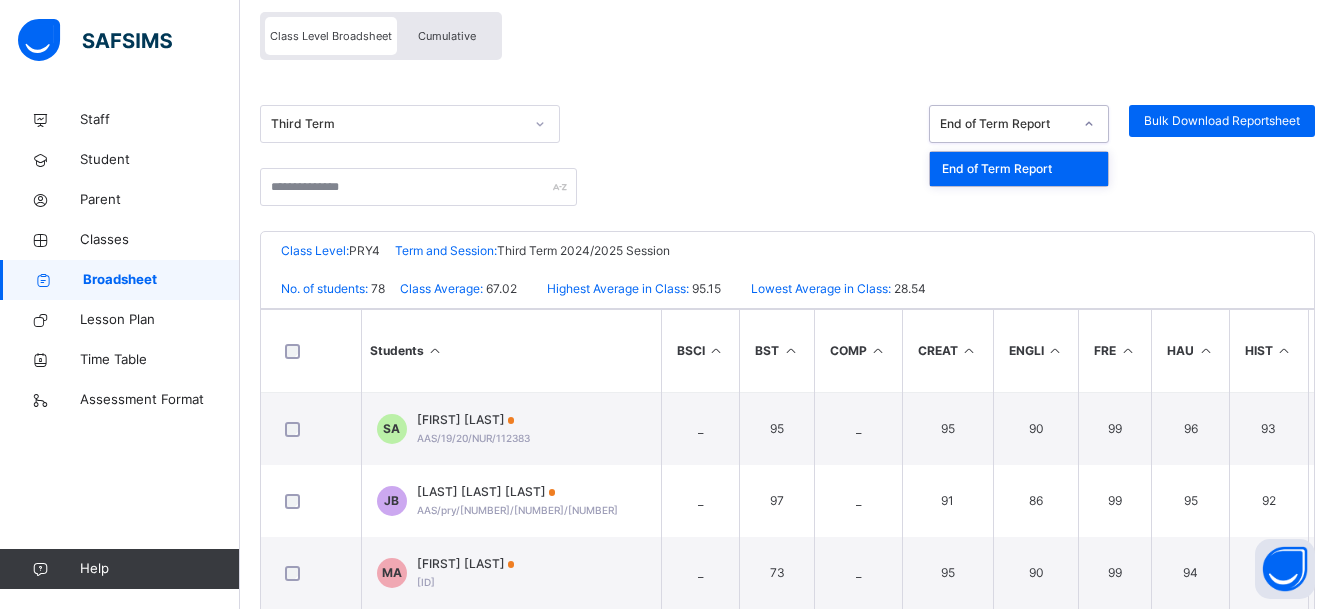 click on "End of Term Report" at bounding box center [1019, 169] 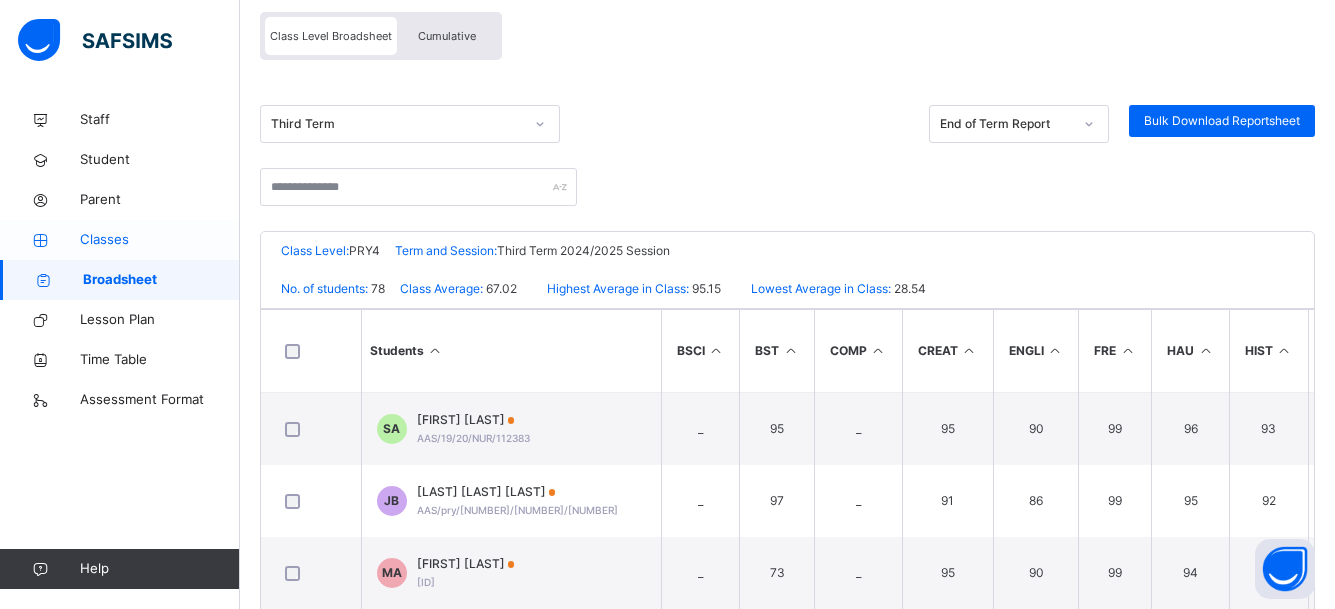 click on "Classes" at bounding box center (160, 240) 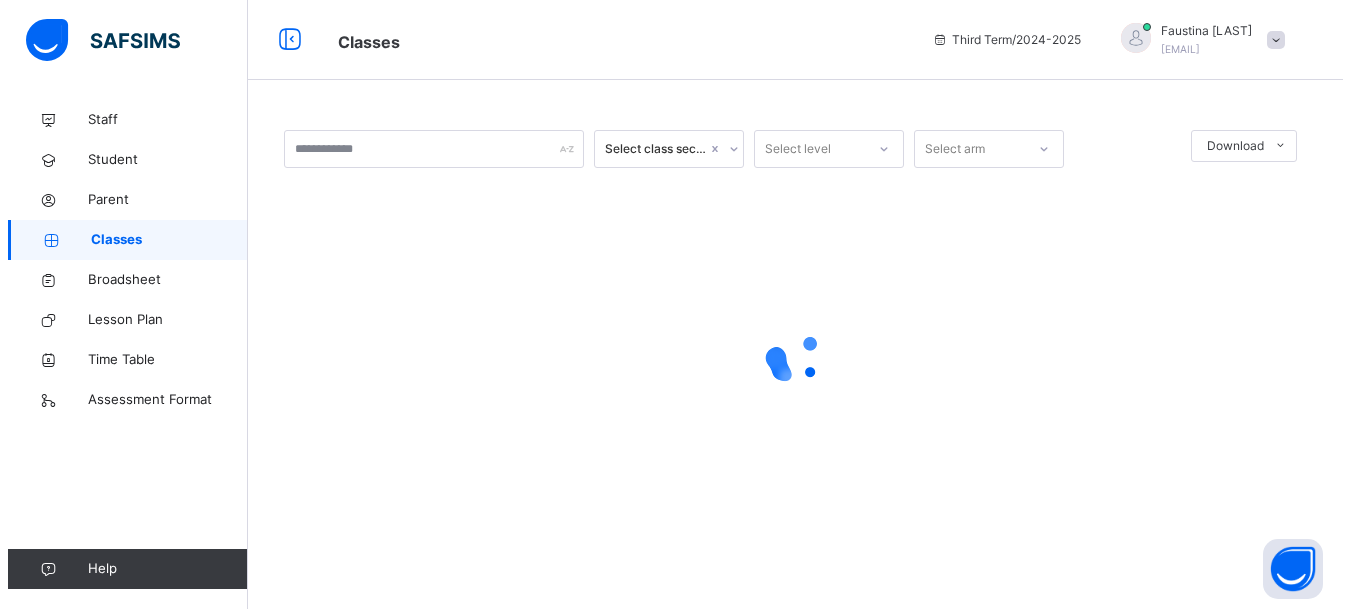 scroll, scrollTop: 0, scrollLeft: 0, axis: both 